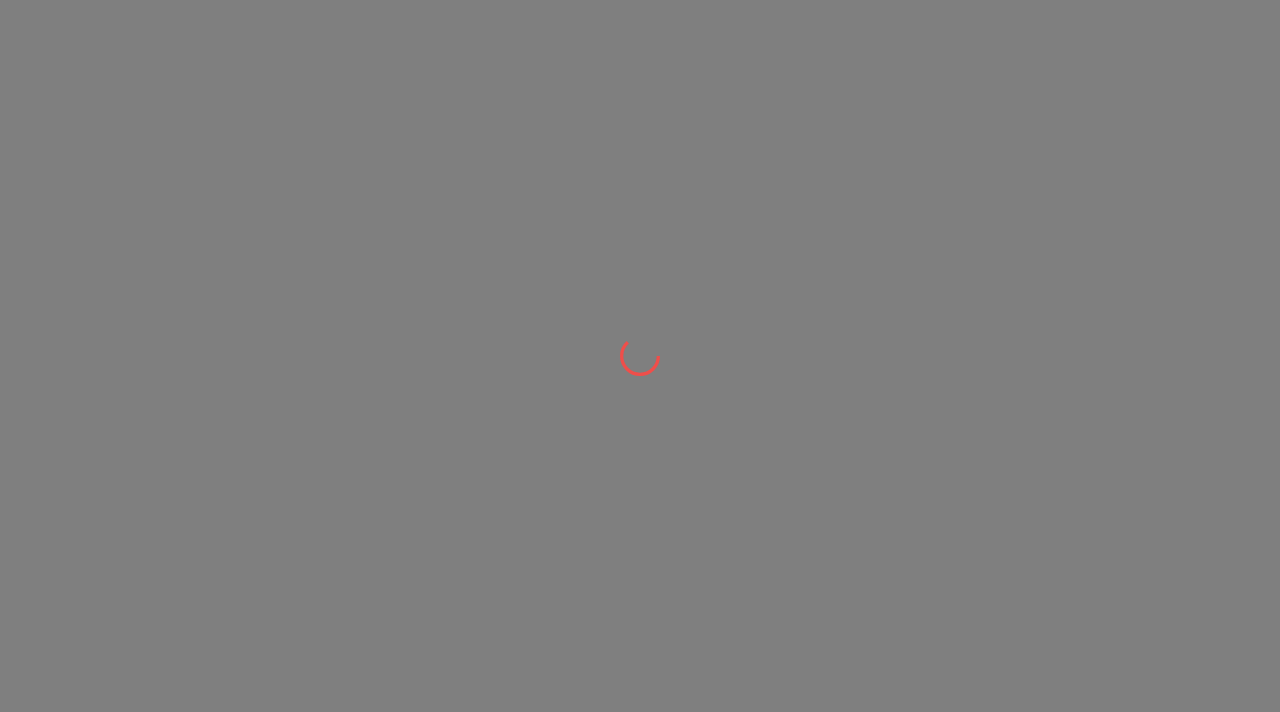 scroll, scrollTop: 0, scrollLeft: 0, axis: both 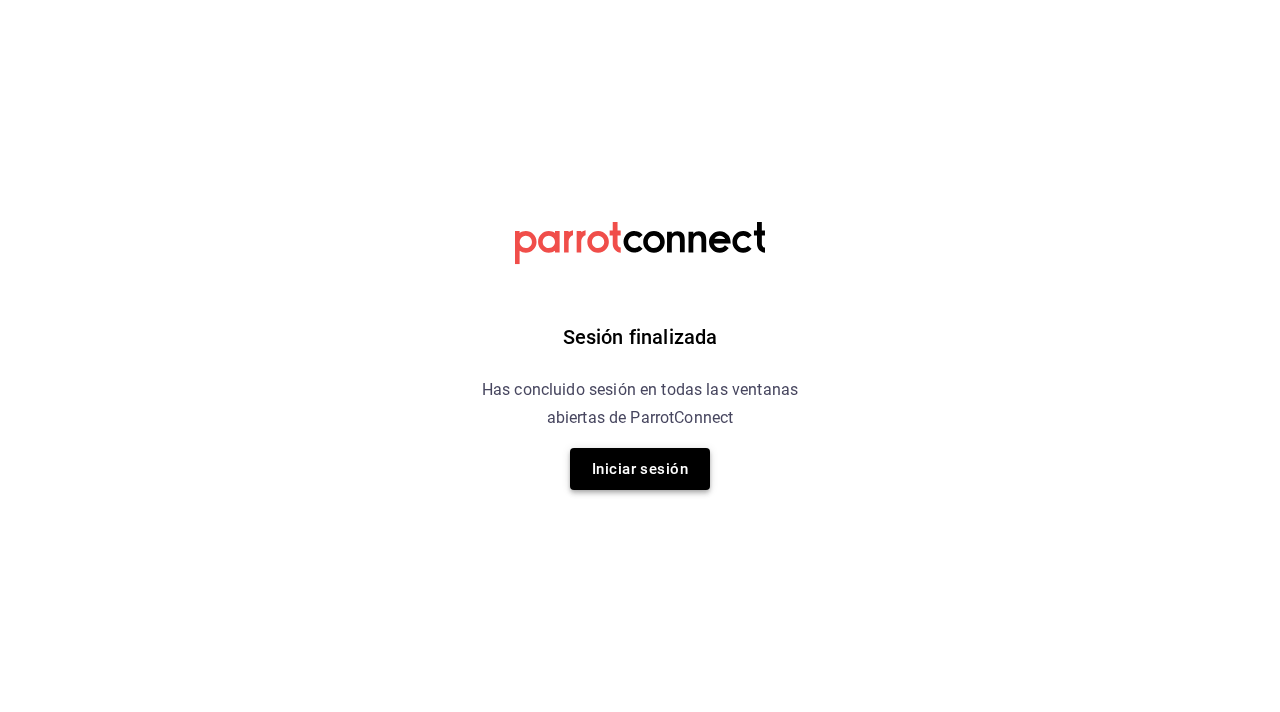 click on "Iniciar sesión" at bounding box center (640, 469) 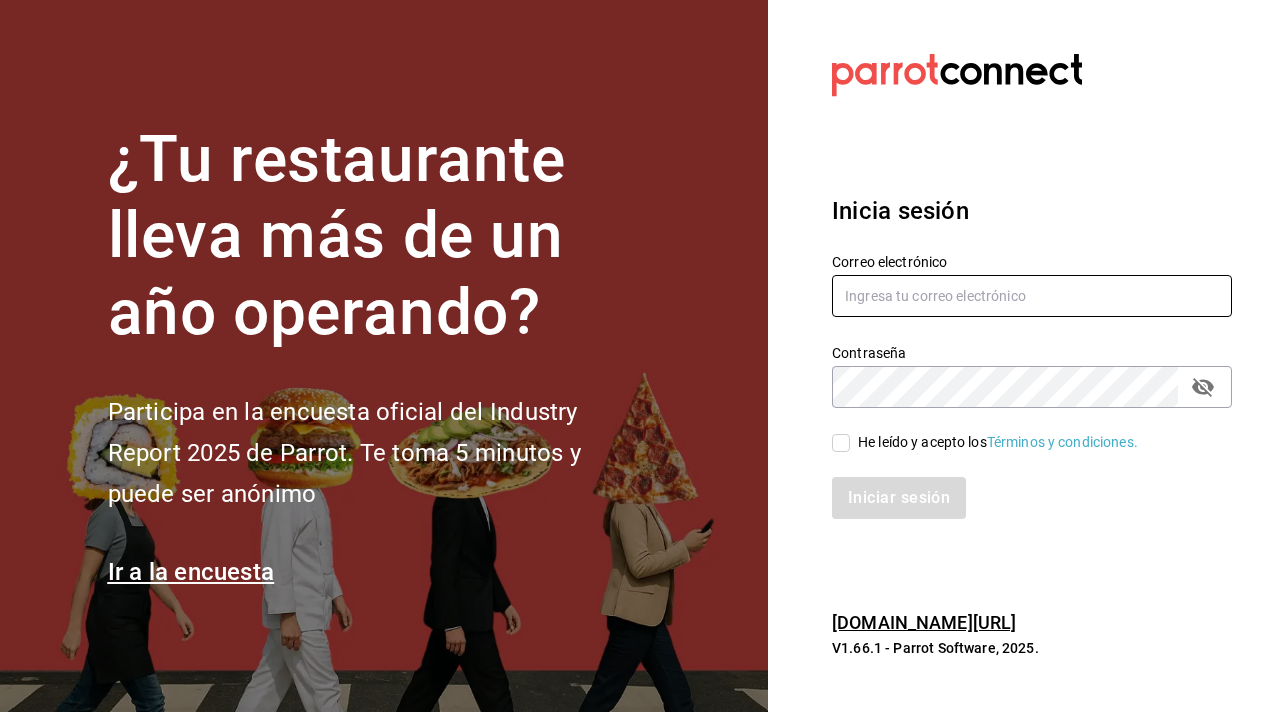 type on "[EMAIL_ADDRESS][DOMAIN_NAME]" 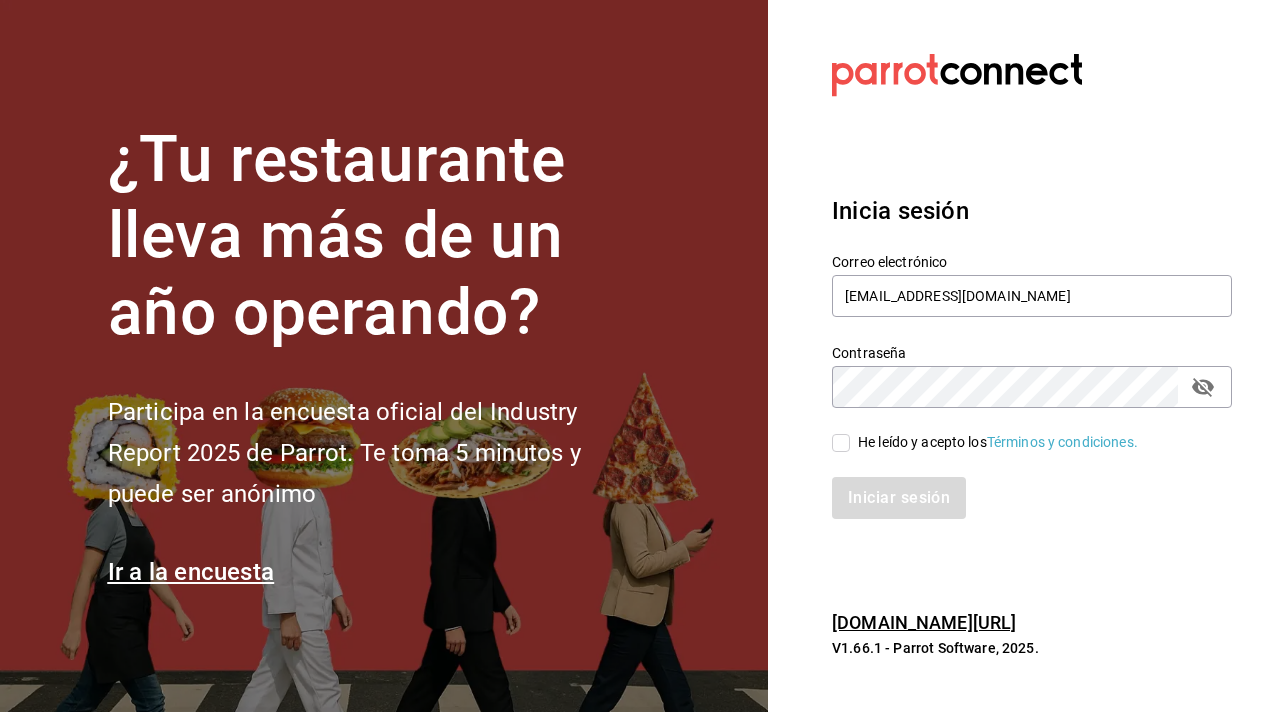 click on "He leído y acepto los  Términos y condiciones." at bounding box center [841, 443] 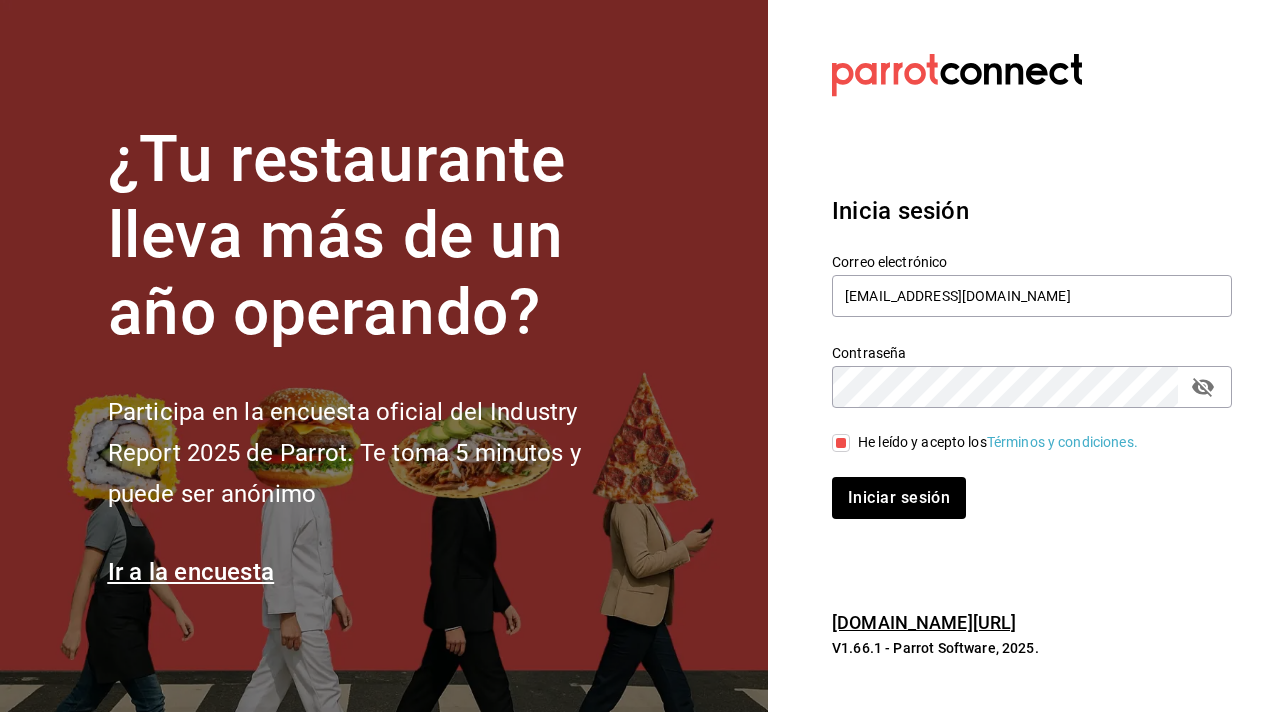 click on "Iniciar sesión" at bounding box center [1020, 486] 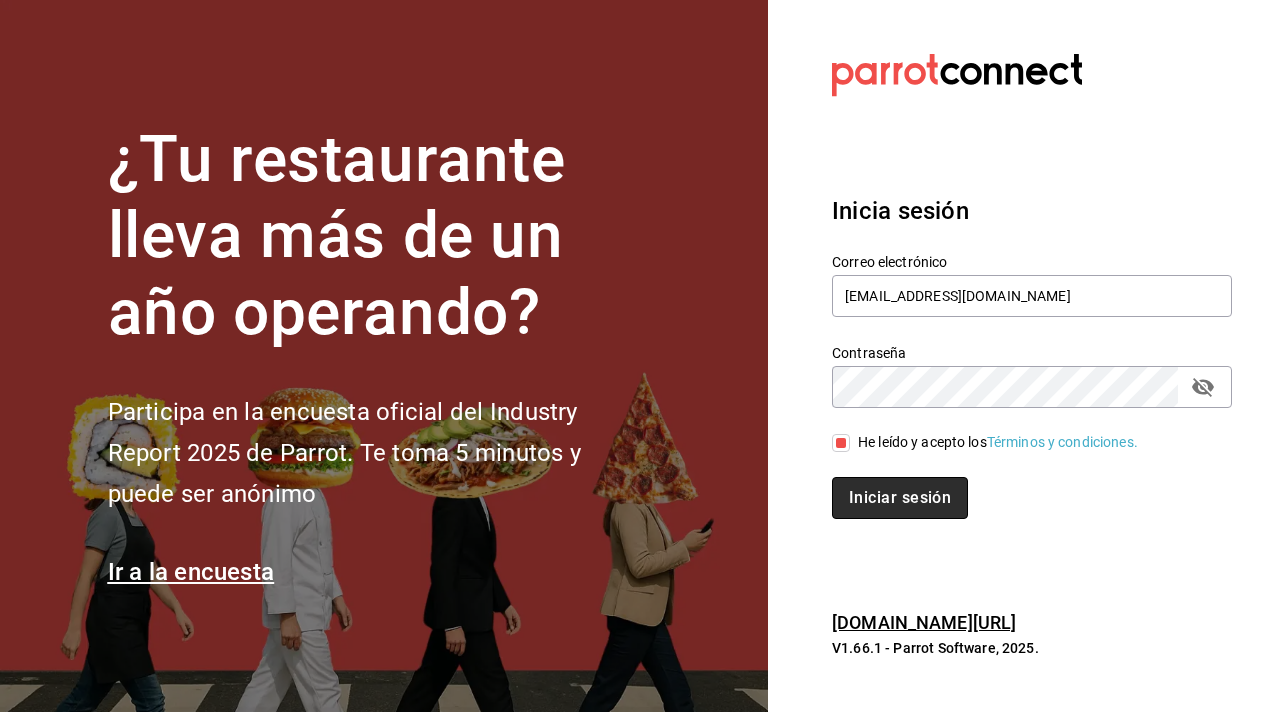 click on "Iniciar sesión" at bounding box center (900, 498) 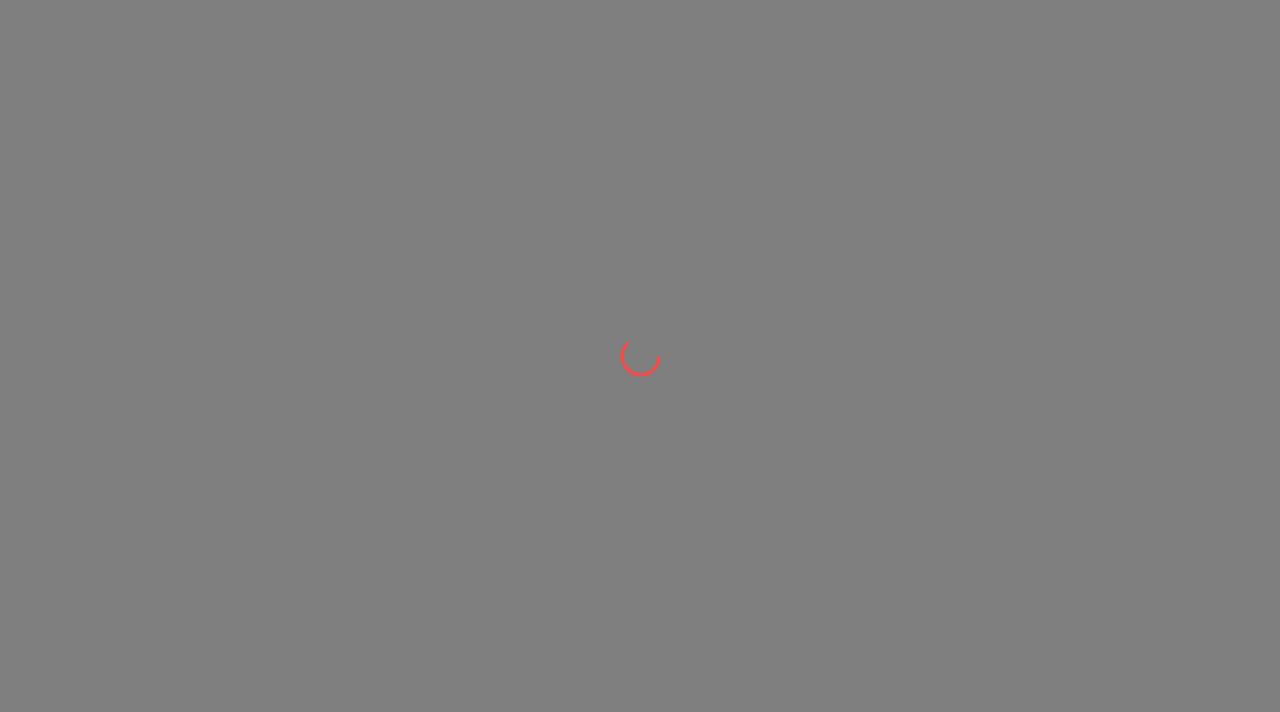 scroll, scrollTop: 0, scrollLeft: 0, axis: both 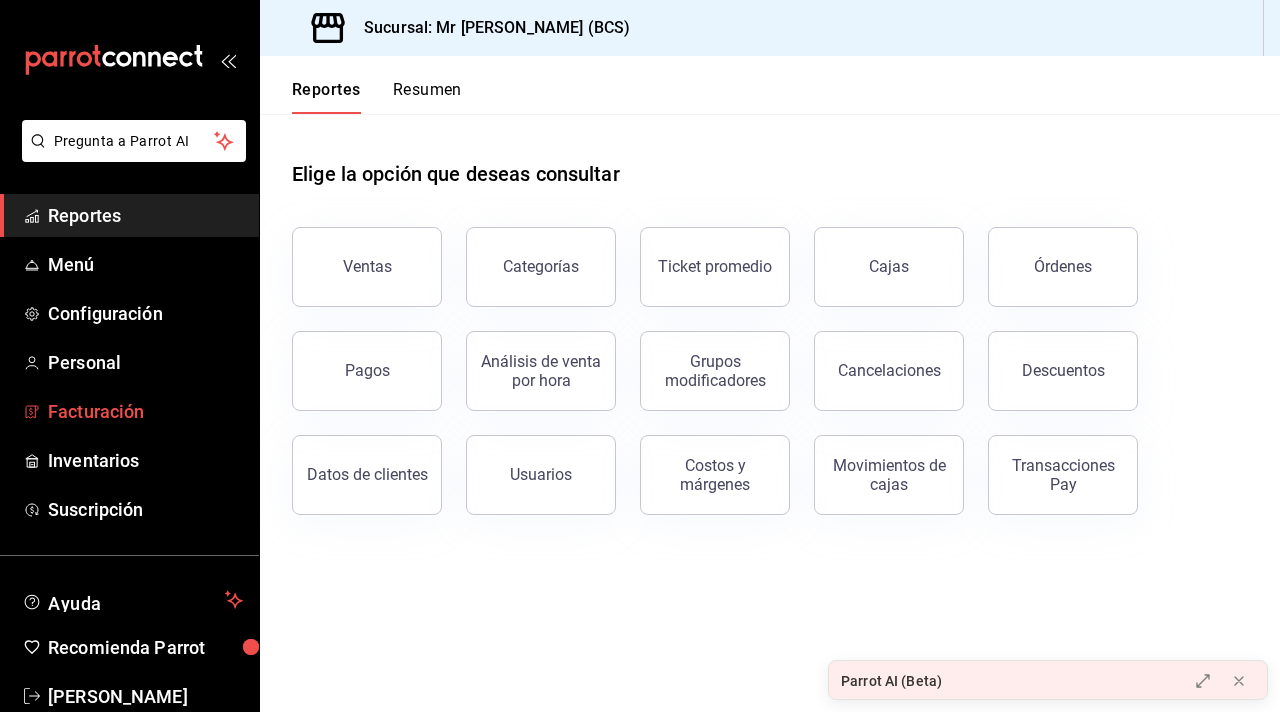 click on "Facturación" at bounding box center [145, 411] 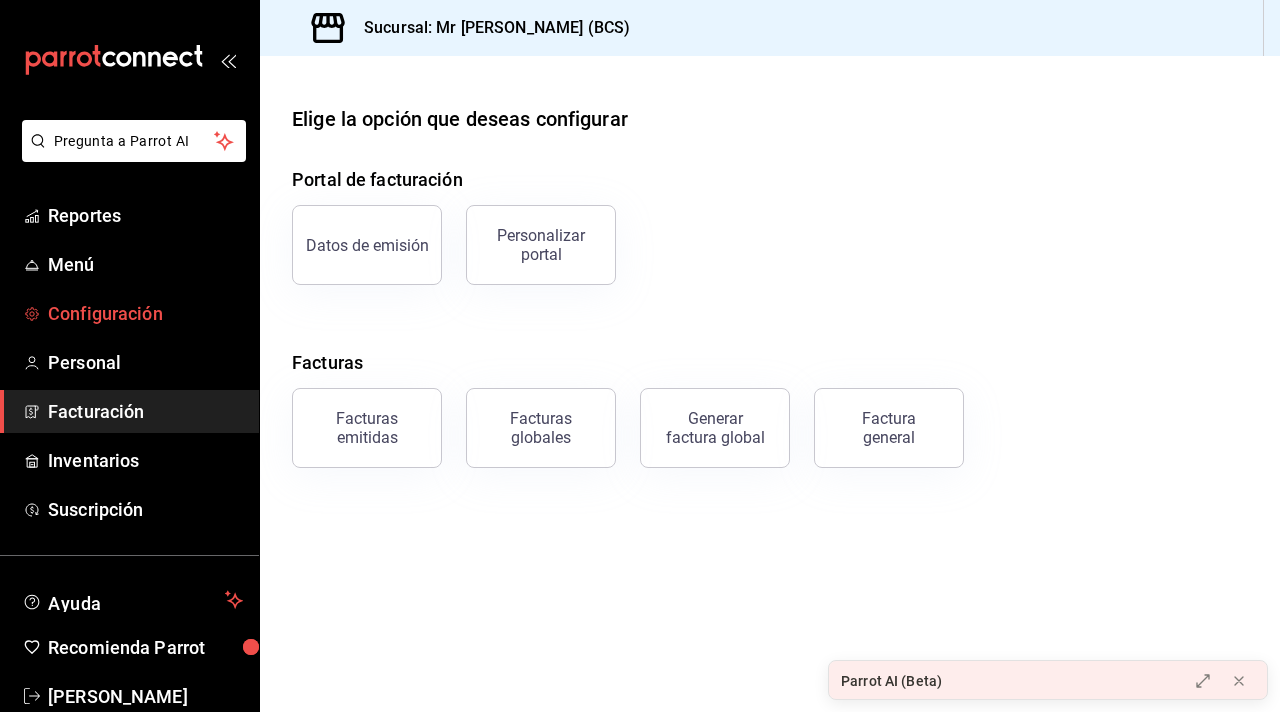 click on "Configuración" at bounding box center [145, 313] 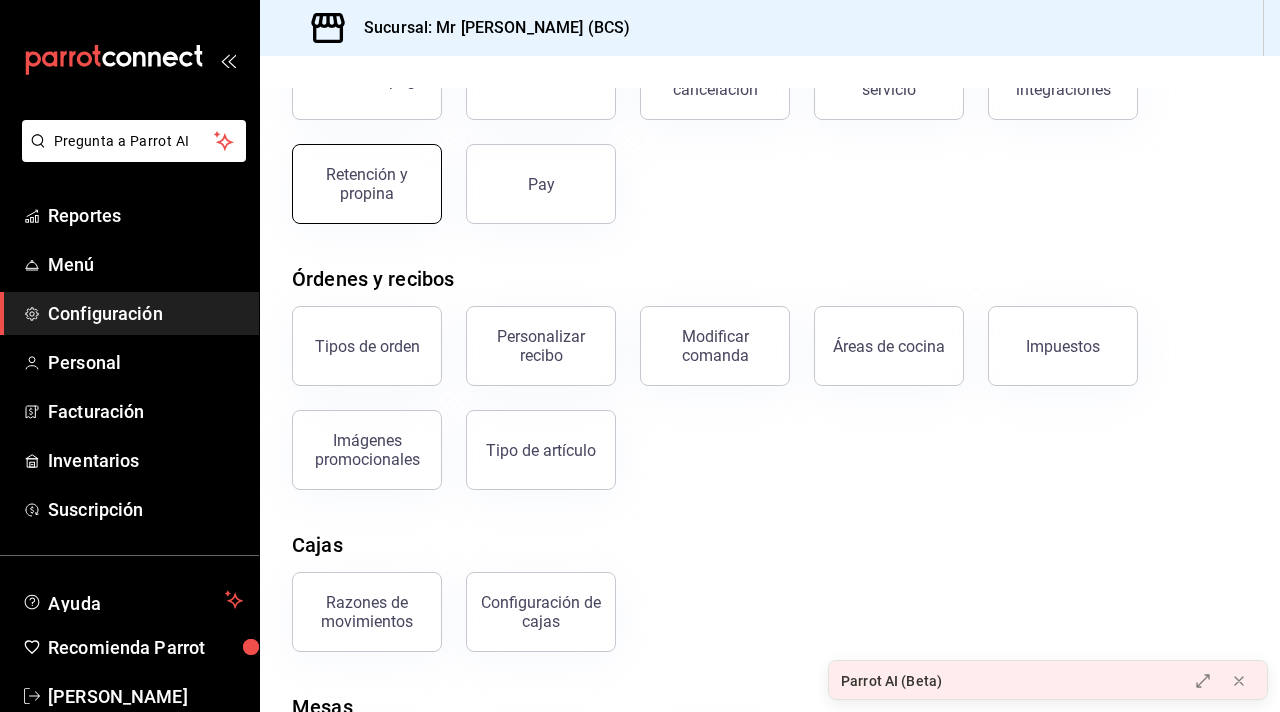 scroll, scrollTop: 169, scrollLeft: 0, axis: vertical 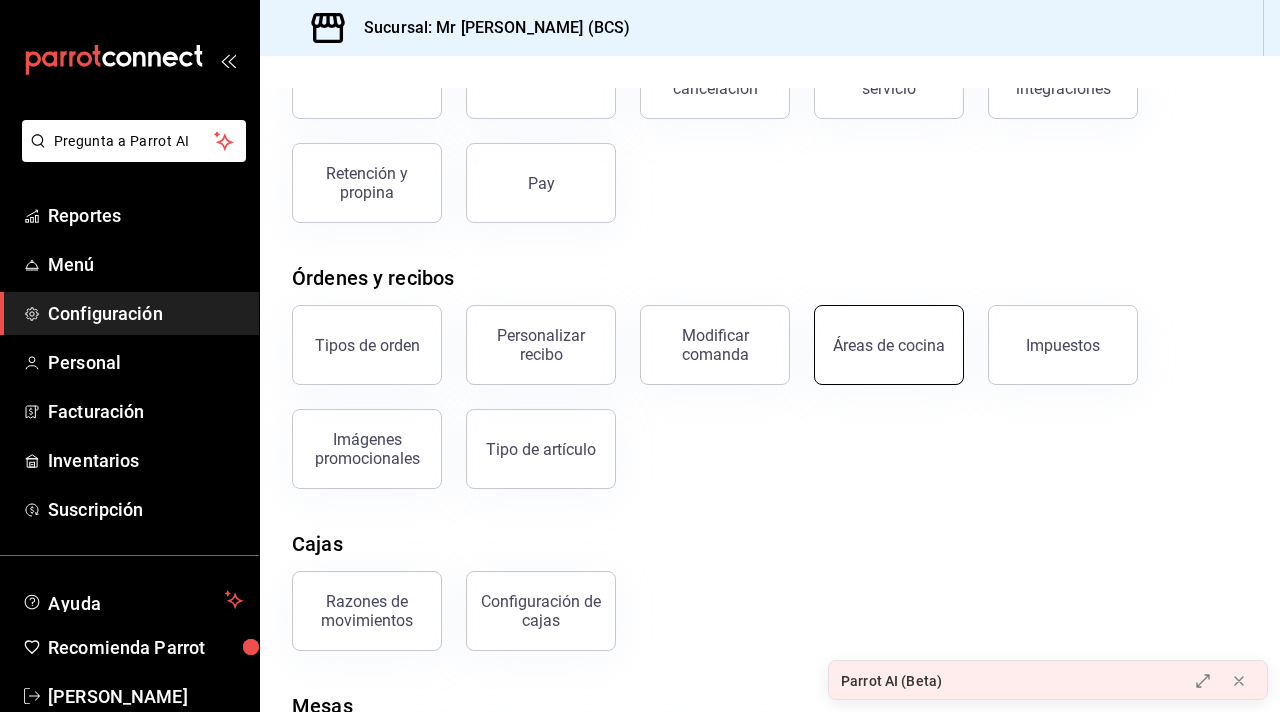 click on "Áreas de cocina" at bounding box center (889, 345) 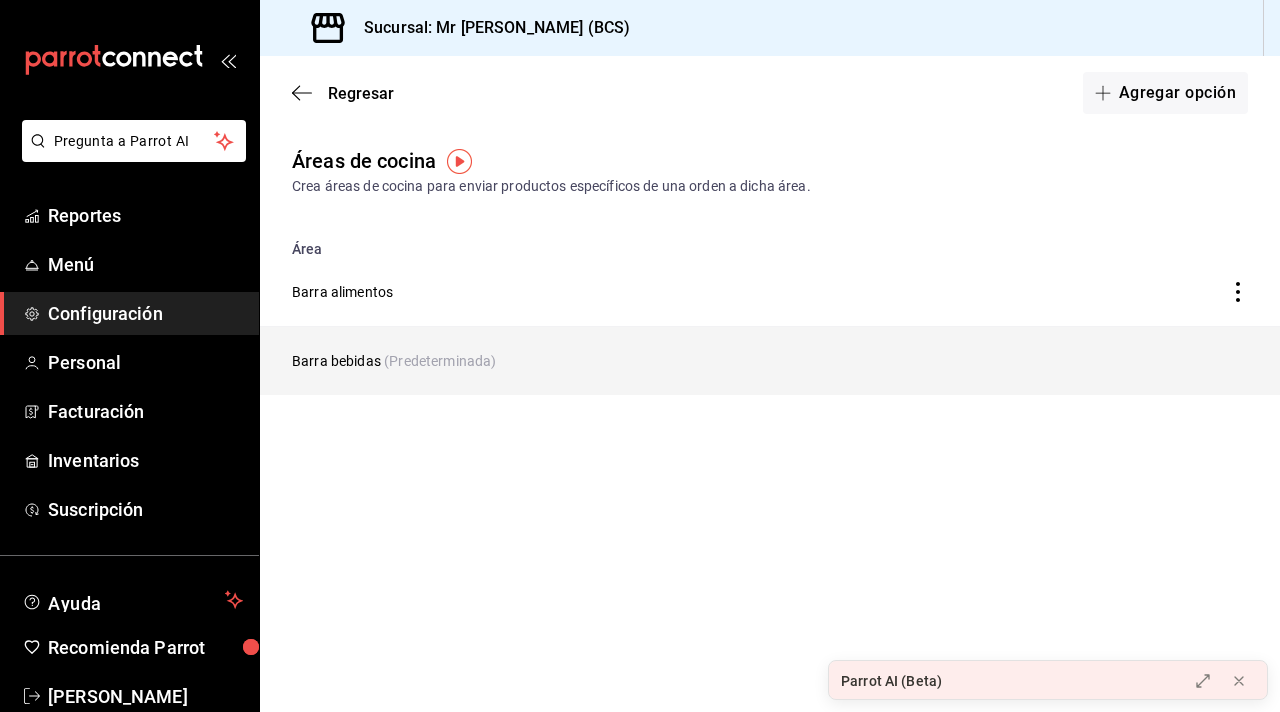 click on "Barra bebidas   (Predeterminada)" at bounding box center [655, 361] 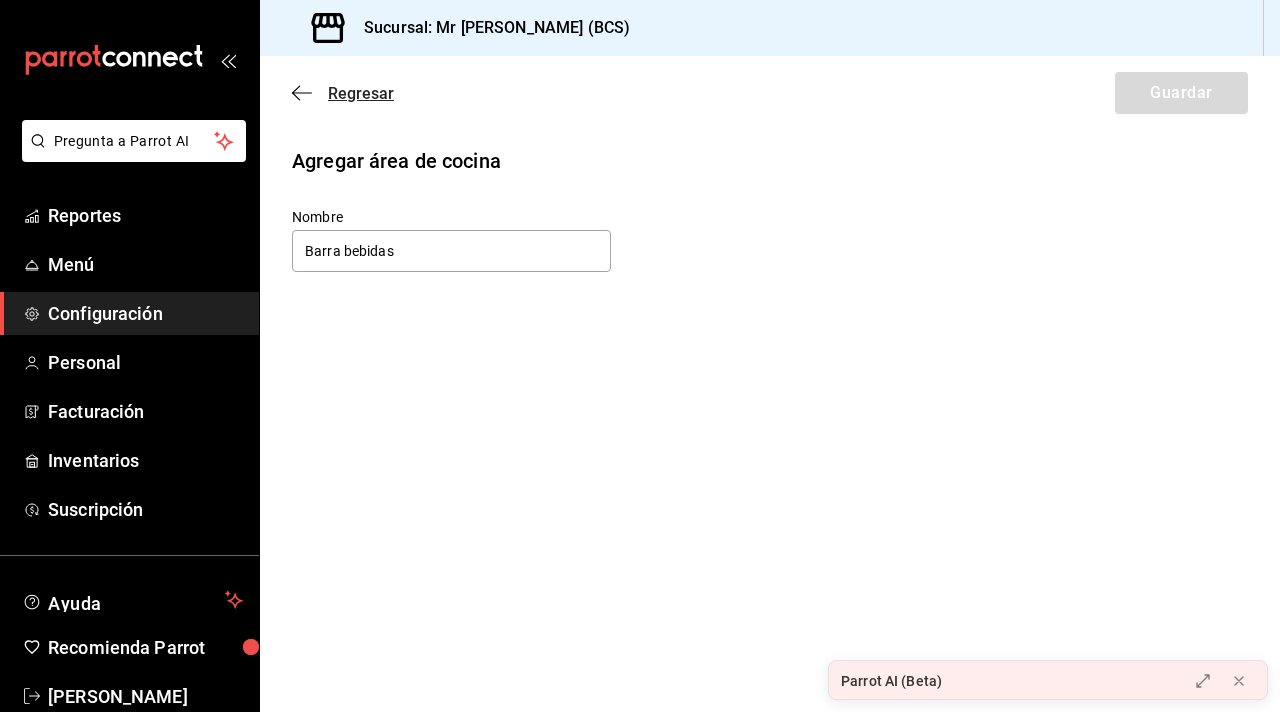 click 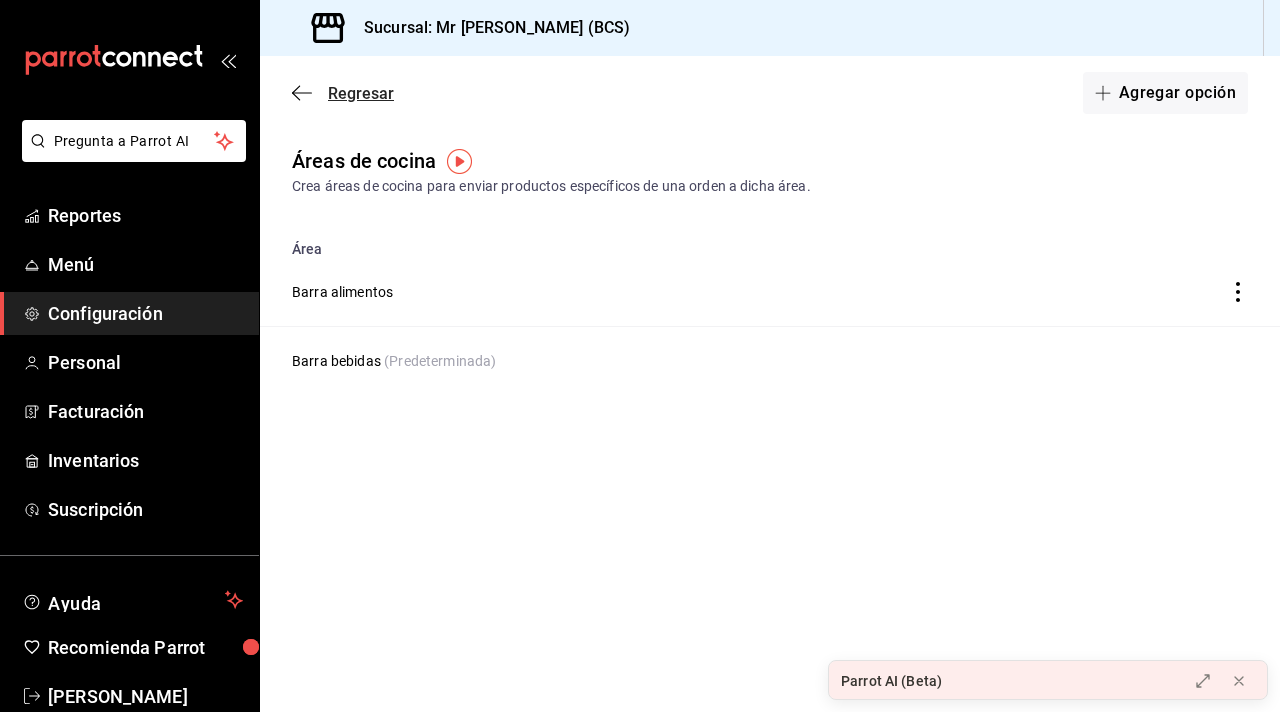 click 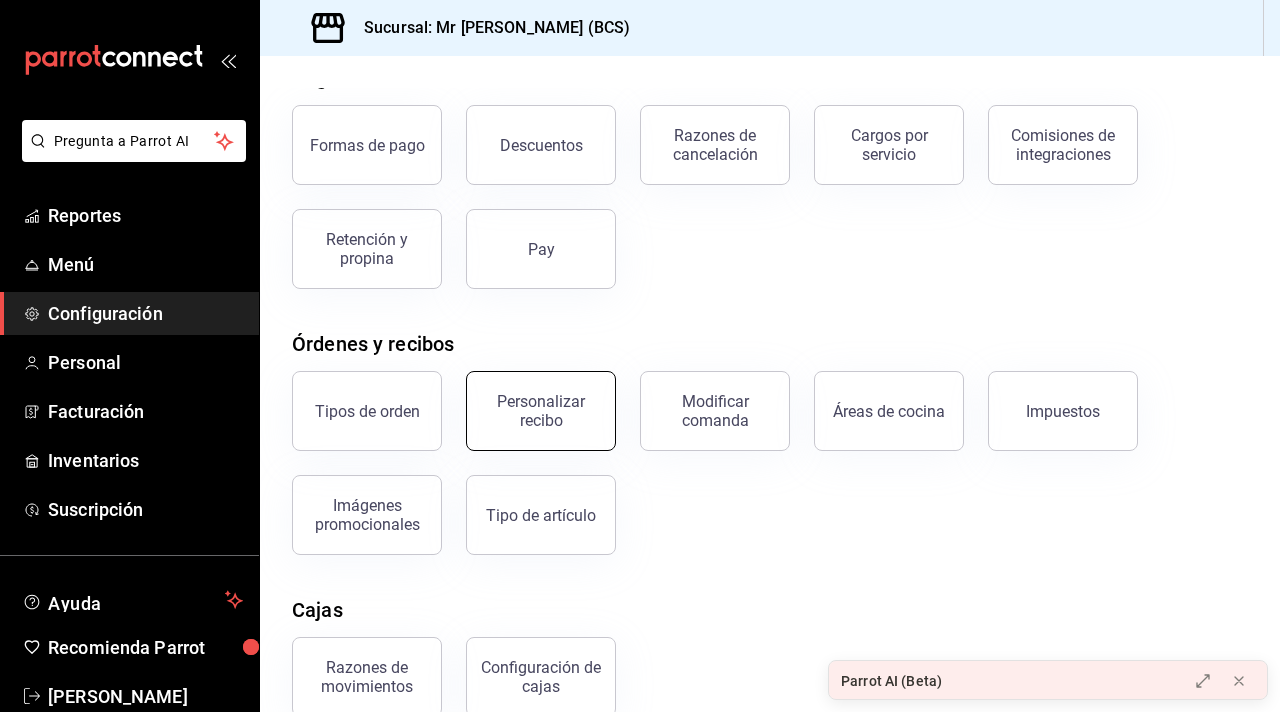 scroll, scrollTop: 85, scrollLeft: 0, axis: vertical 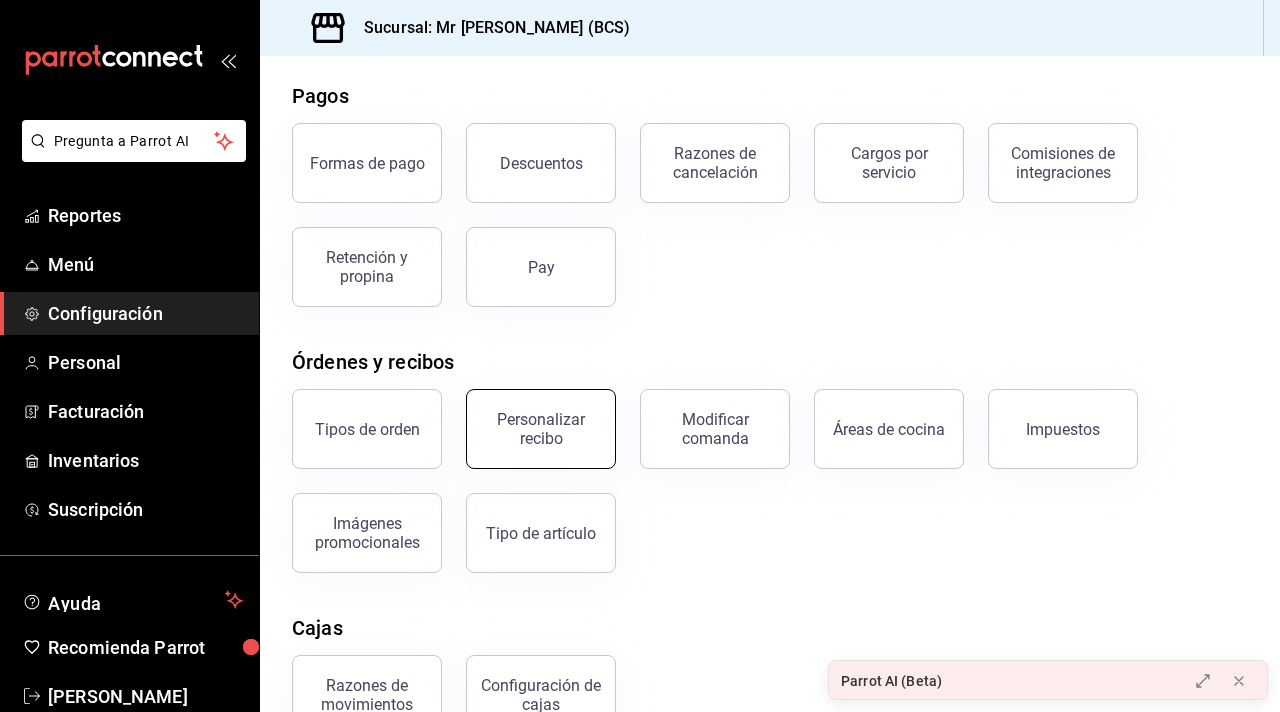 click on "Personalizar recibo" at bounding box center (541, 429) 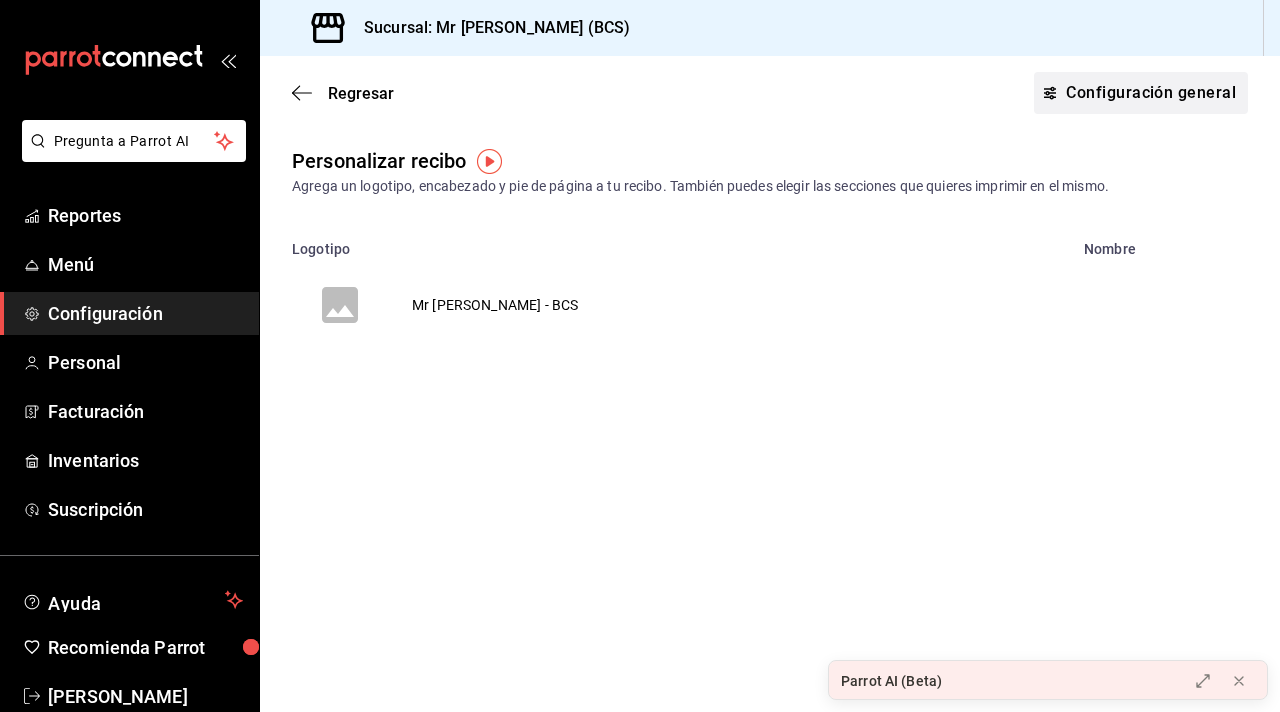 click on "Configuración general" at bounding box center [1141, 93] 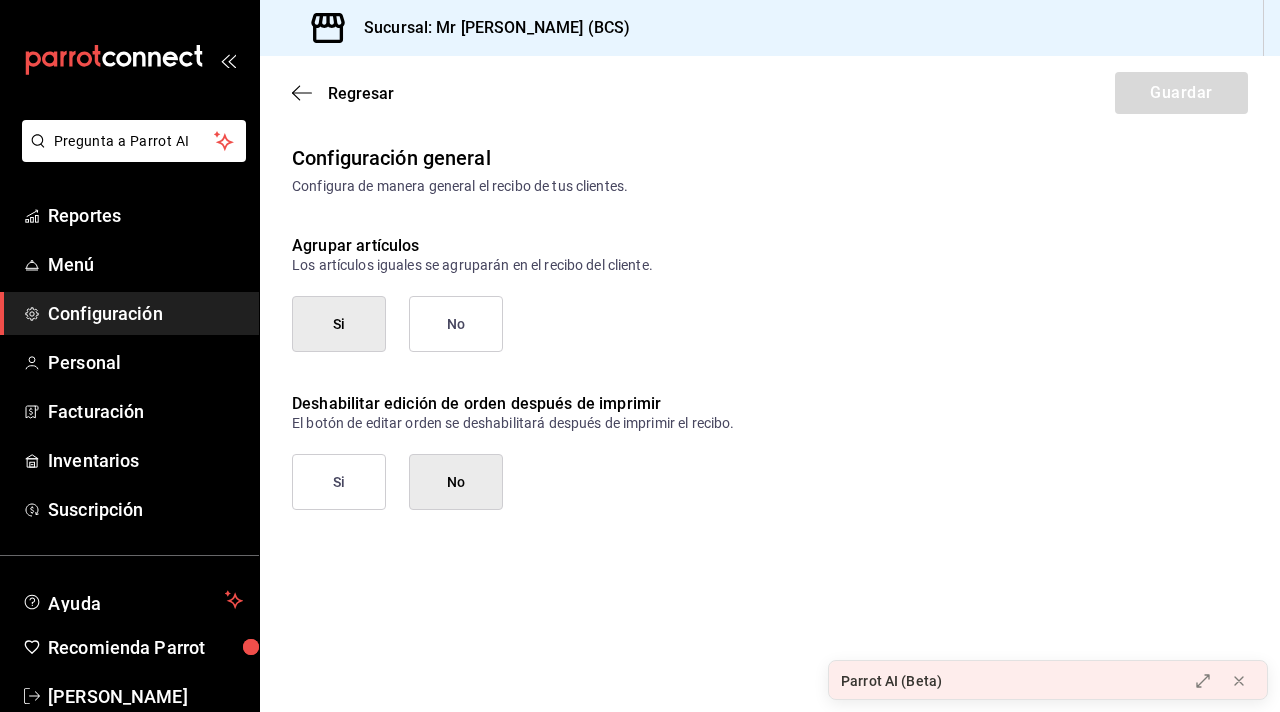 click on "Regresar Guardar" at bounding box center (770, 93) 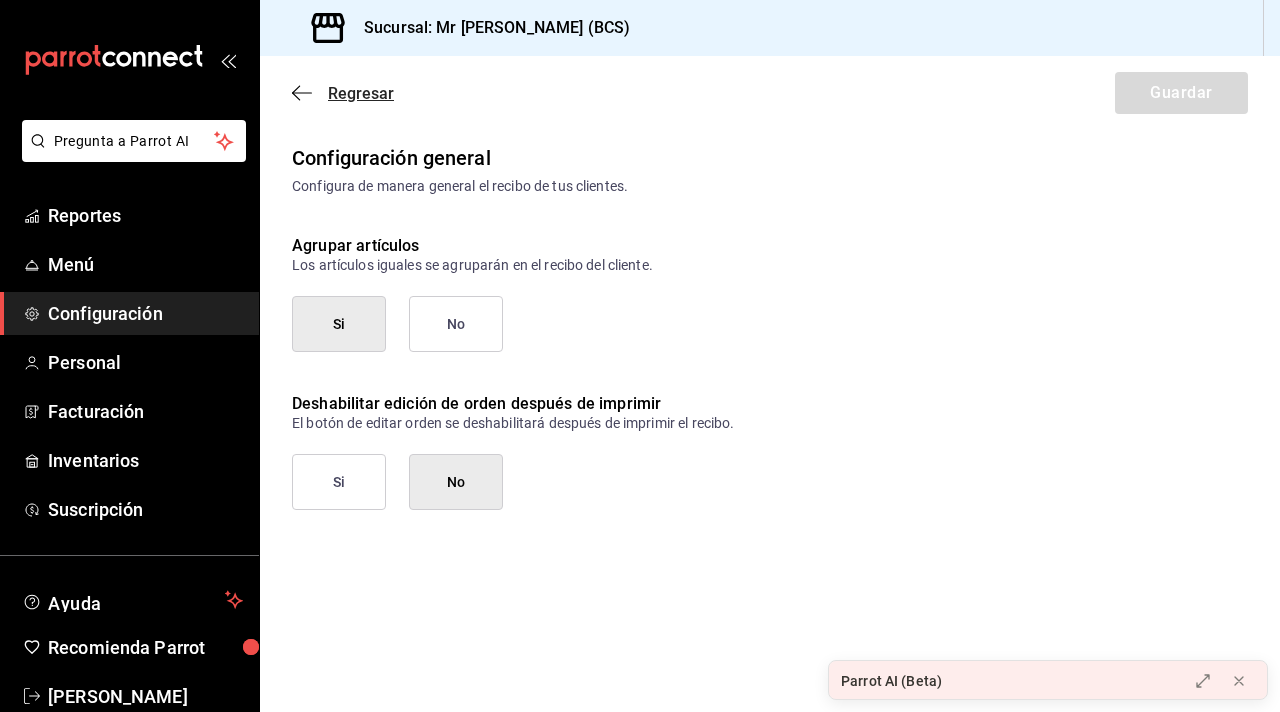 click 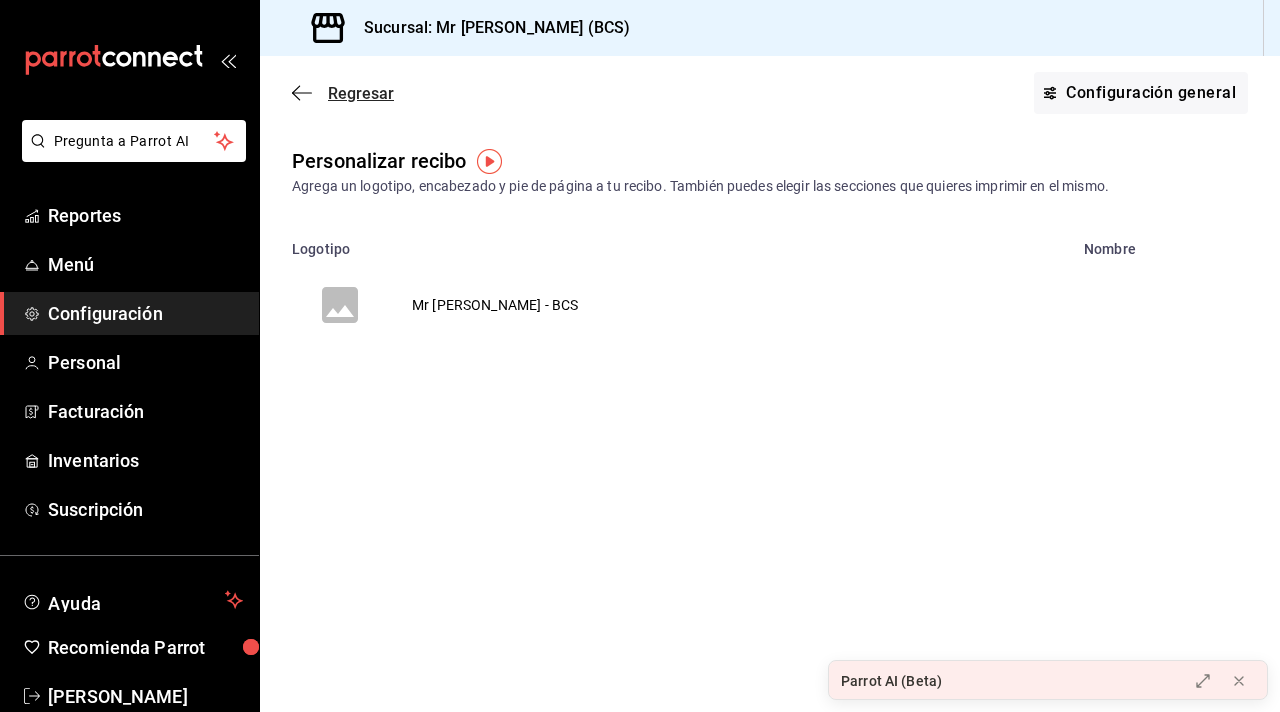 click 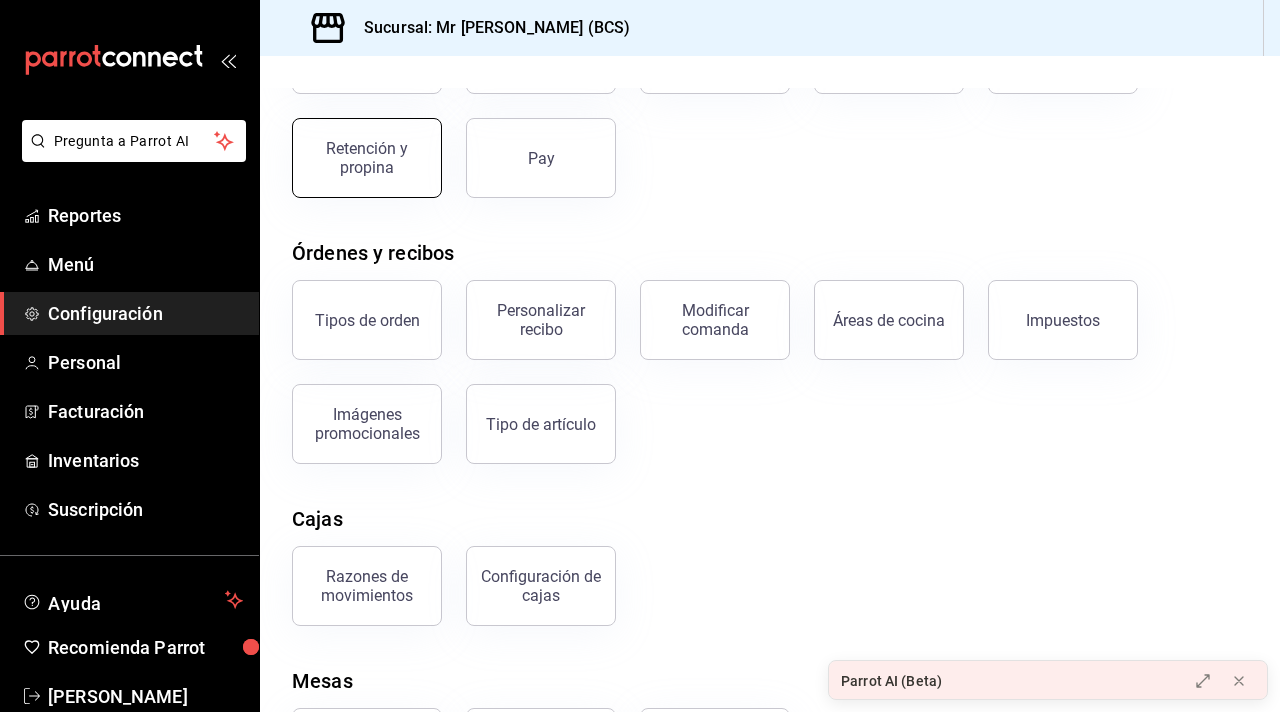 scroll, scrollTop: 200, scrollLeft: 0, axis: vertical 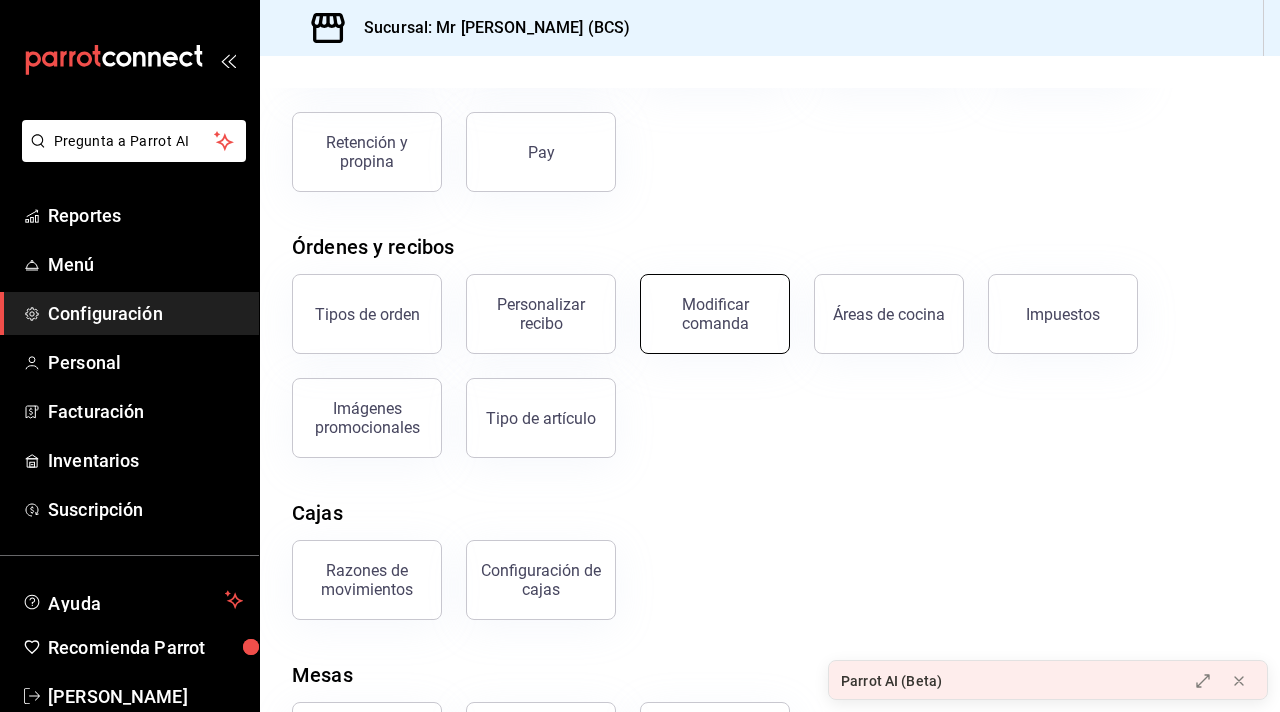 click on "Modificar comanda" at bounding box center (715, 314) 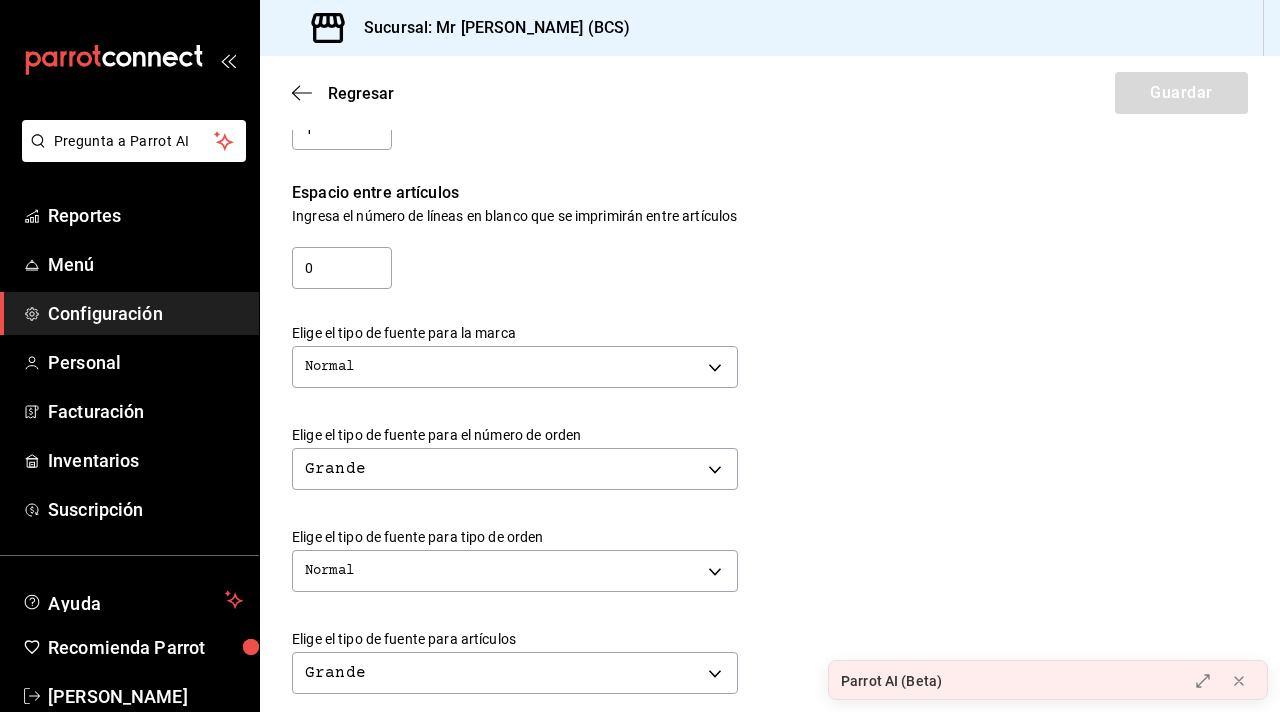 scroll, scrollTop: 339, scrollLeft: 0, axis: vertical 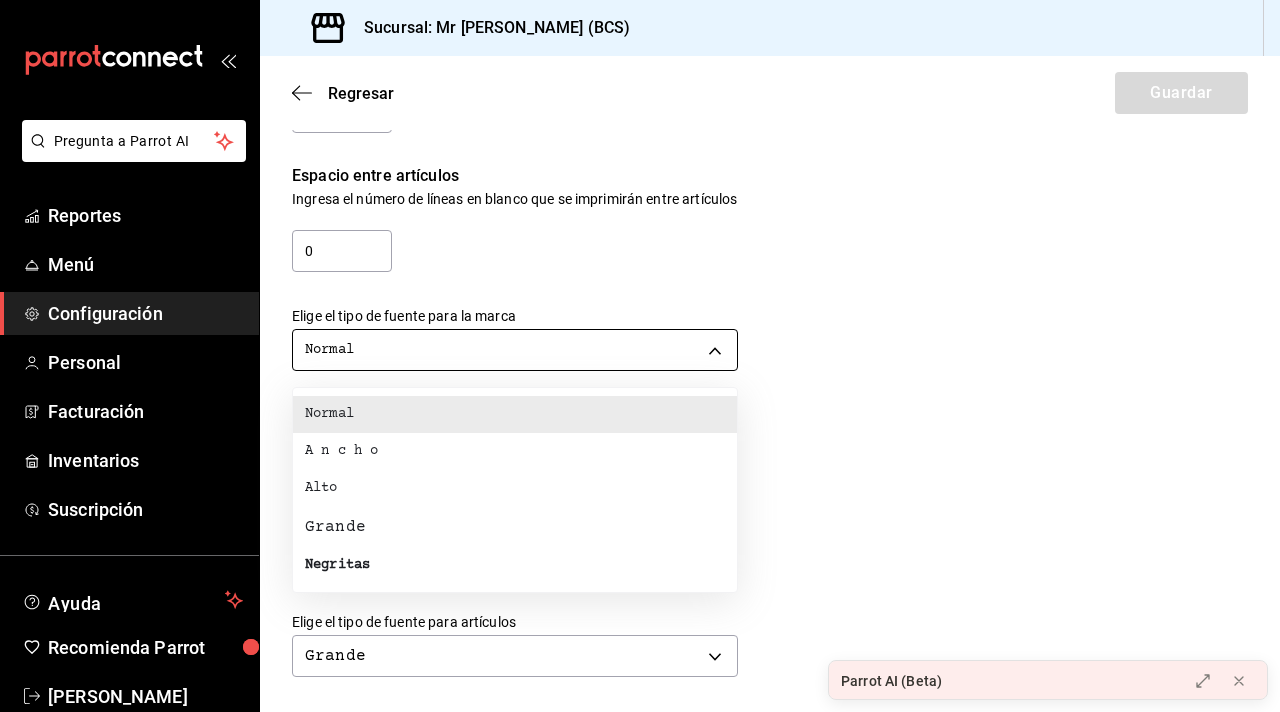 click on "Pregunta a Parrot AI Reportes   Menú   Configuración   Personal   Facturación   Inventarios   Suscripción   Ayuda Recomienda Parrot   Adriana Hirales   Sugerir nueva función   Sucursal: Mr Focaccia (BCS) Regresar Guardar Modificar comanda Personaliza las comandas de tu cocina. Margen Superior Ingresa el número de líneas en blanco que se imprimirán antes de comenzar con el contenido 1 Margen Inferior Ingresa el número de líneas en blanco que se imprimirán después de terminar con el contenido 1 Espacio entre artículos Ingresa el número de líneas en blanco que se imprimirán entre artículos 0 Elige el tipo de fuente para la marca Normal NORMAL Elige el tipo de fuente para el número de orden Grande   BIG Elige el tipo de fuente para tipo de orden Normal   NORMAL Elige el tipo de fuente para artículos Grande BIG Elige el tipo de fuente para modificadores Grande BIG Elige el tipo de fuente para notas Grande BIG ¿Mostrar títulos de grupos modificadores? Si No Si No Ver video tutorial Ir a video" at bounding box center [640, 356] 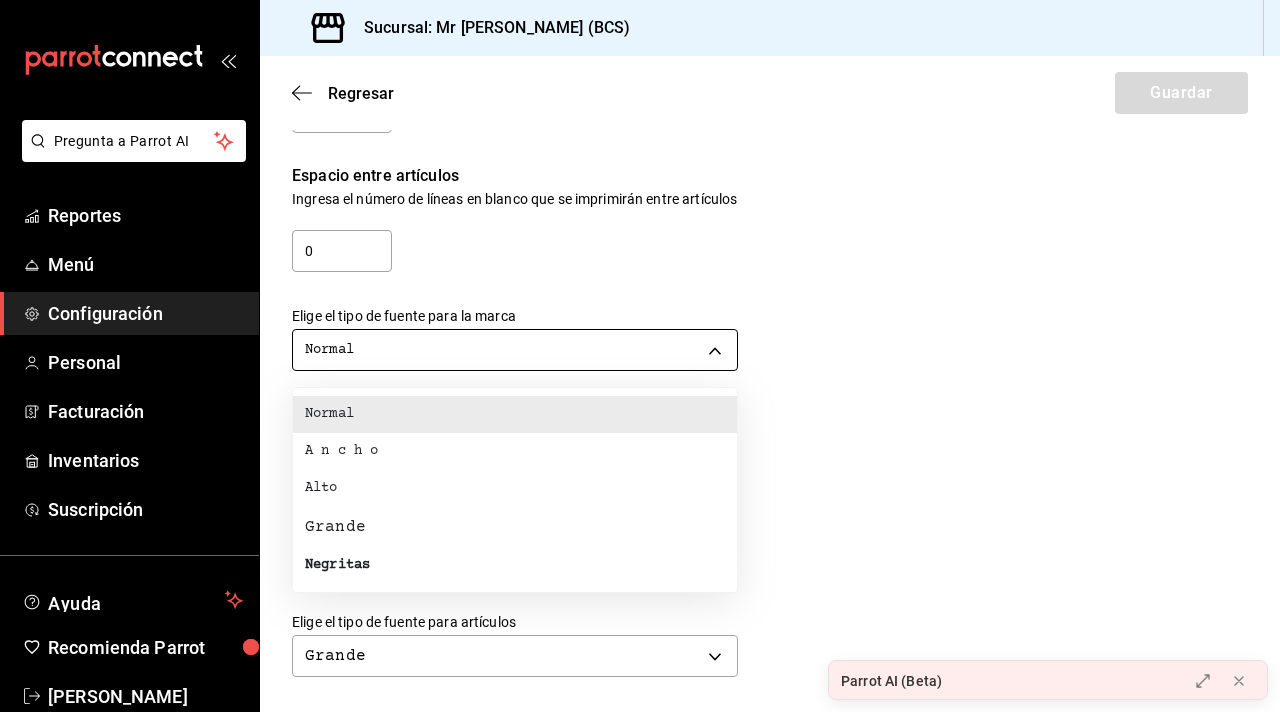 click at bounding box center [640, 356] 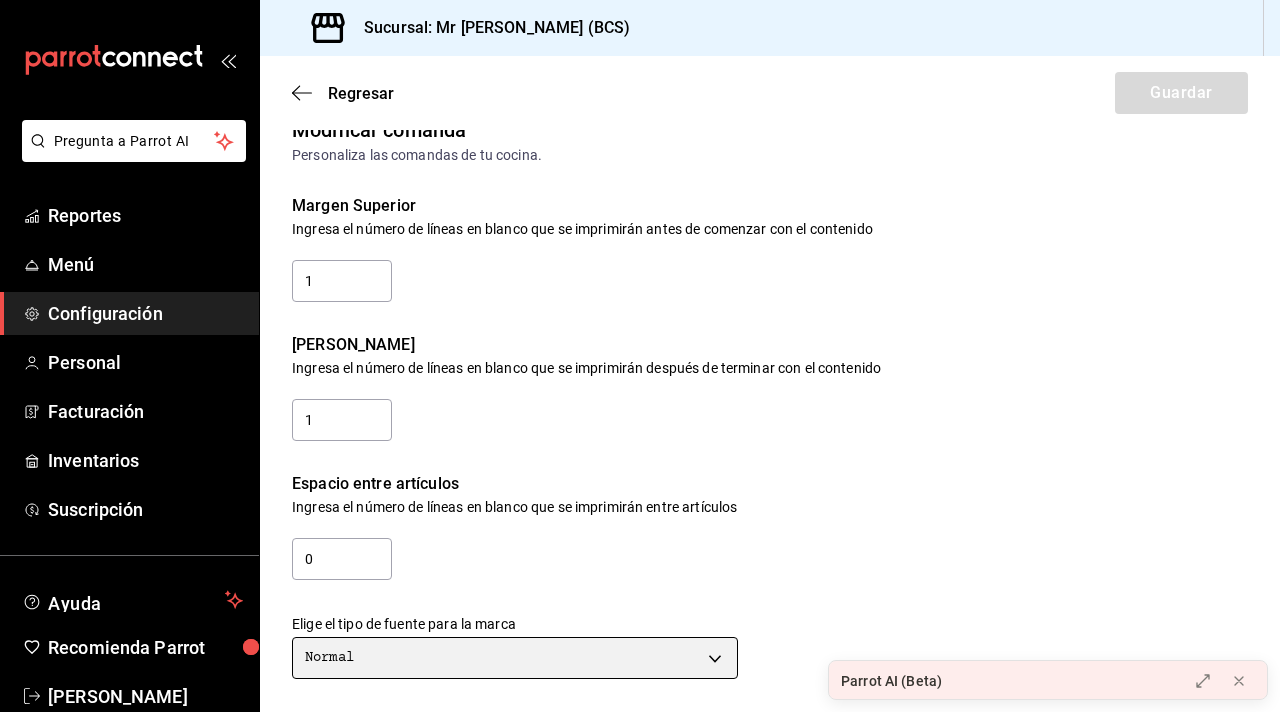 scroll, scrollTop: 0, scrollLeft: 0, axis: both 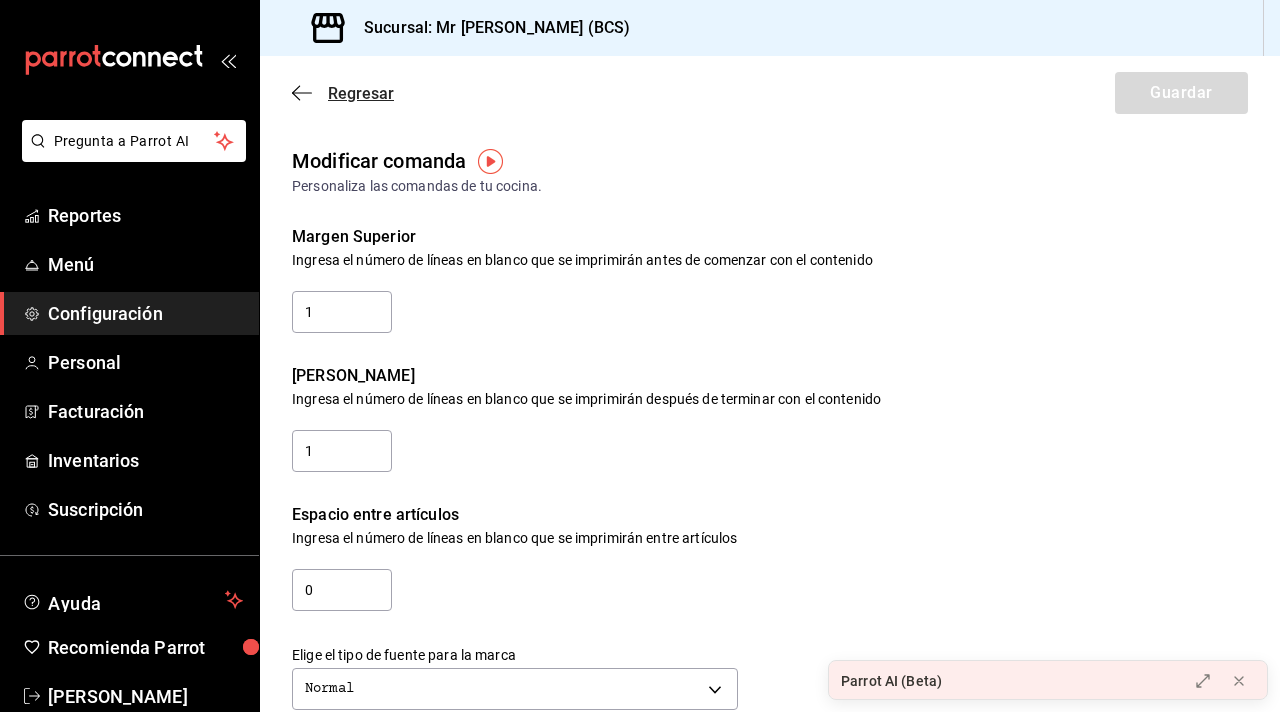 click 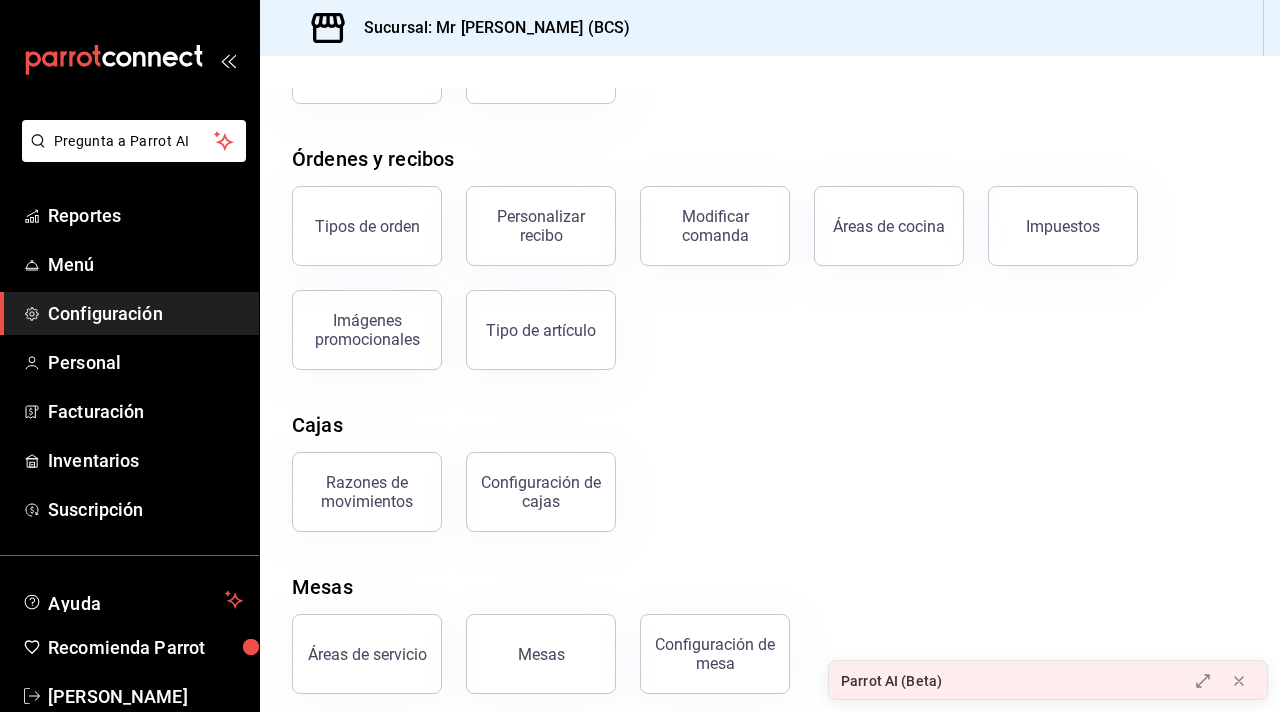 scroll, scrollTop: 302, scrollLeft: 0, axis: vertical 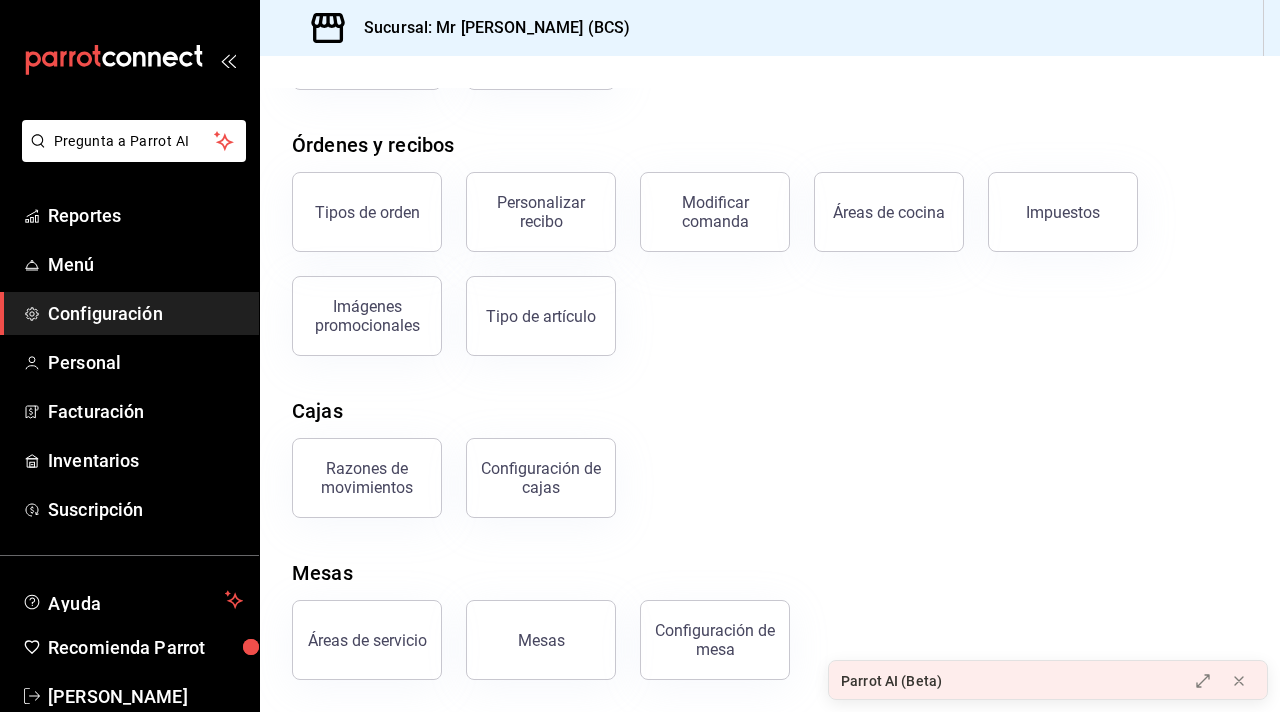 click on "Elige la opción que deseas configurar Pagos Formas de pago Descuentos Razones de cancelación Cargos por servicio Comisiones de integraciones Retención y propina Pay Órdenes y recibos Tipos de orden Personalizar recibo Modificar comanda Áreas de cocina Impuestos Imágenes promocionales Tipo de artículo Cajas Razones de movimientos Configuración de cajas Mesas Áreas de servicio Mesas Configuración de mesa" at bounding box center [770, 241] 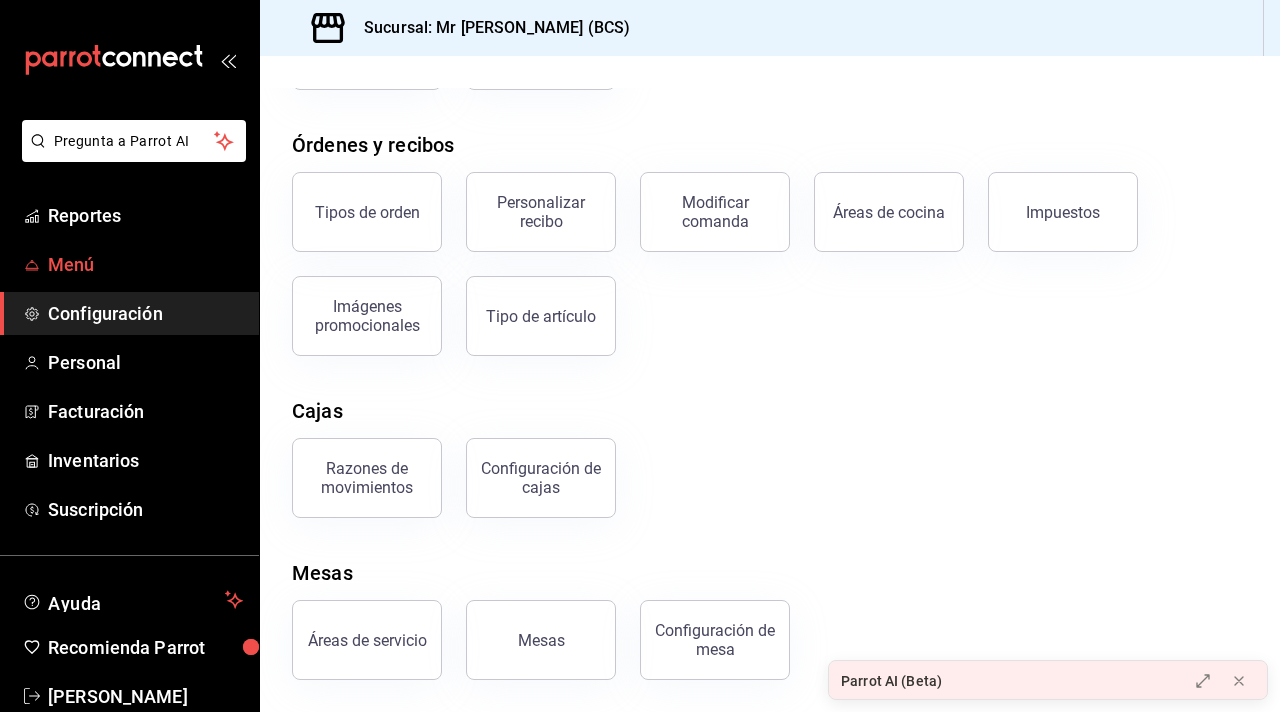 click on "Menú" at bounding box center (145, 264) 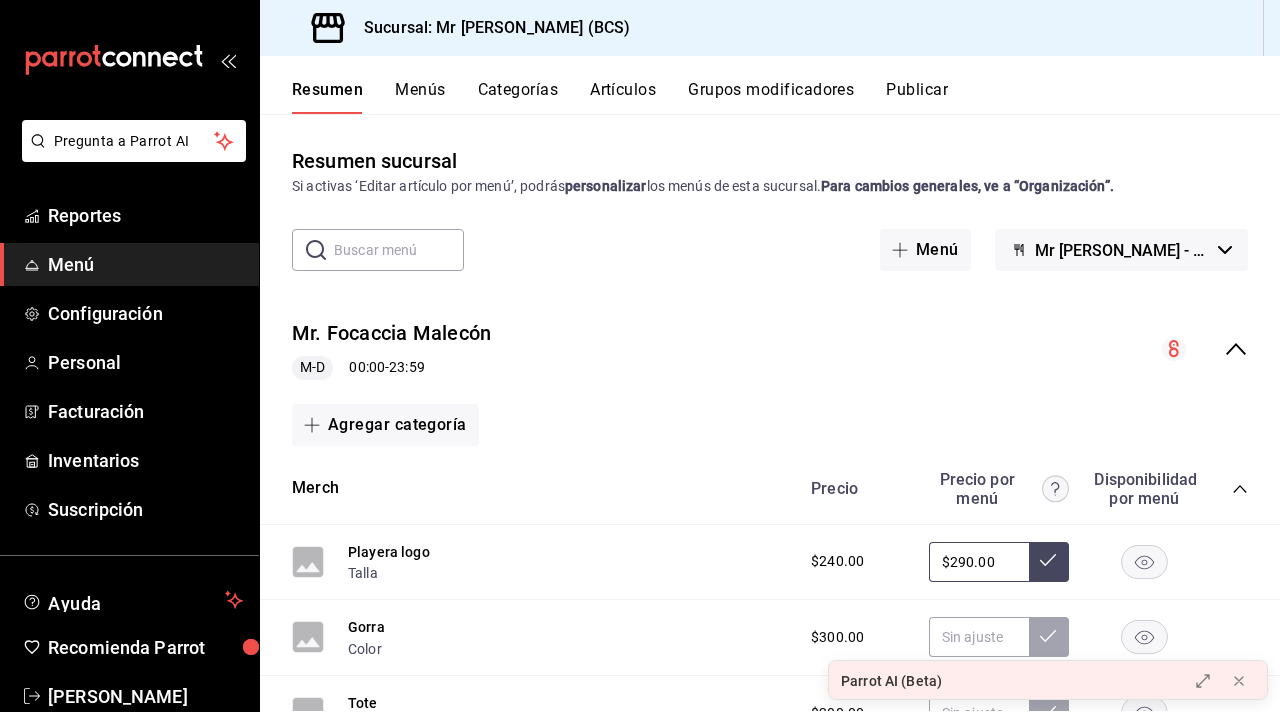 click 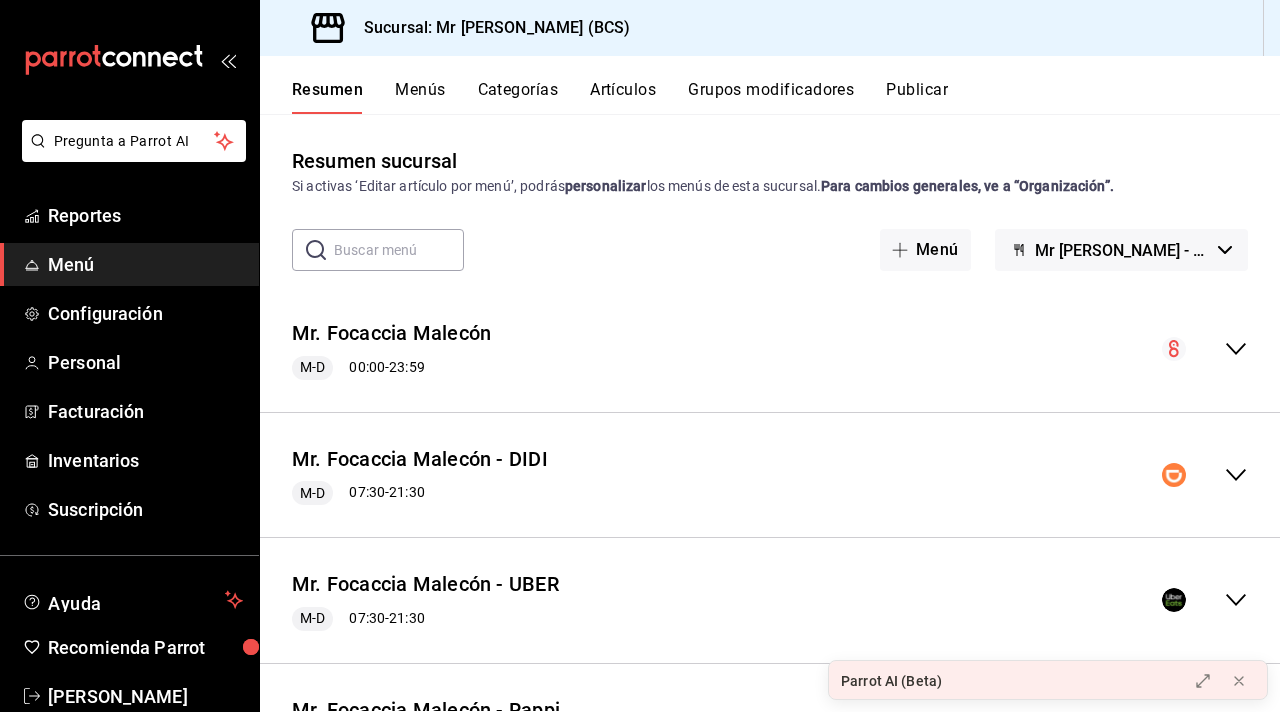 click 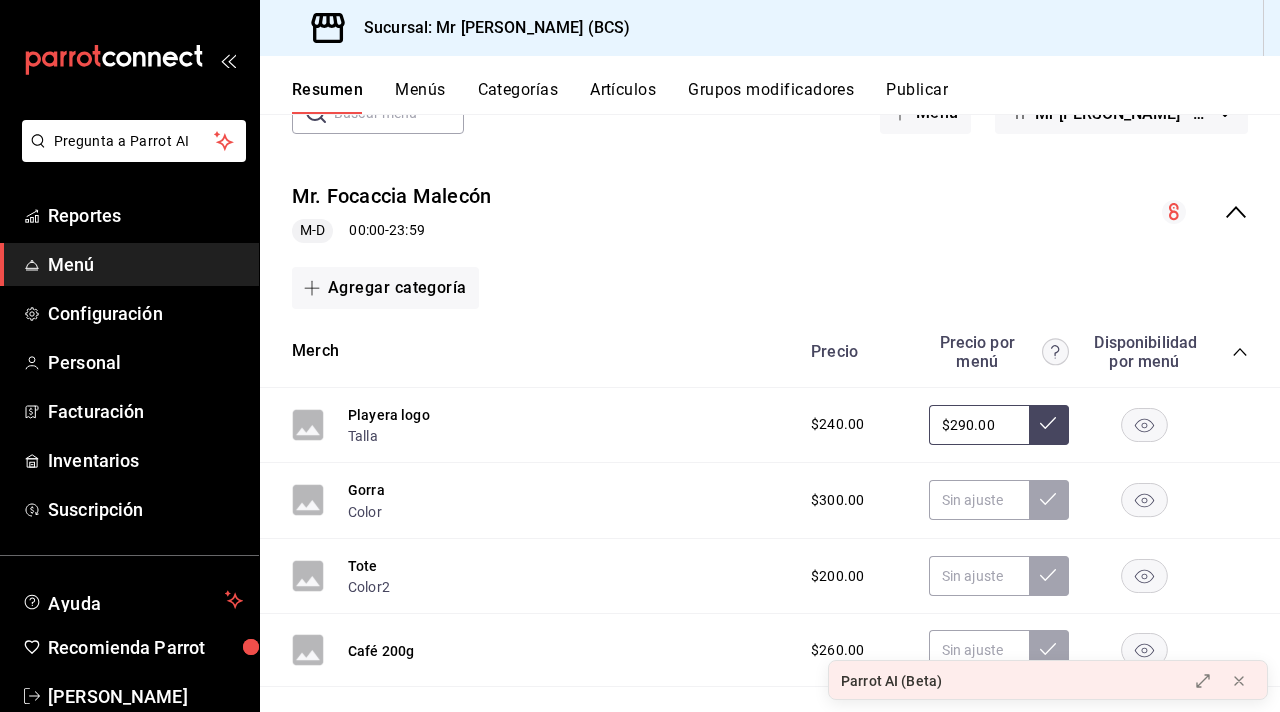 scroll, scrollTop: 138, scrollLeft: 0, axis: vertical 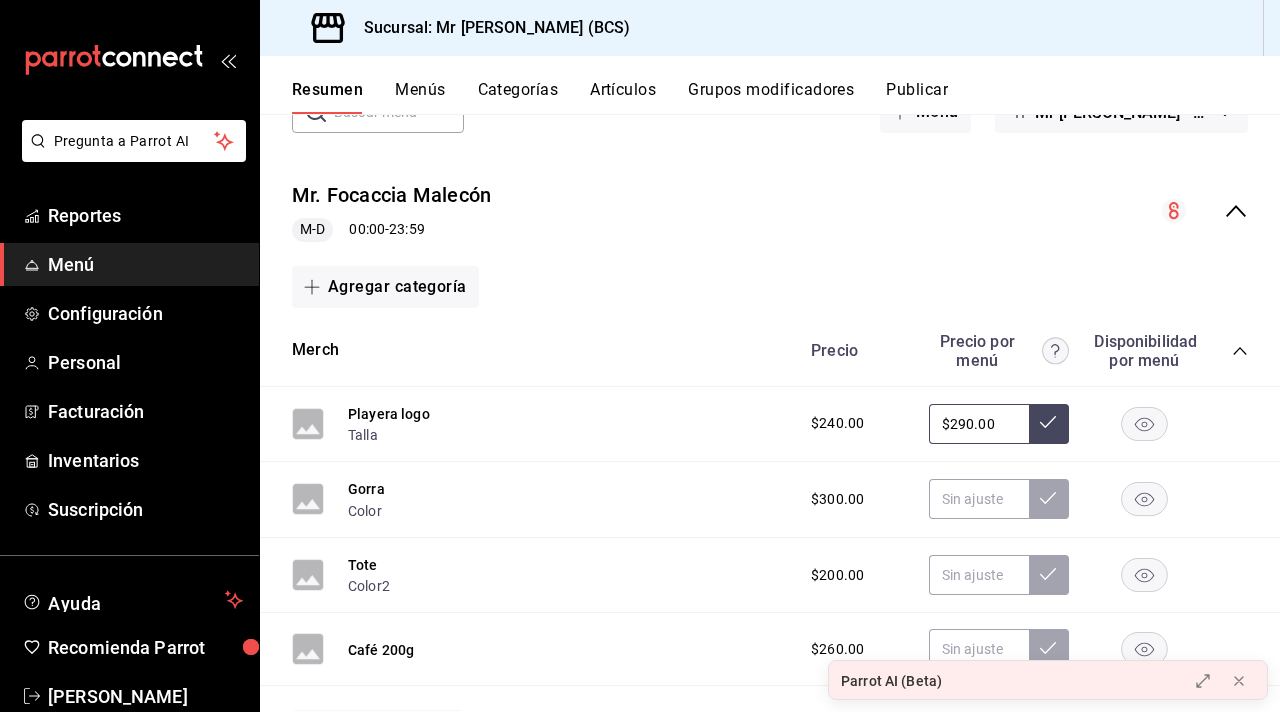 click 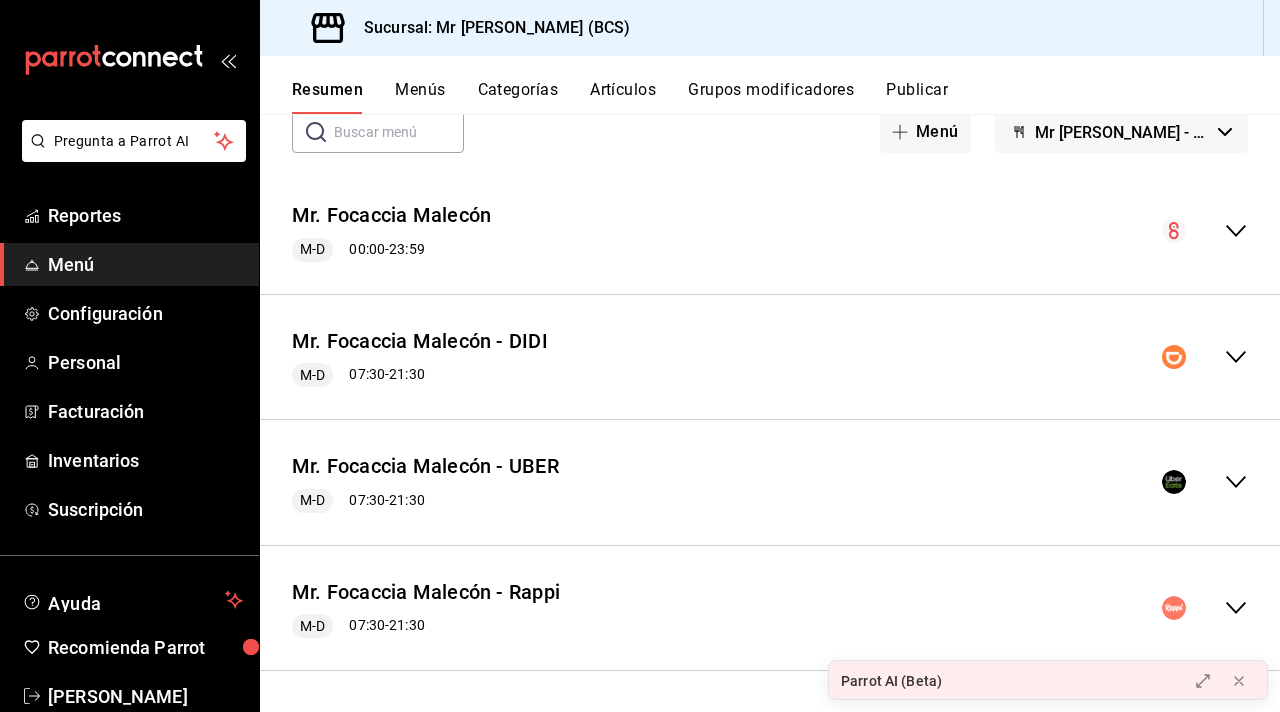 scroll, scrollTop: 118, scrollLeft: 0, axis: vertical 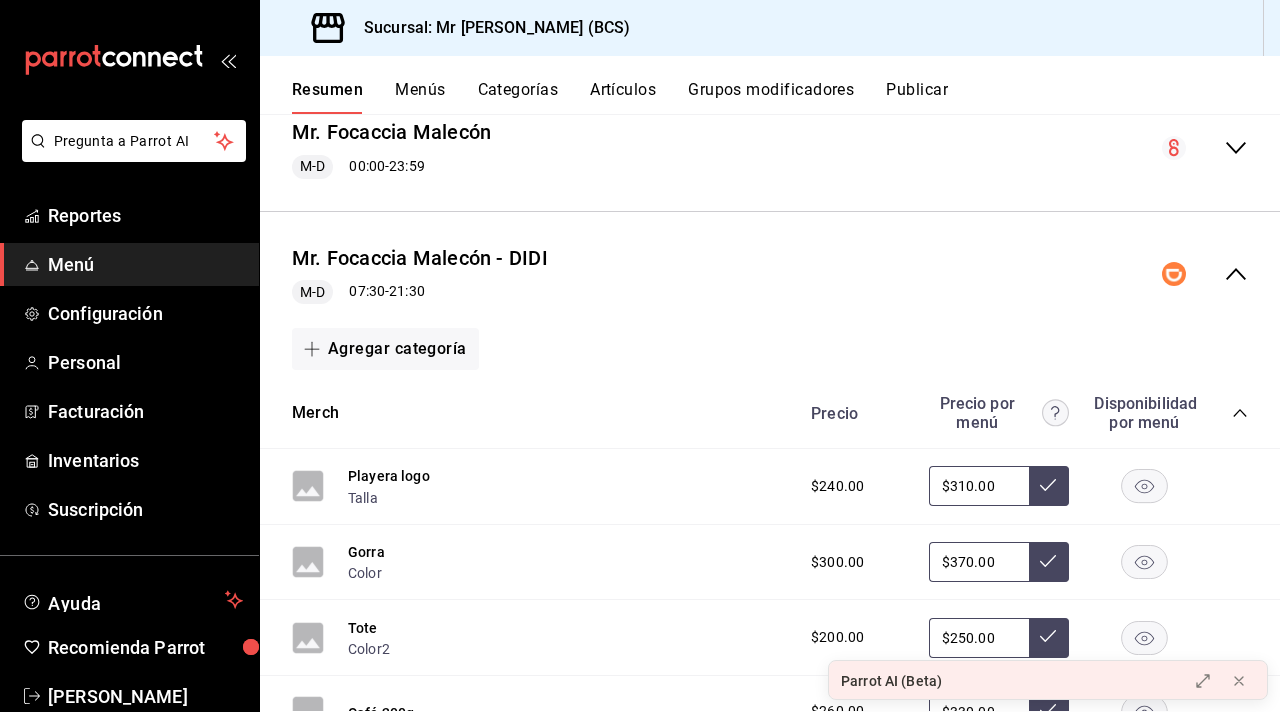 click 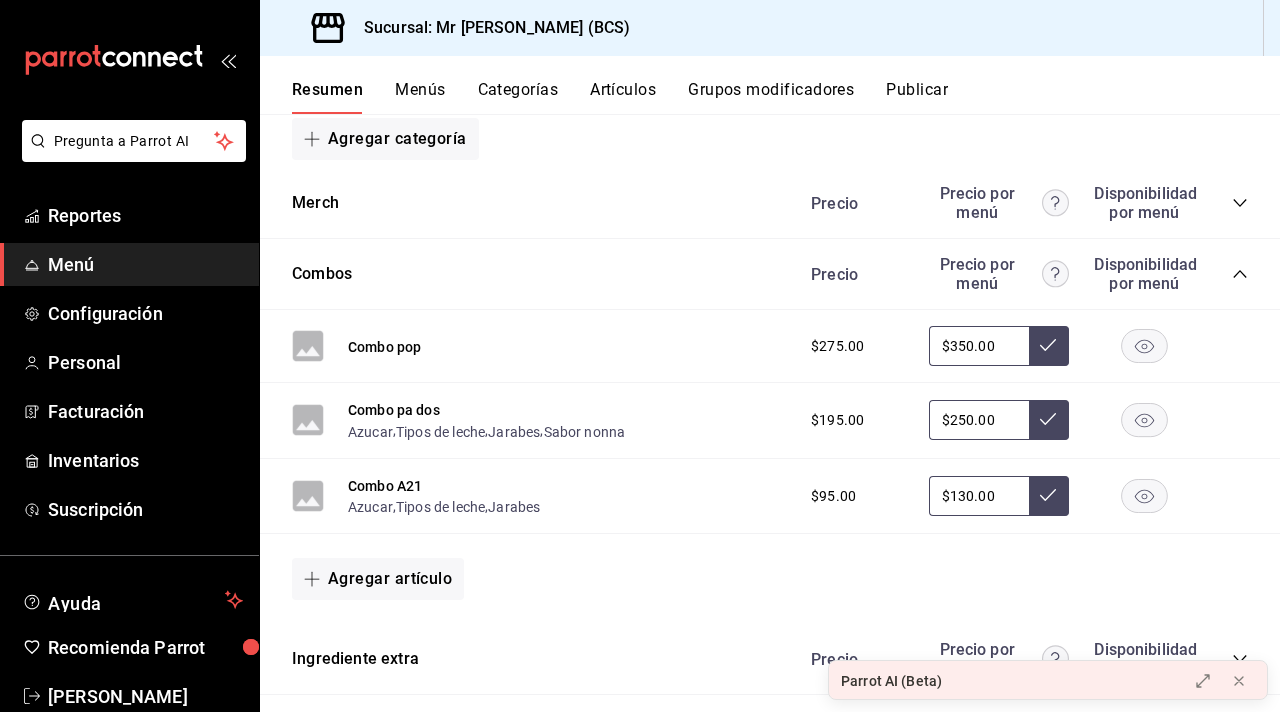 scroll, scrollTop: 414, scrollLeft: 0, axis: vertical 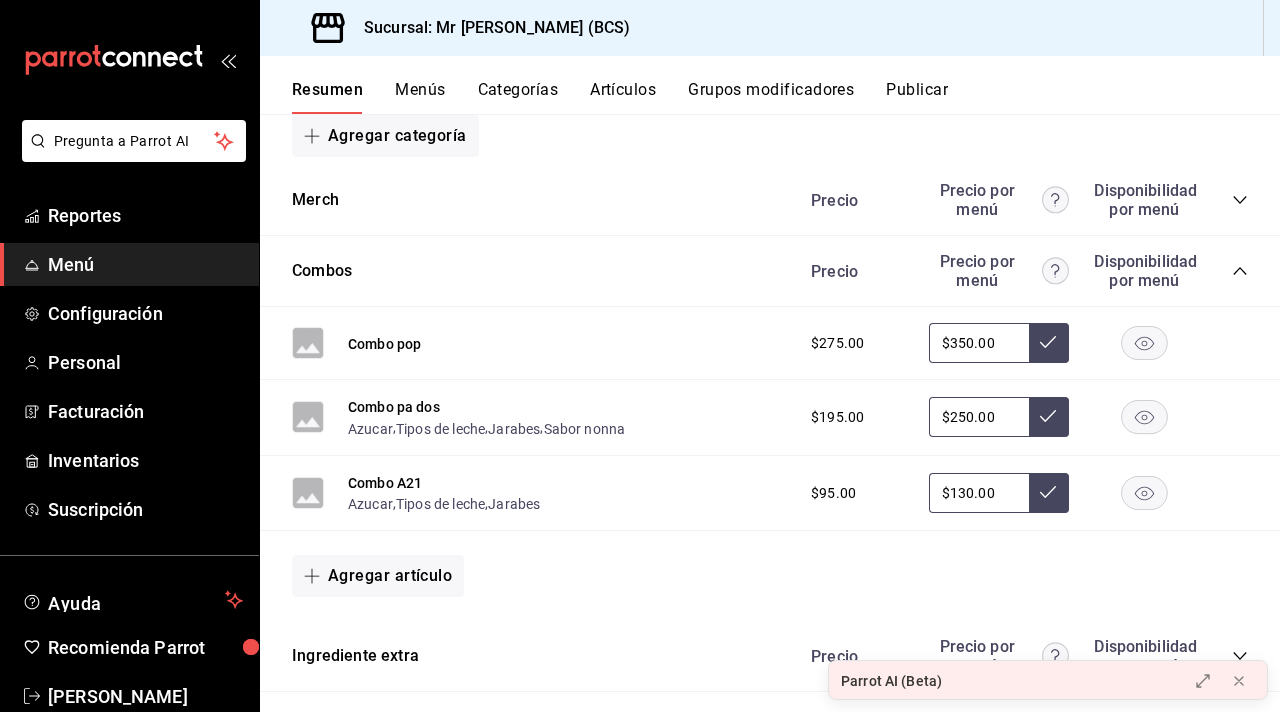 click 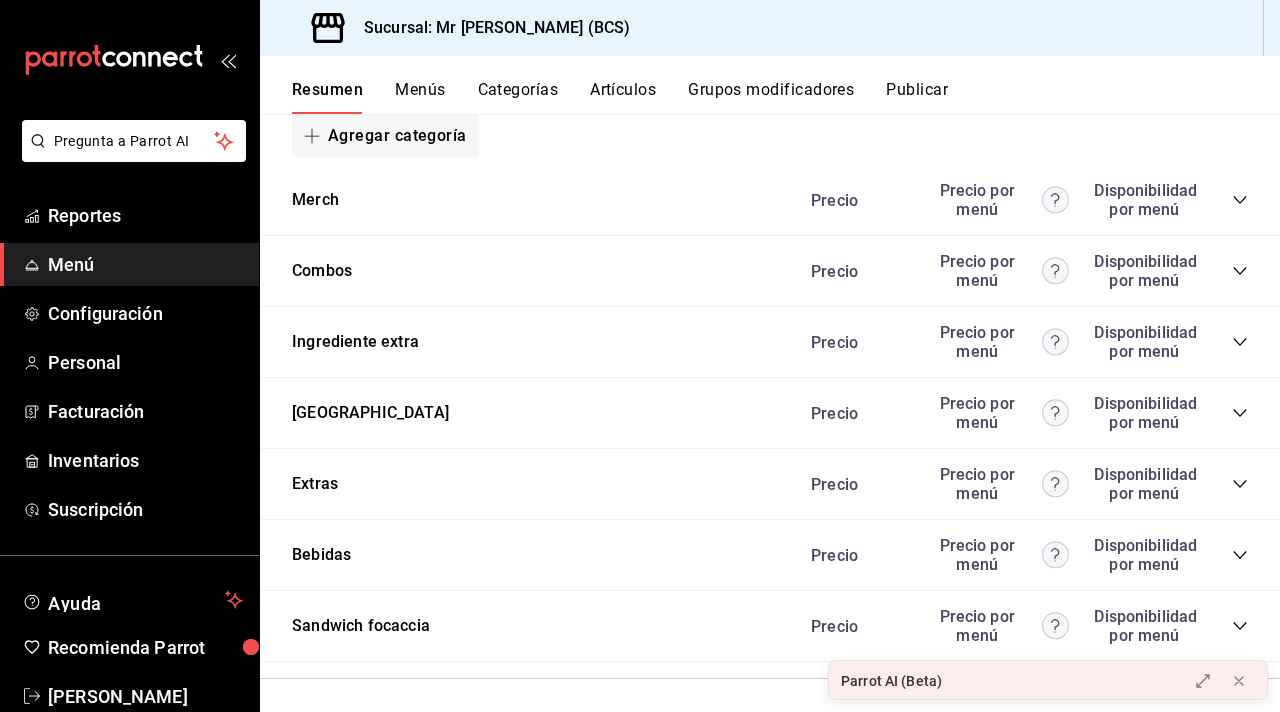 click on "Disponibilidad por menú" at bounding box center (1144, 342) 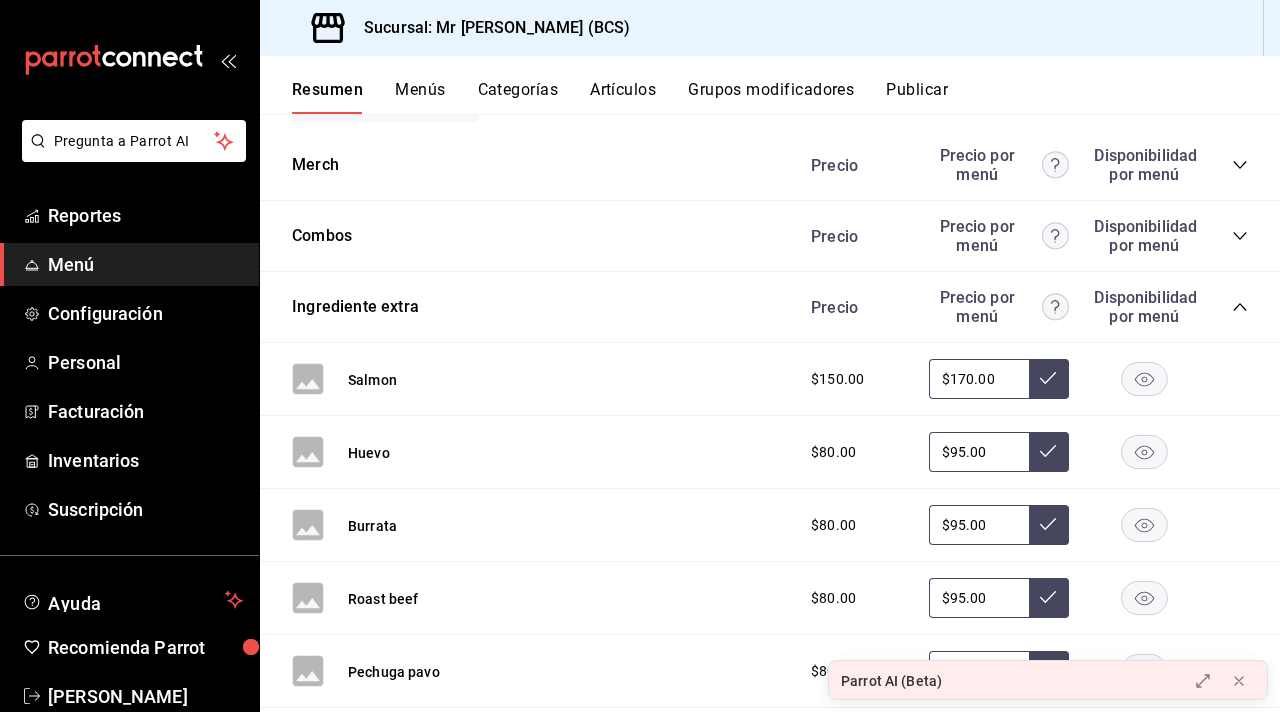 scroll, scrollTop: 459, scrollLeft: 0, axis: vertical 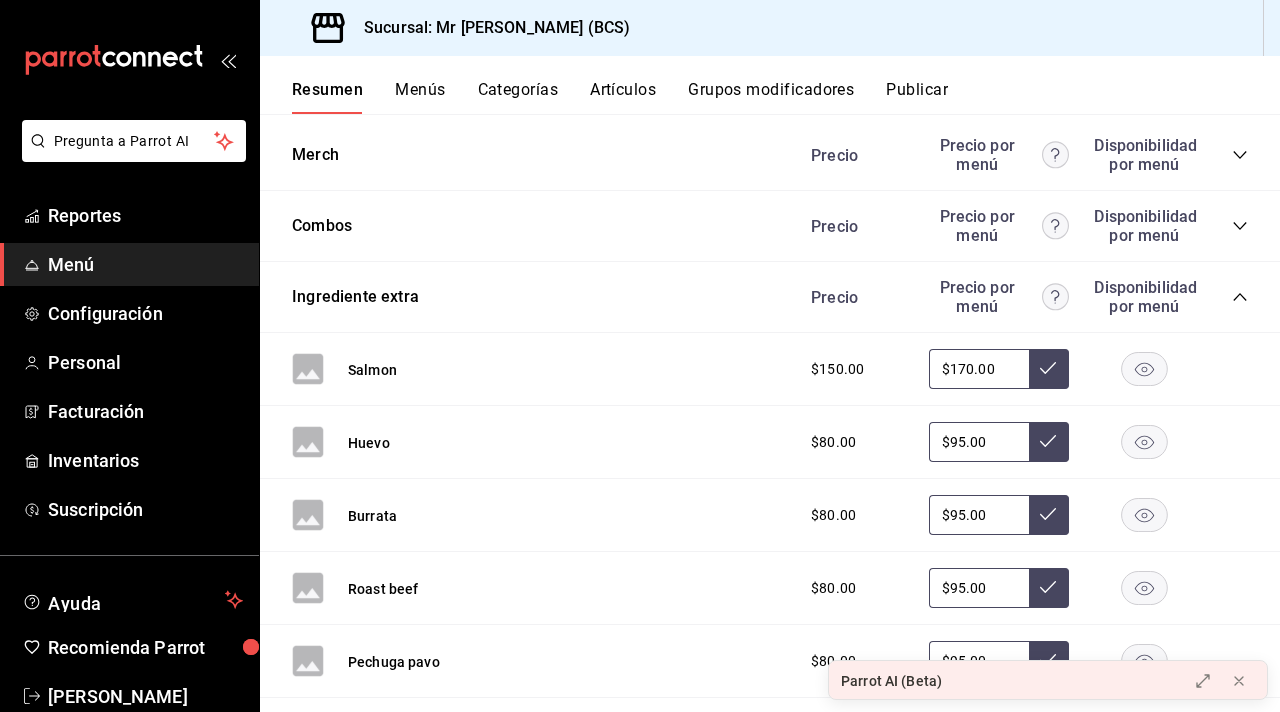 click 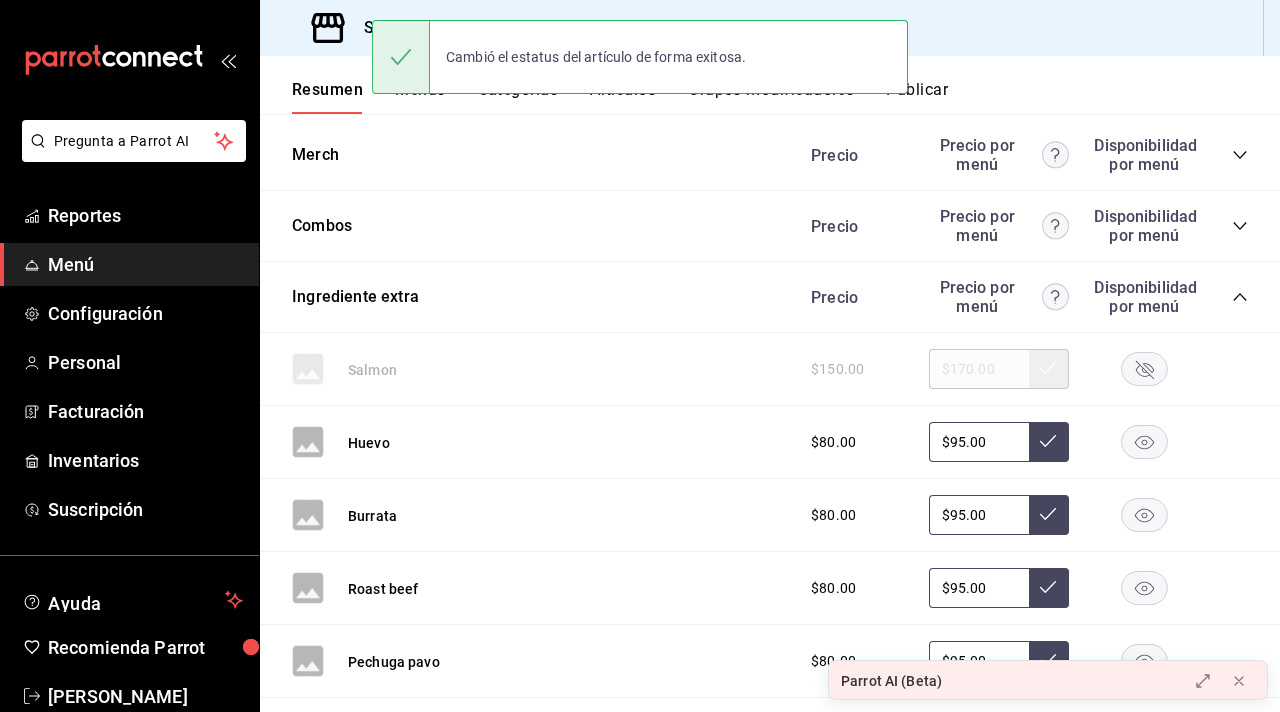 click 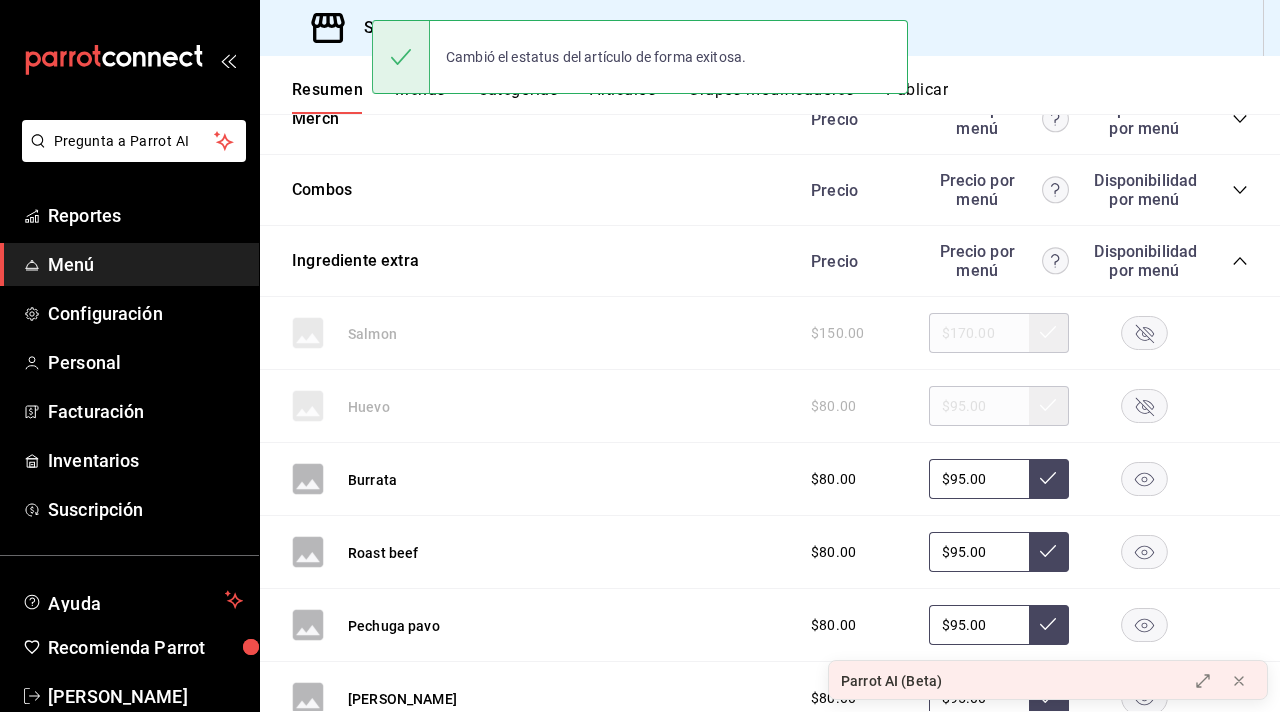scroll, scrollTop: 496, scrollLeft: 0, axis: vertical 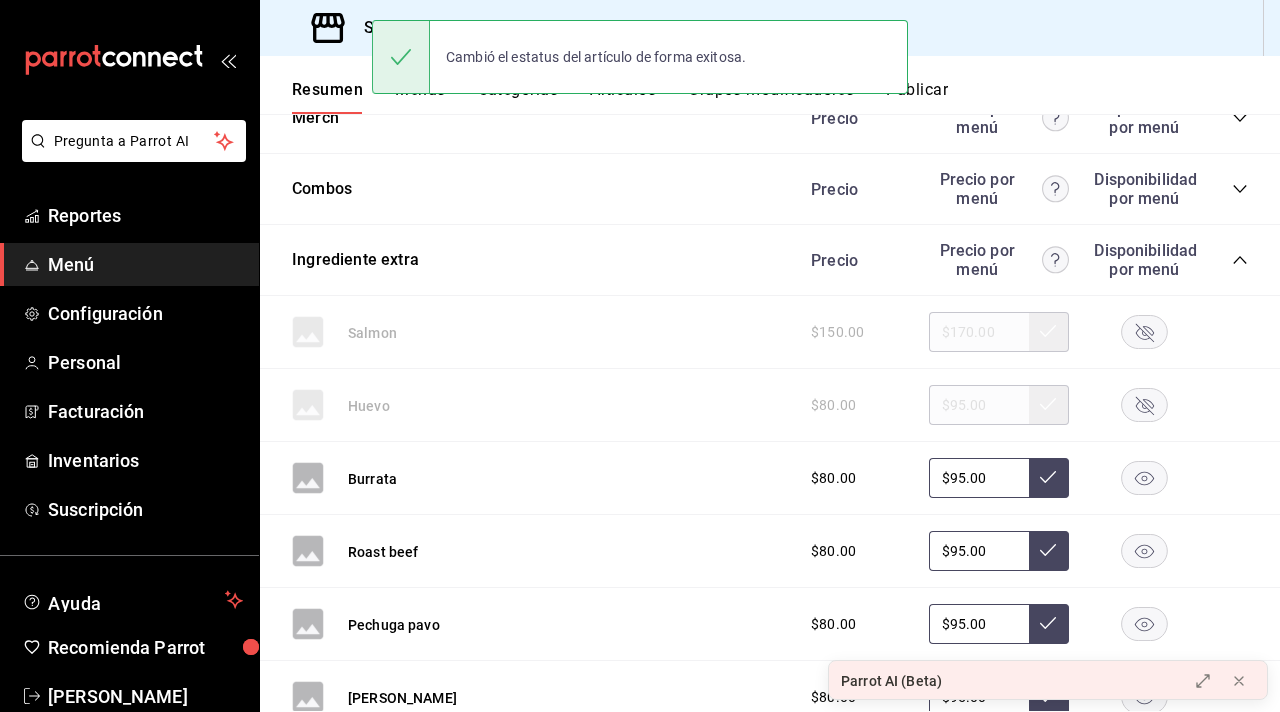 click 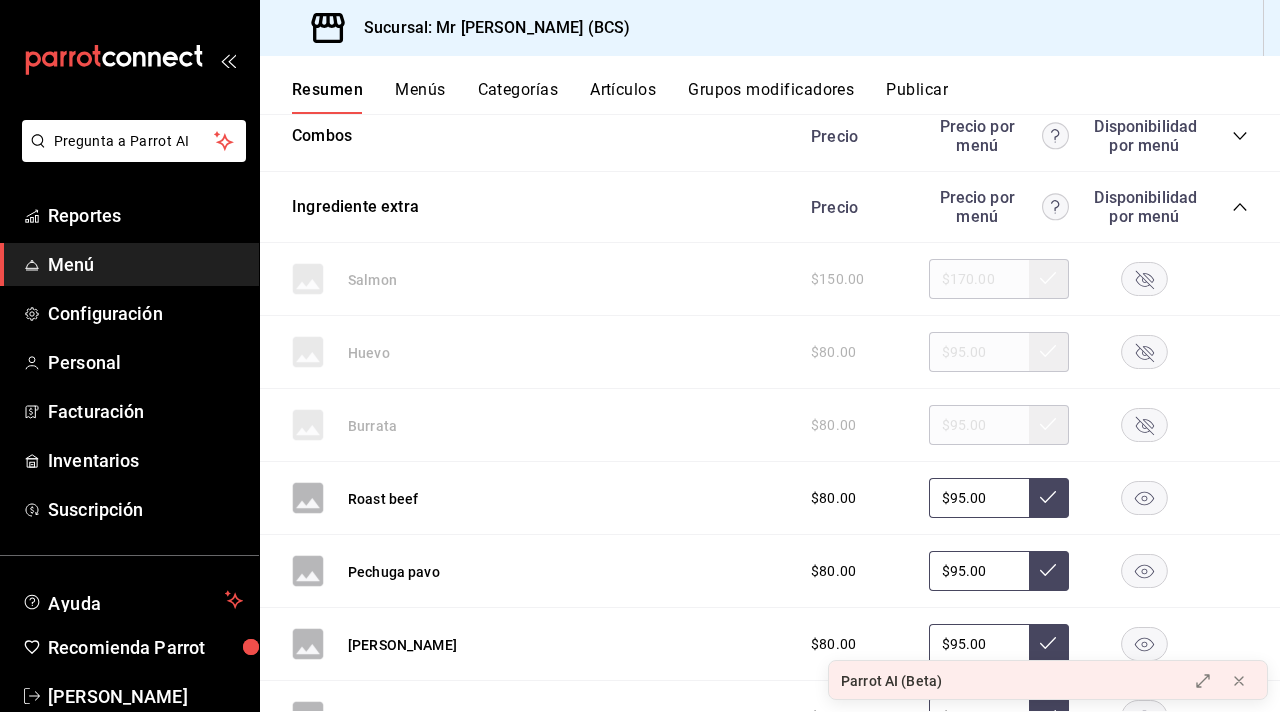 click 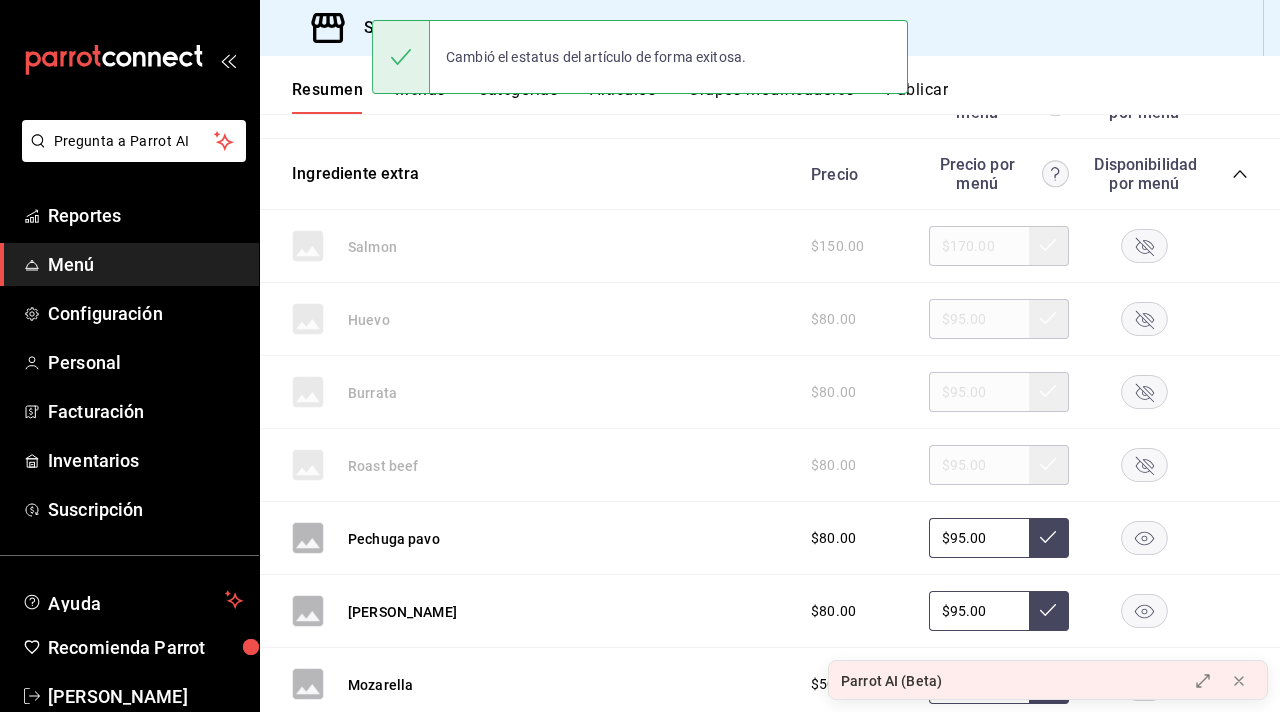 scroll, scrollTop: 623, scrollLeft: 0, axis: vertical 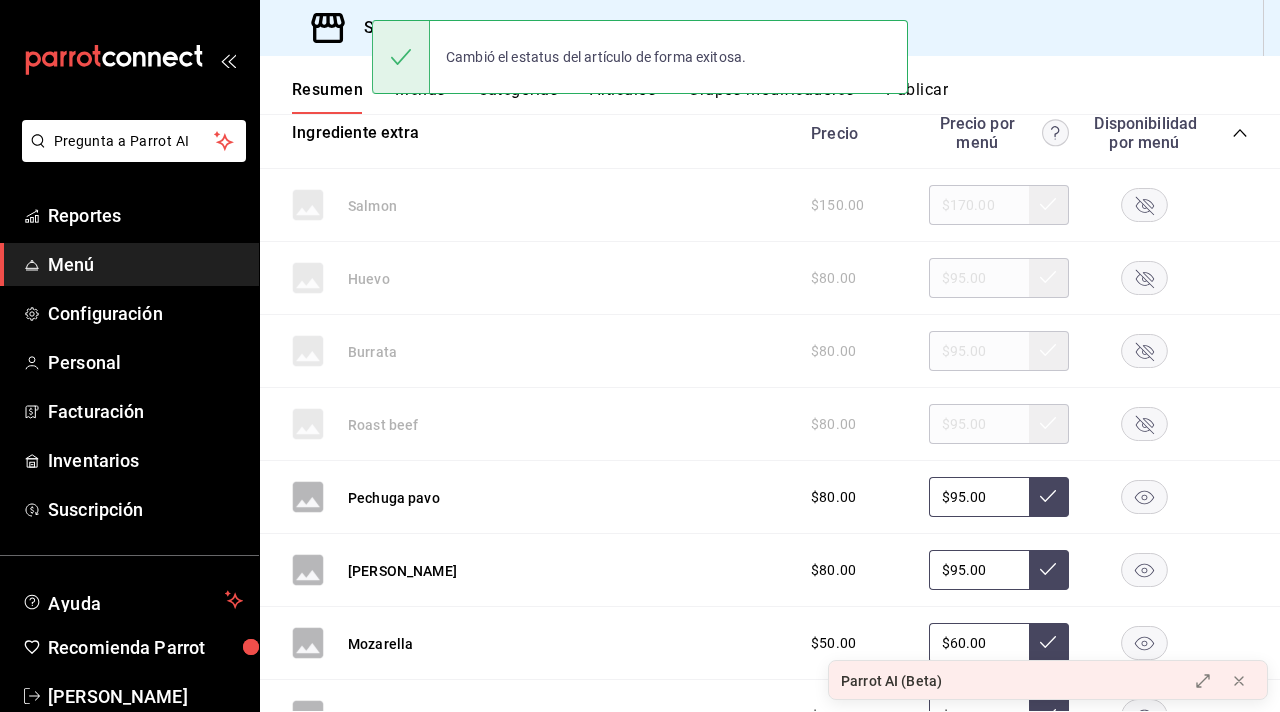 click 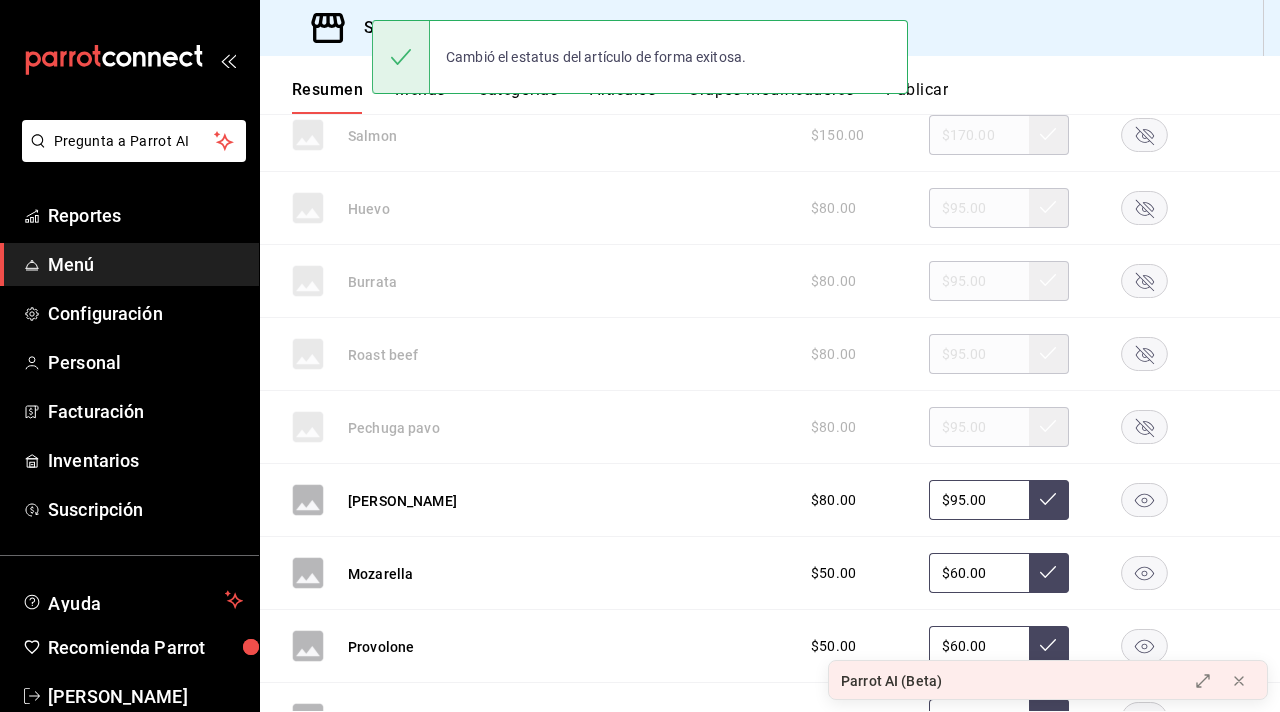 click 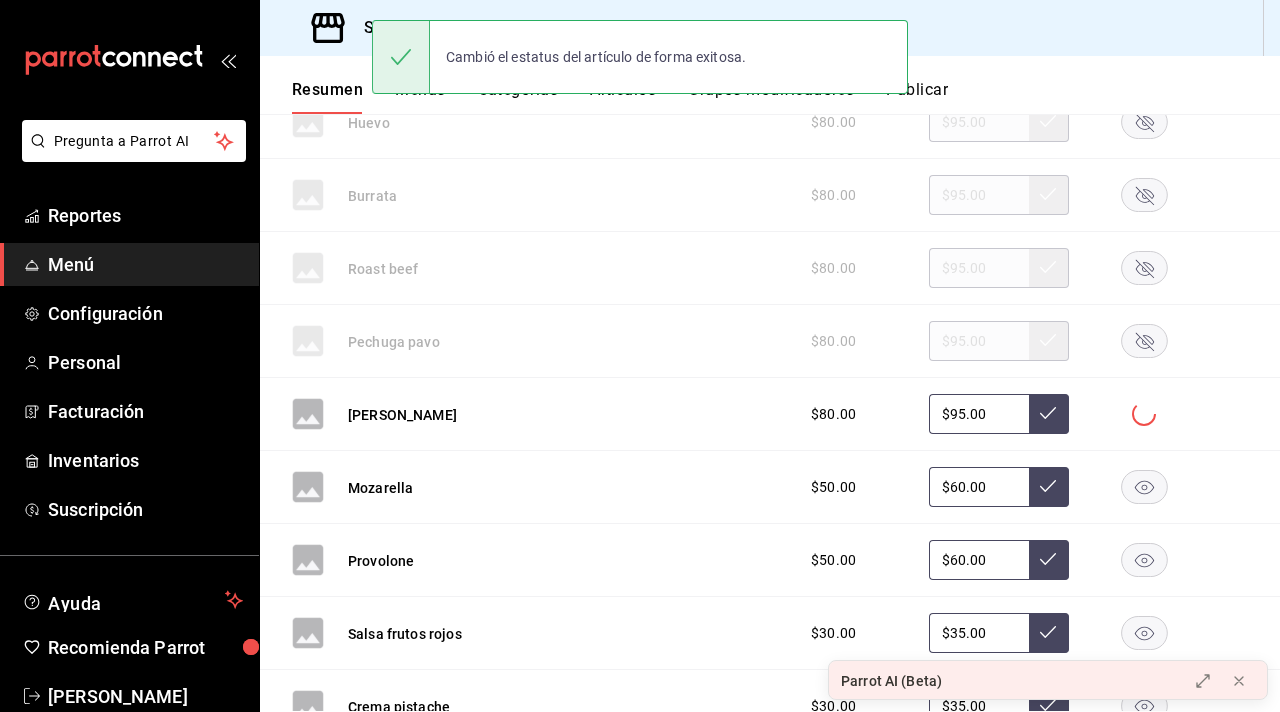 scroll, scrollTop: 781, scrollLeft: 0, axis: vertical 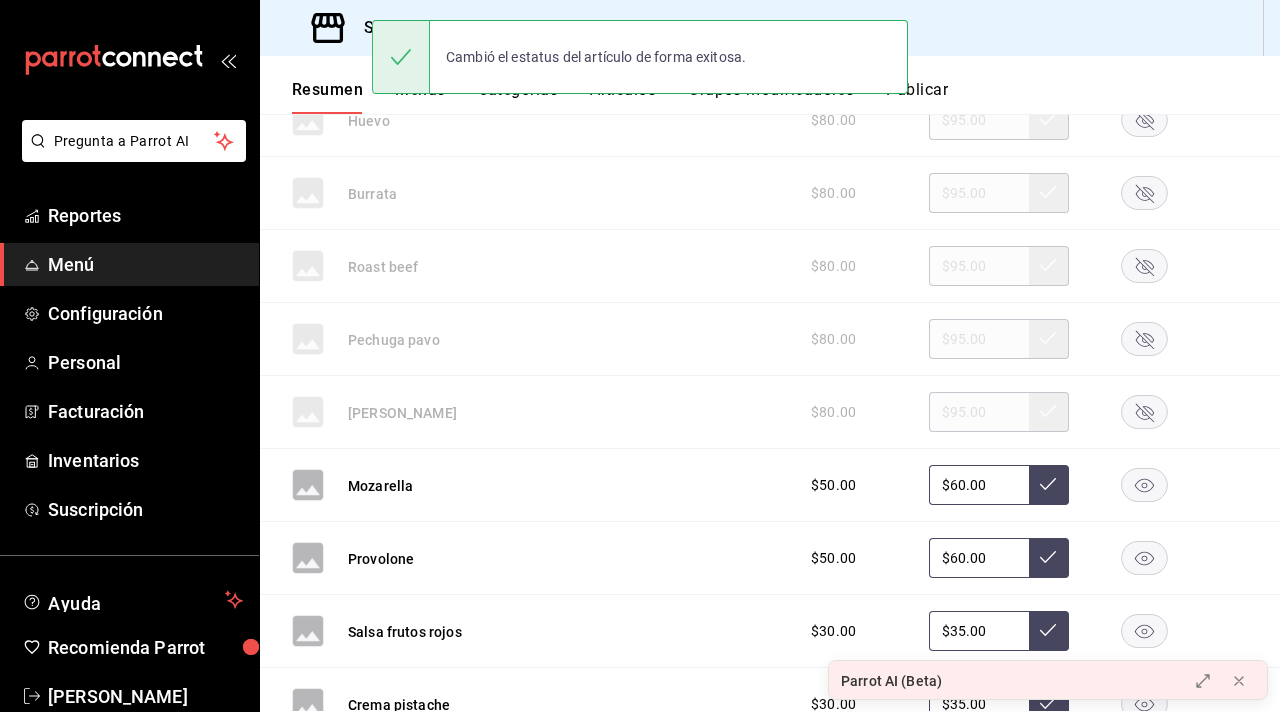 click 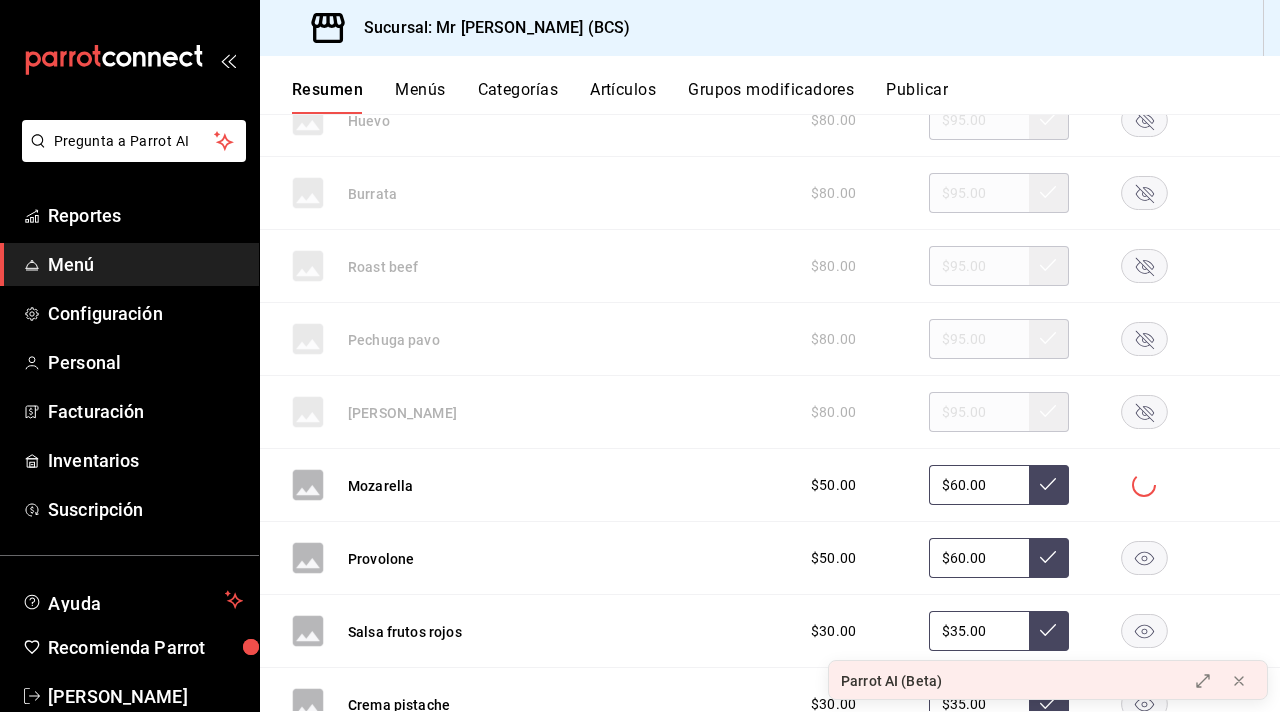 click 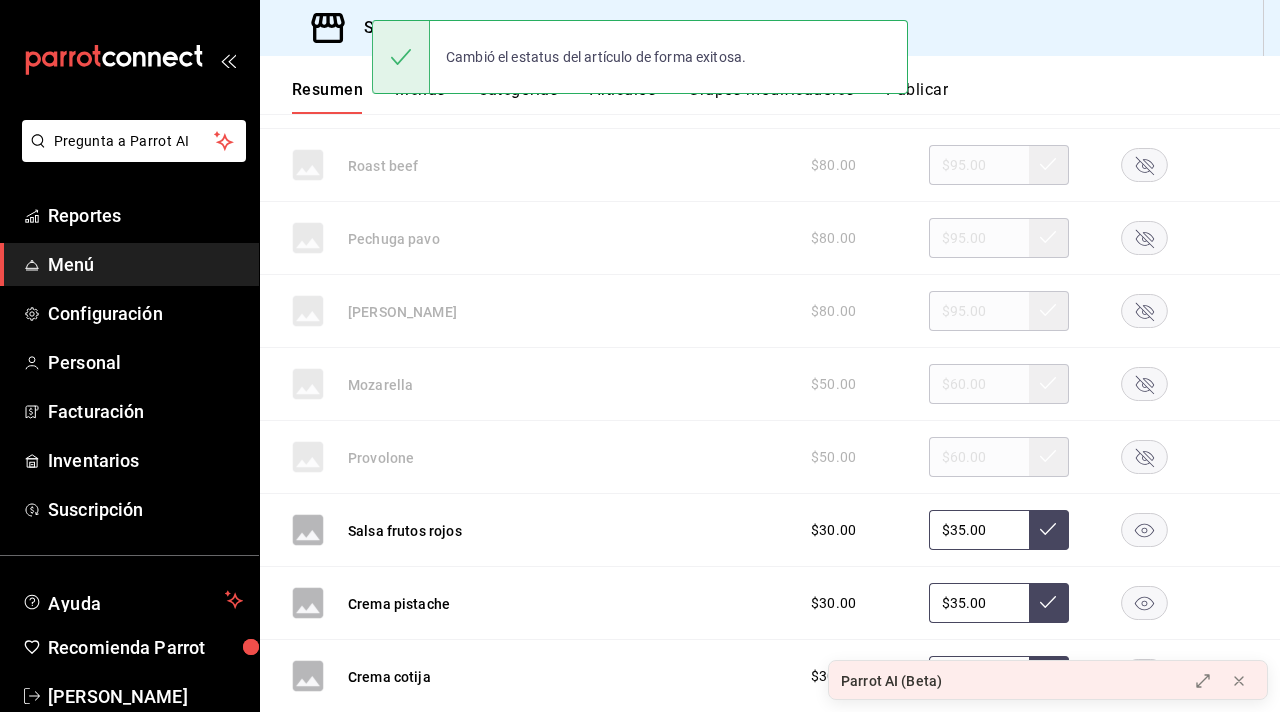 click 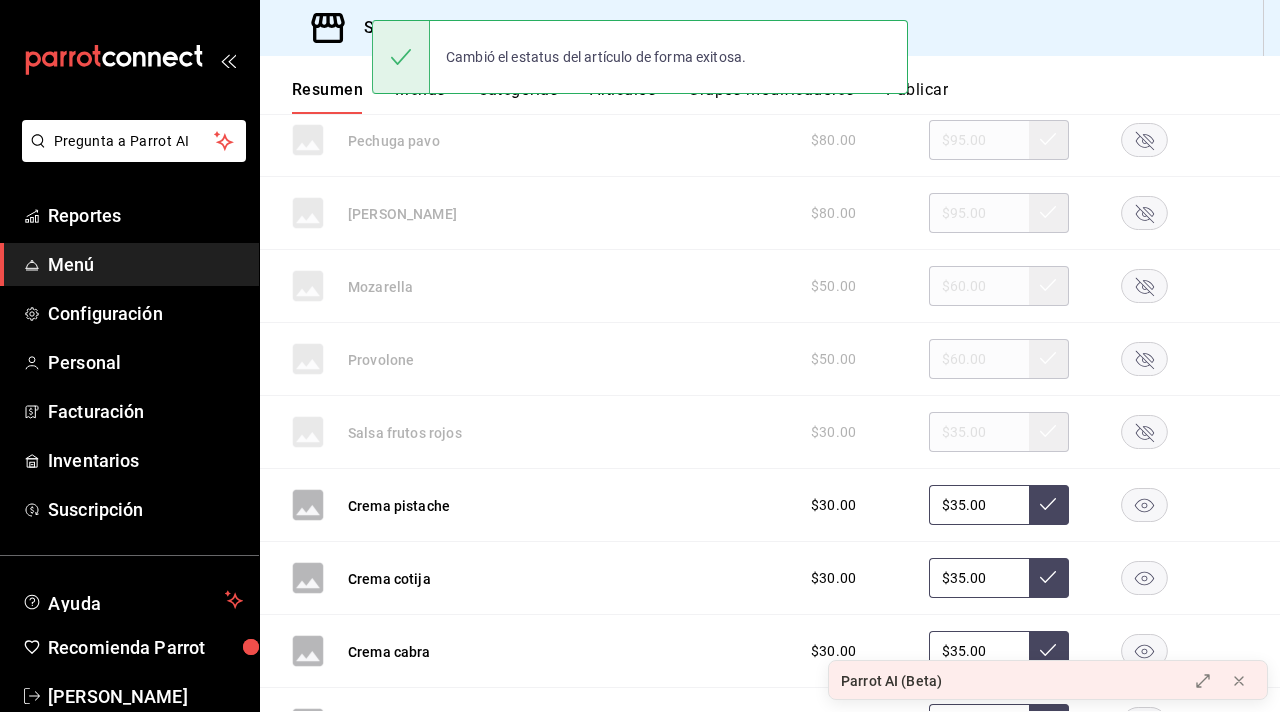 click 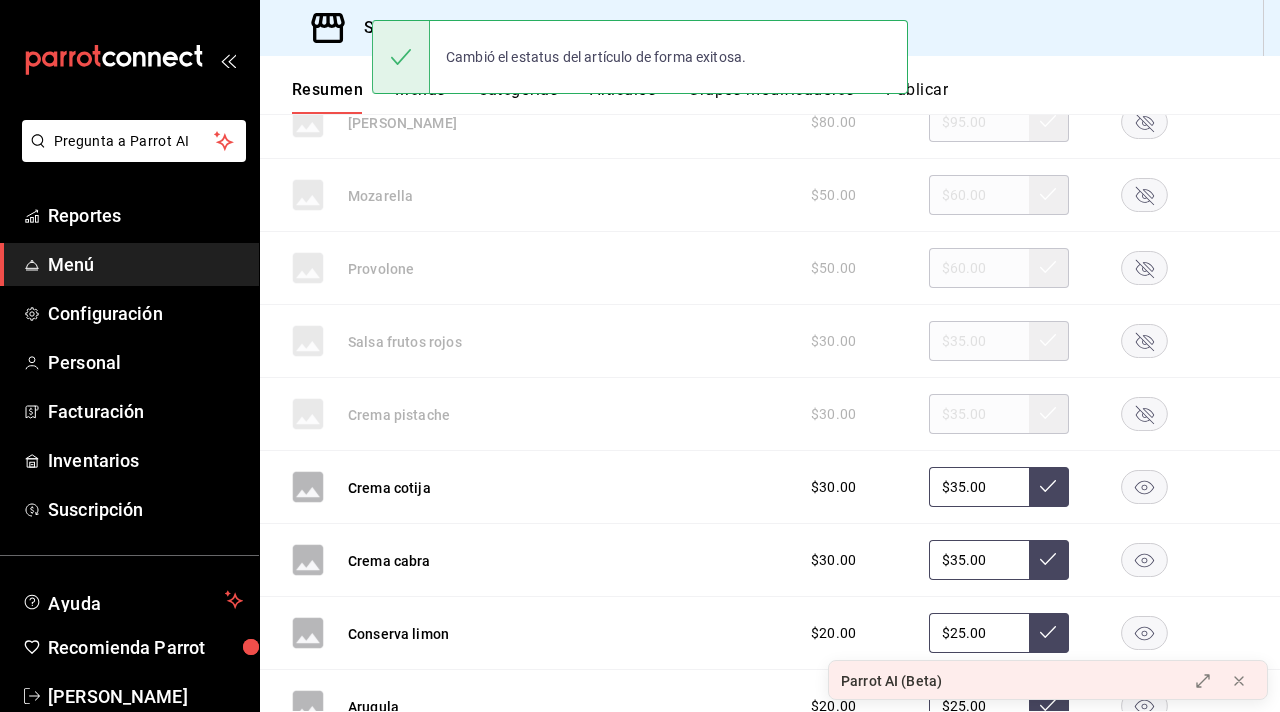 scroll, scrollTop: 1074, scrollLeft: 0, axis: vertical 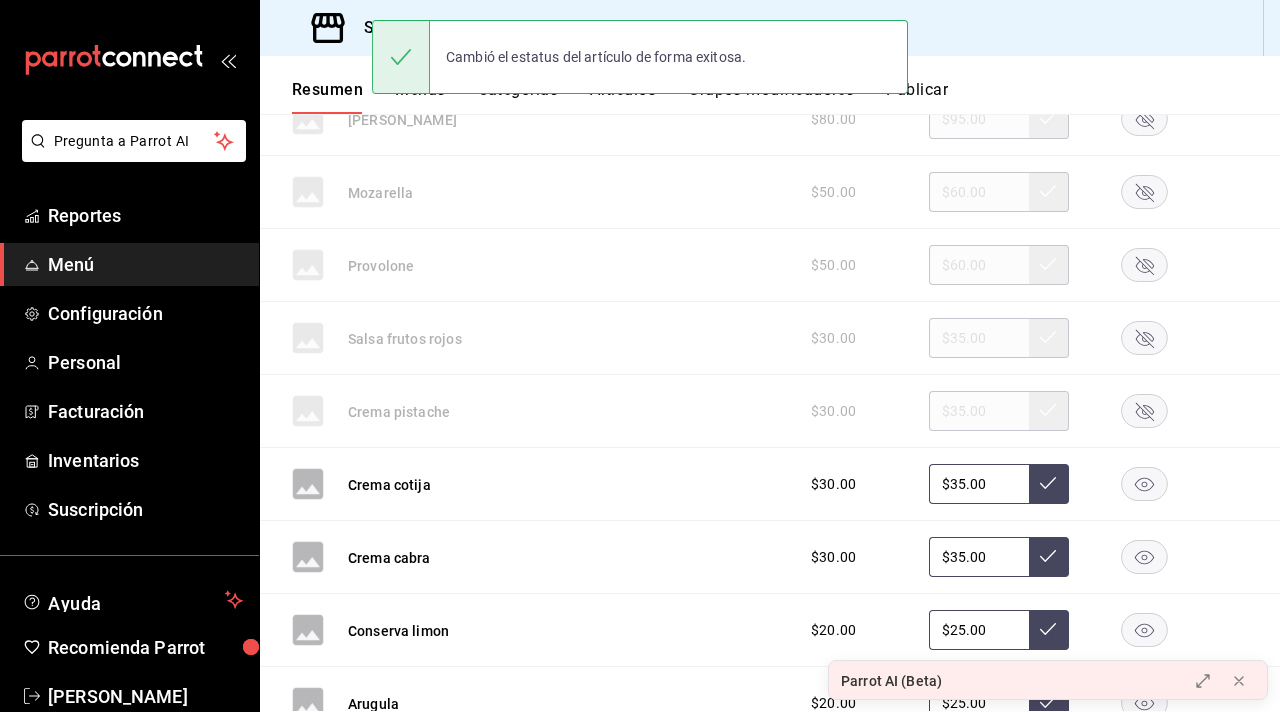 click 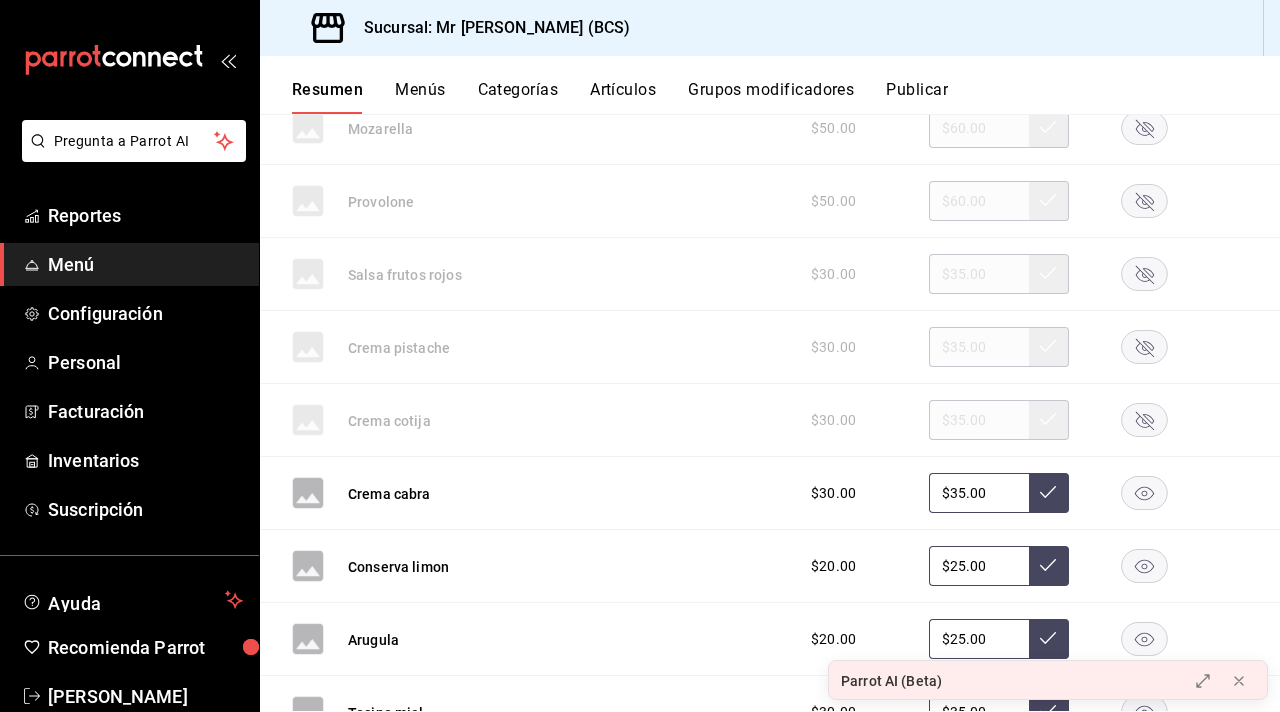click 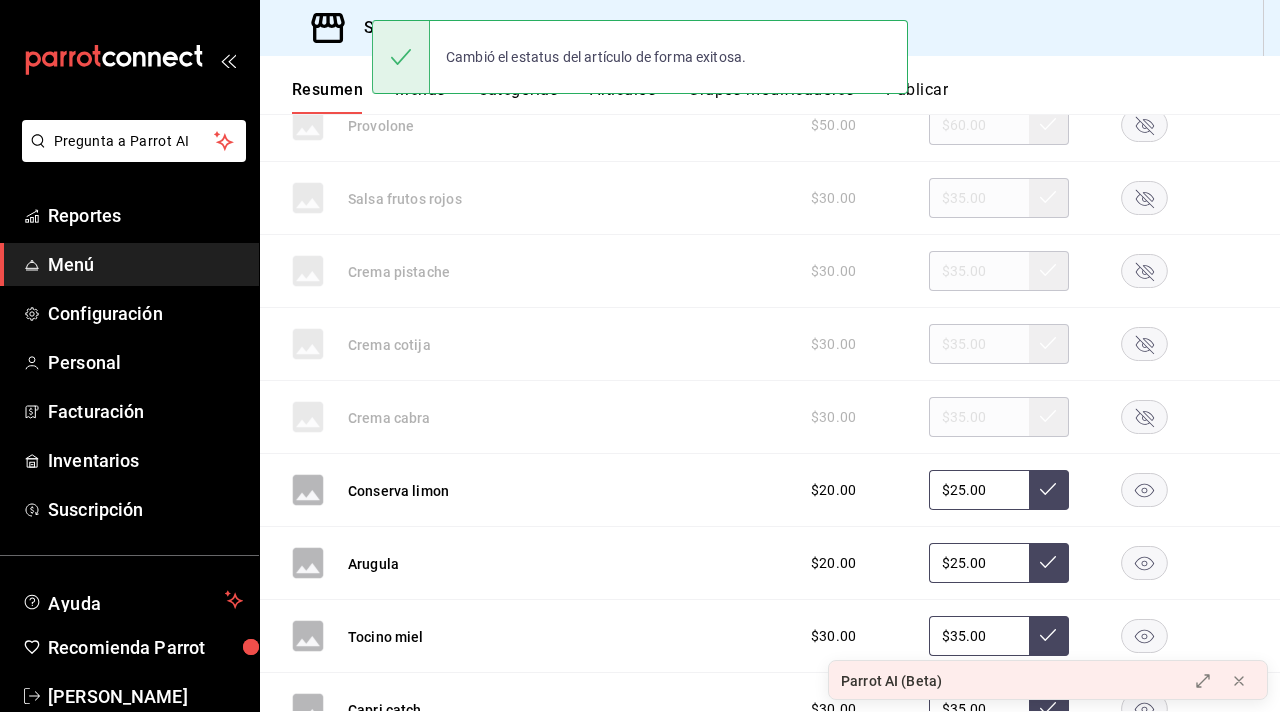 scroll, scrollTop: 1221, scrollLeft: 0, axis: vertical 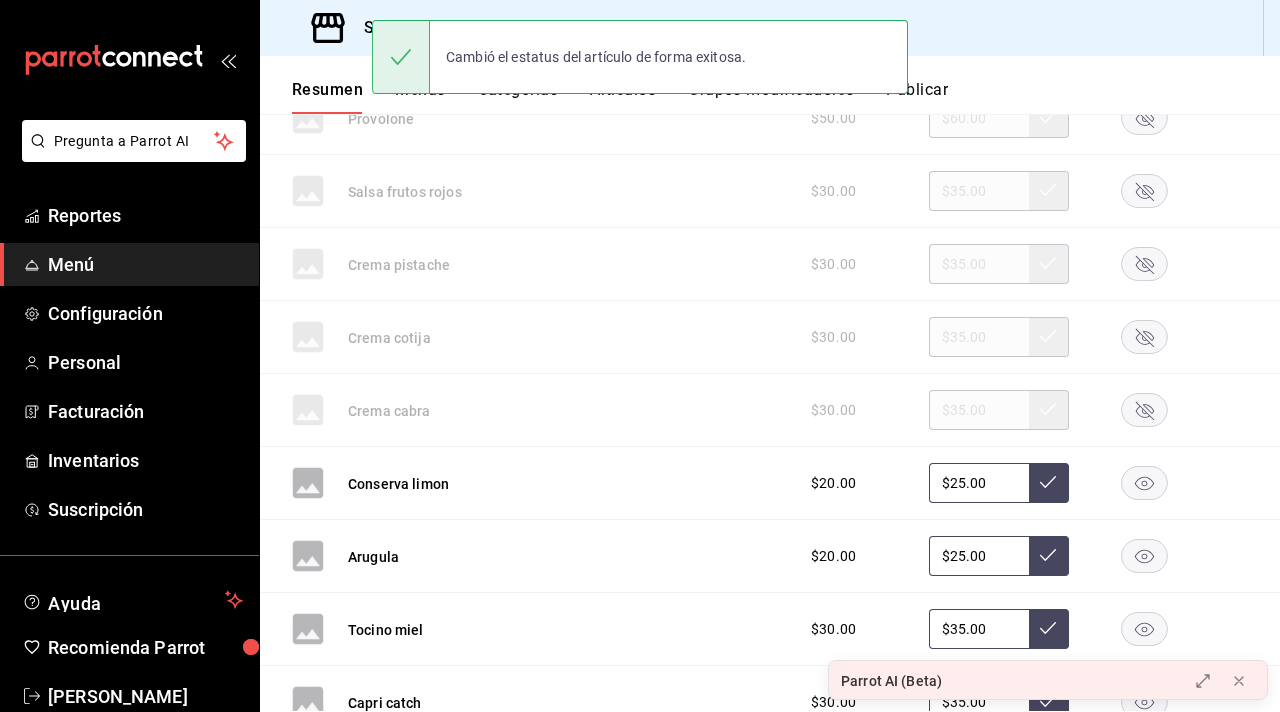 click 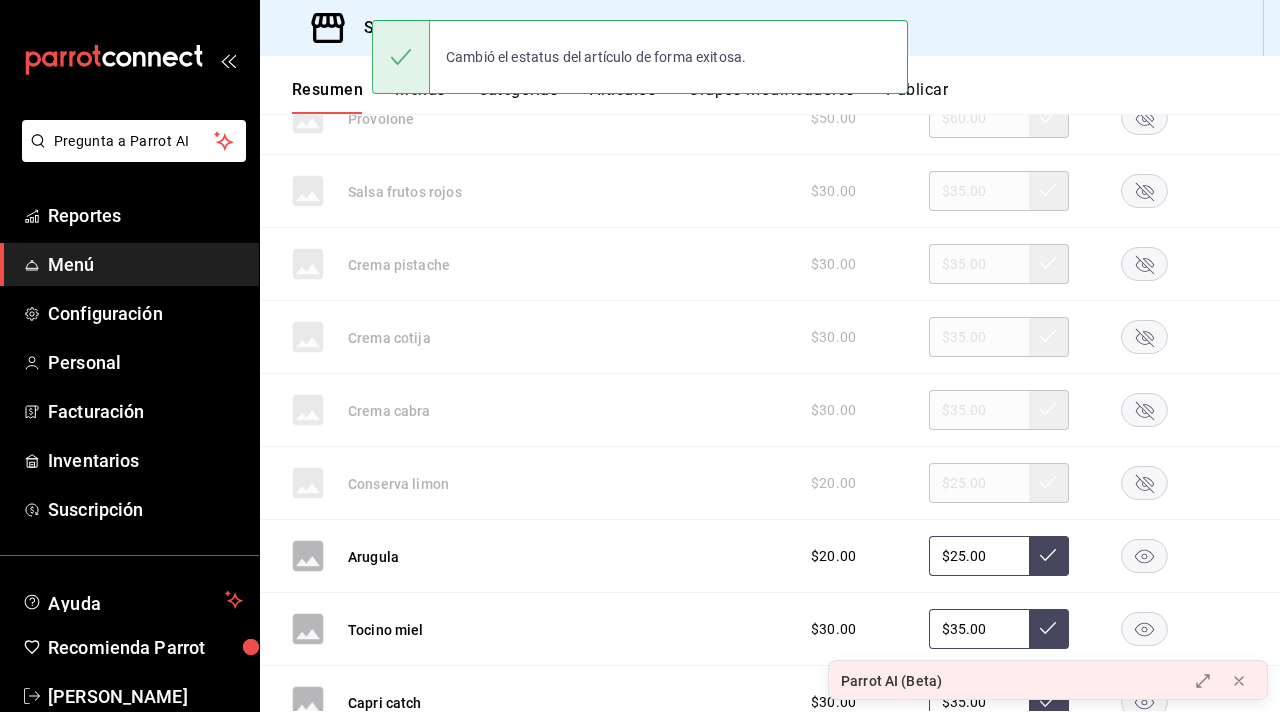 click 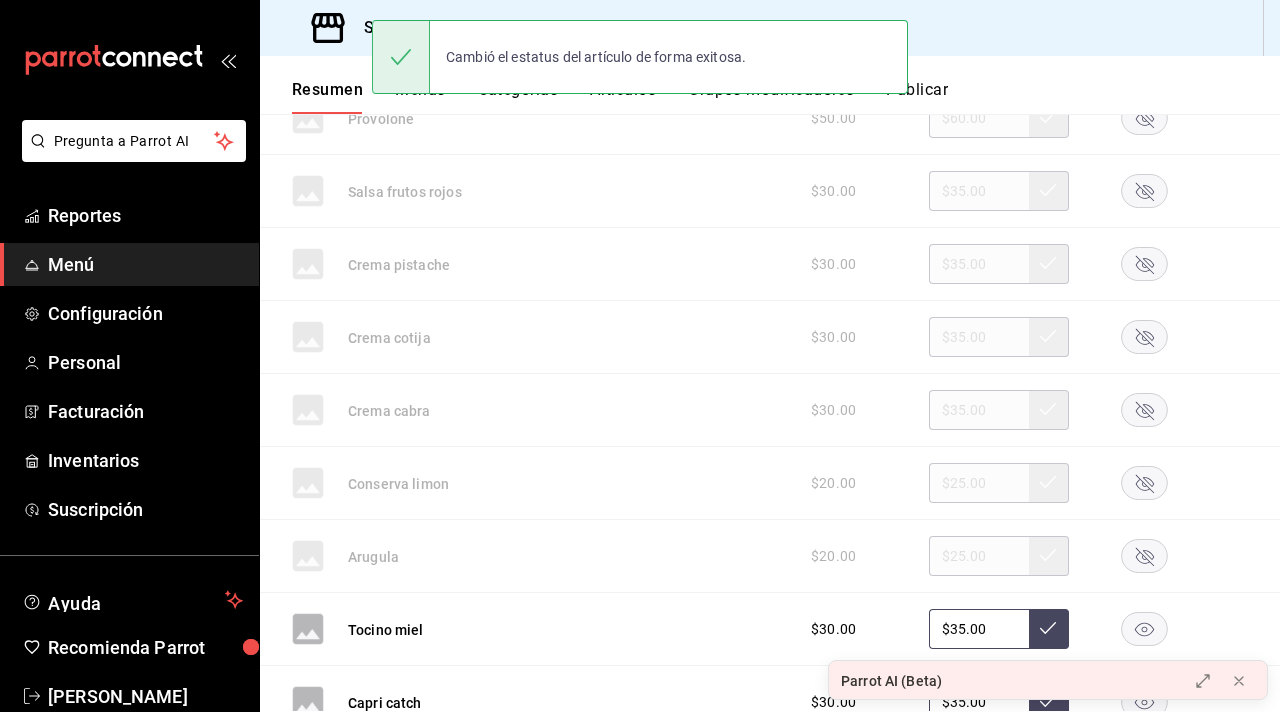 click 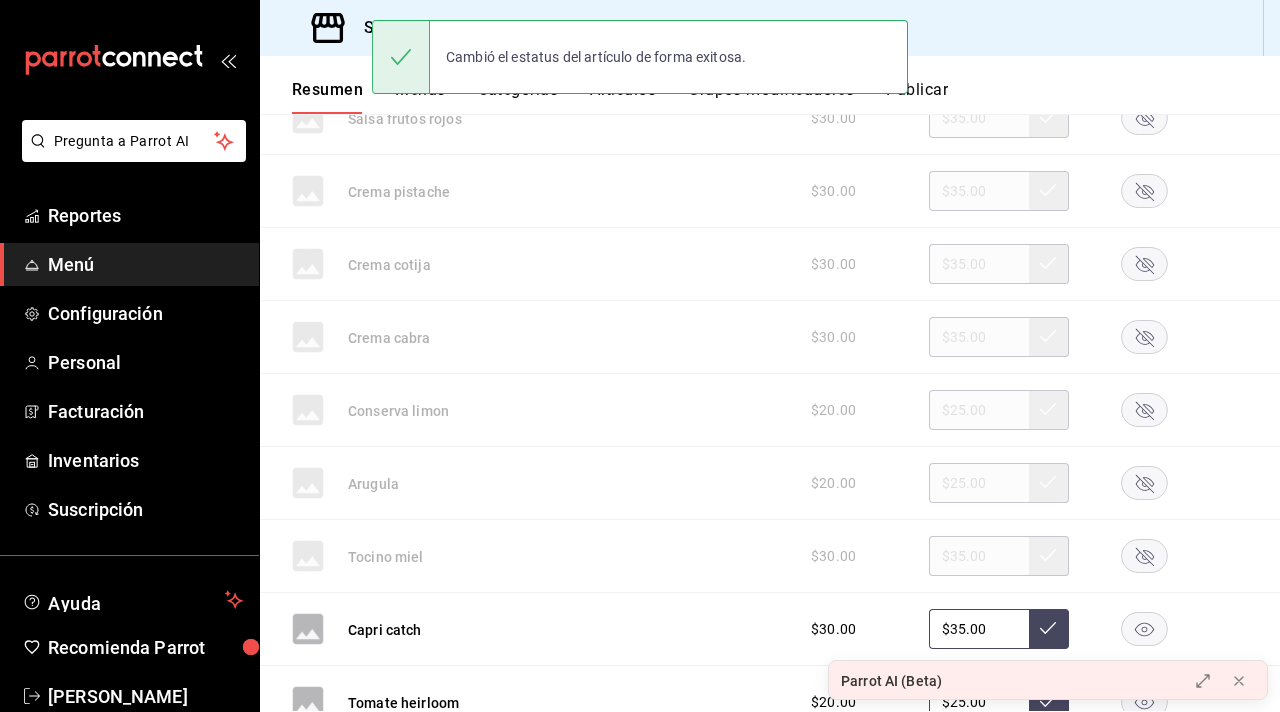scroll, scrollTop: 1441, scrollLeft: 0, axis: vertical 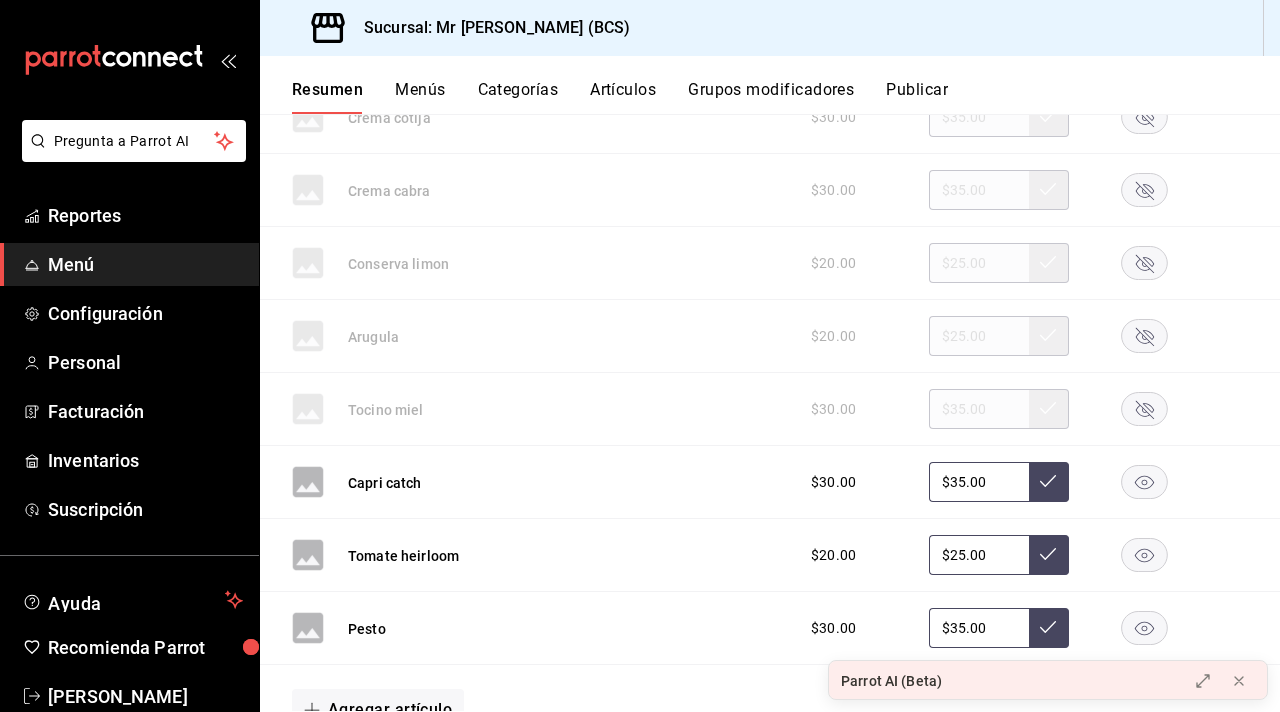 click 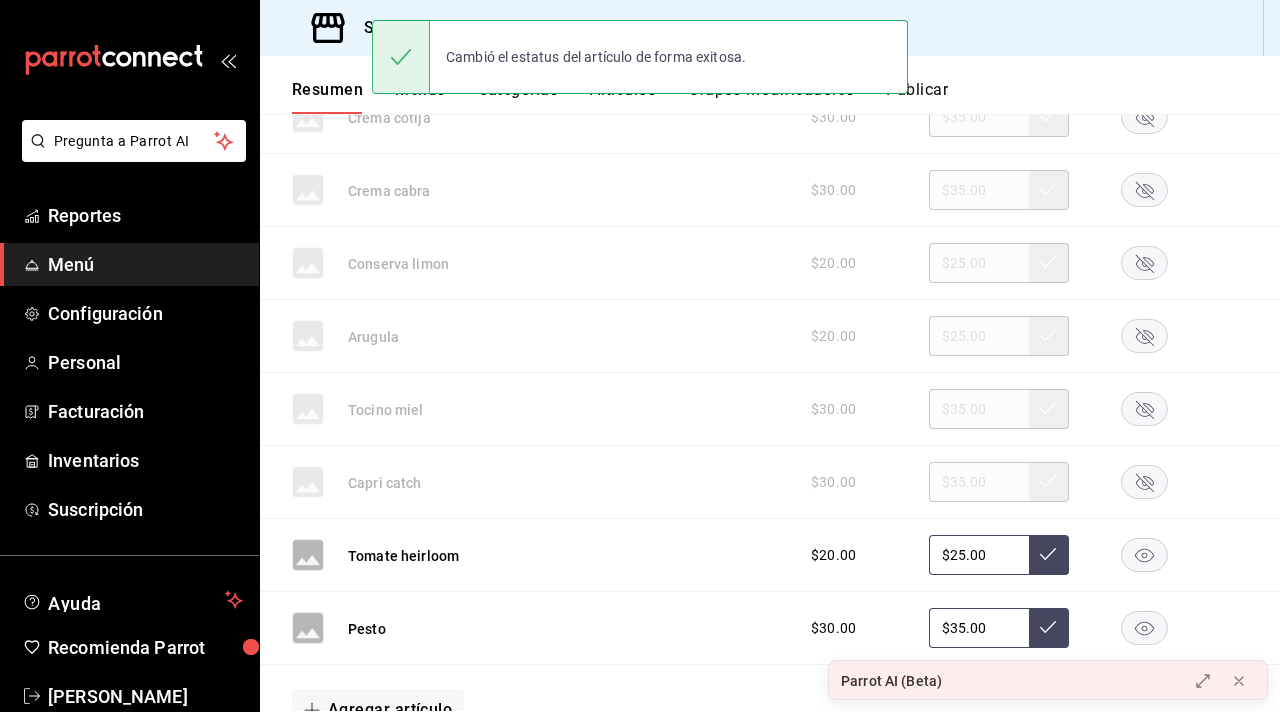 click 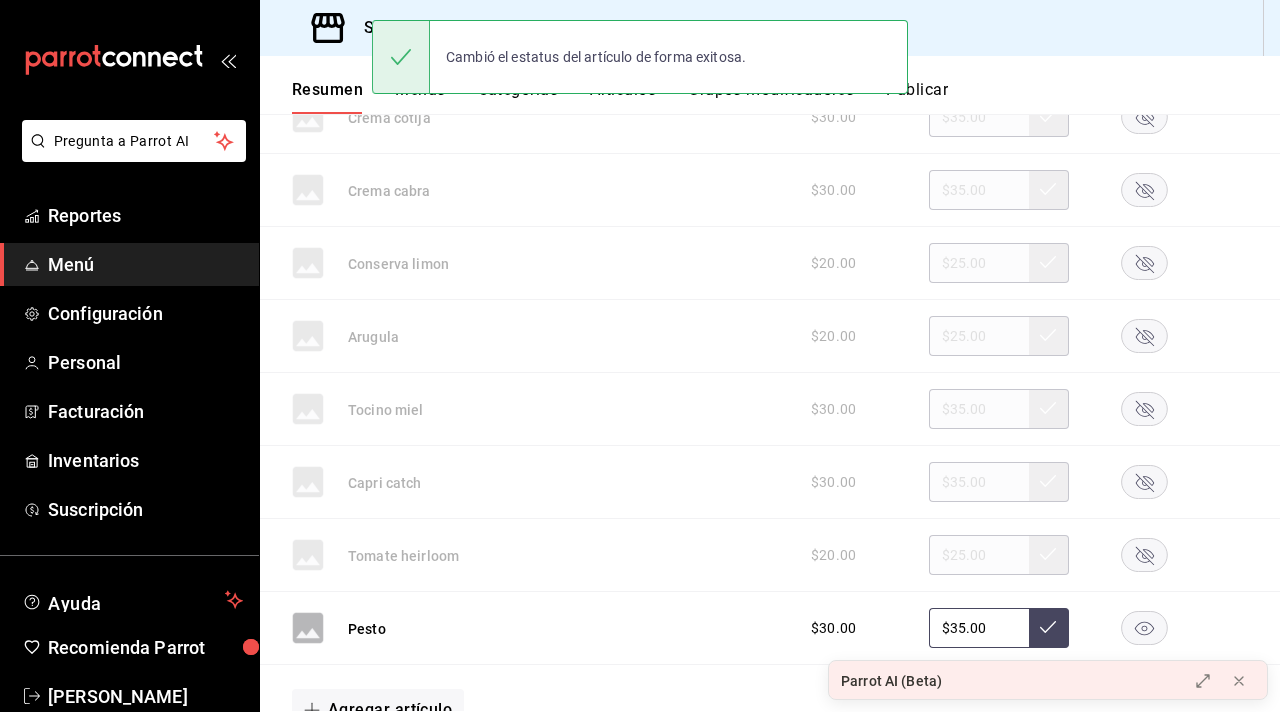 click 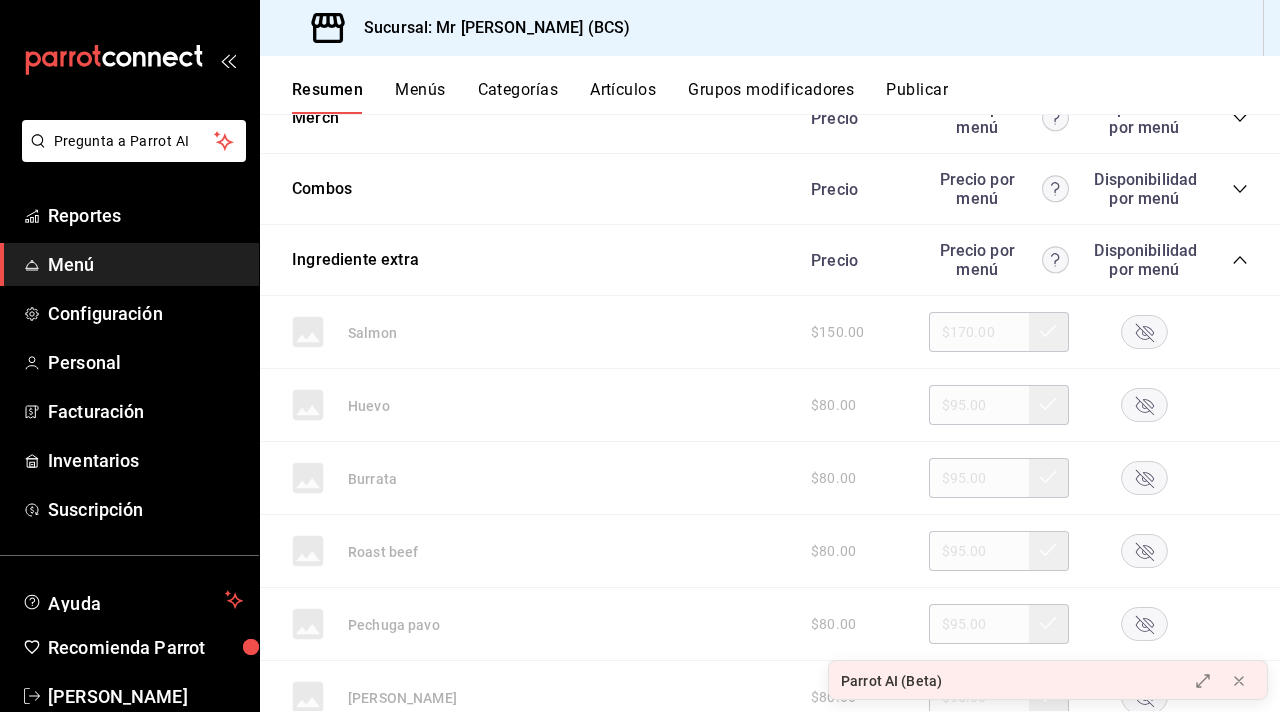 scroll, scrollTop: 495, scrollLeft: 0, axis: vertical 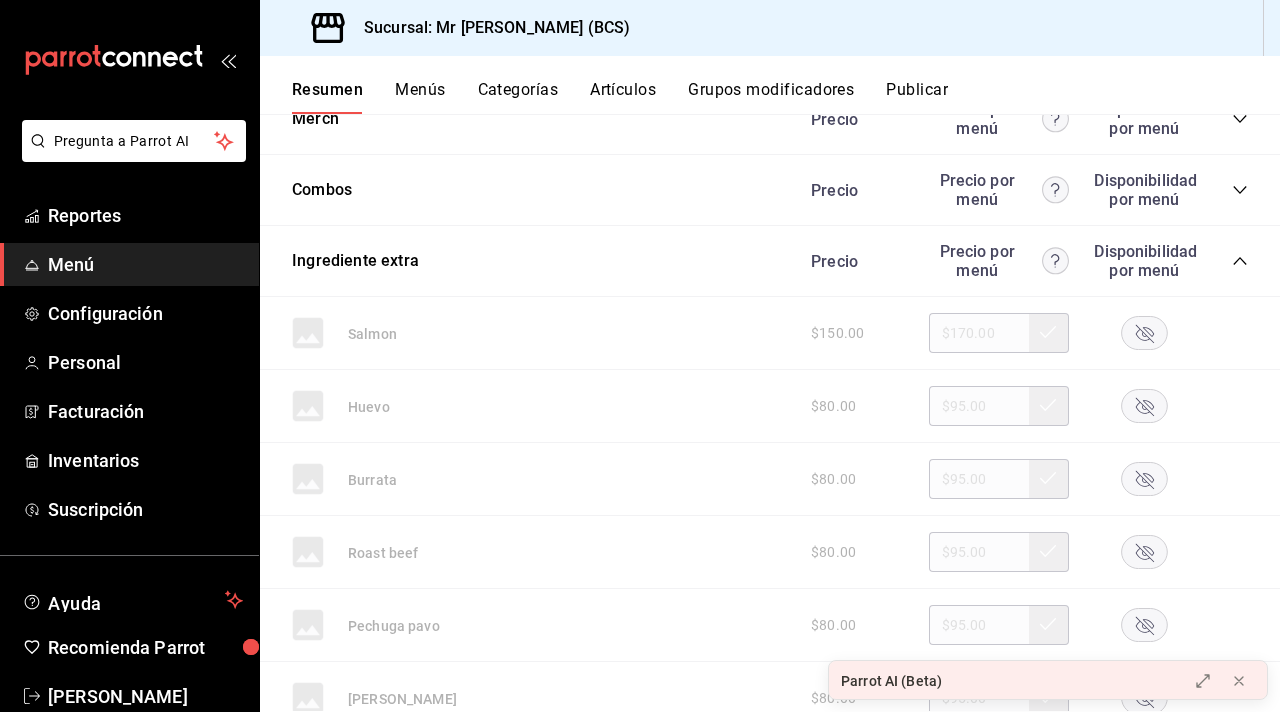 click 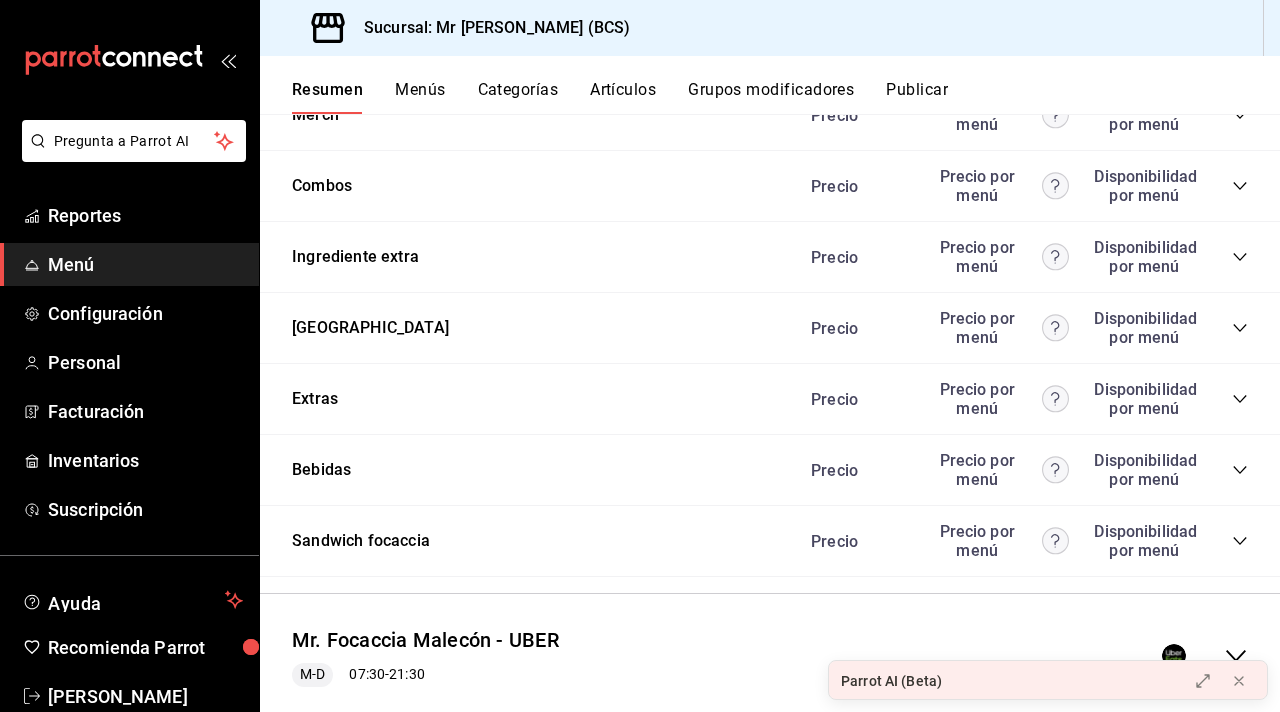 scroll, scrollTop: 487, scrollLeft: 0, axis: vertical 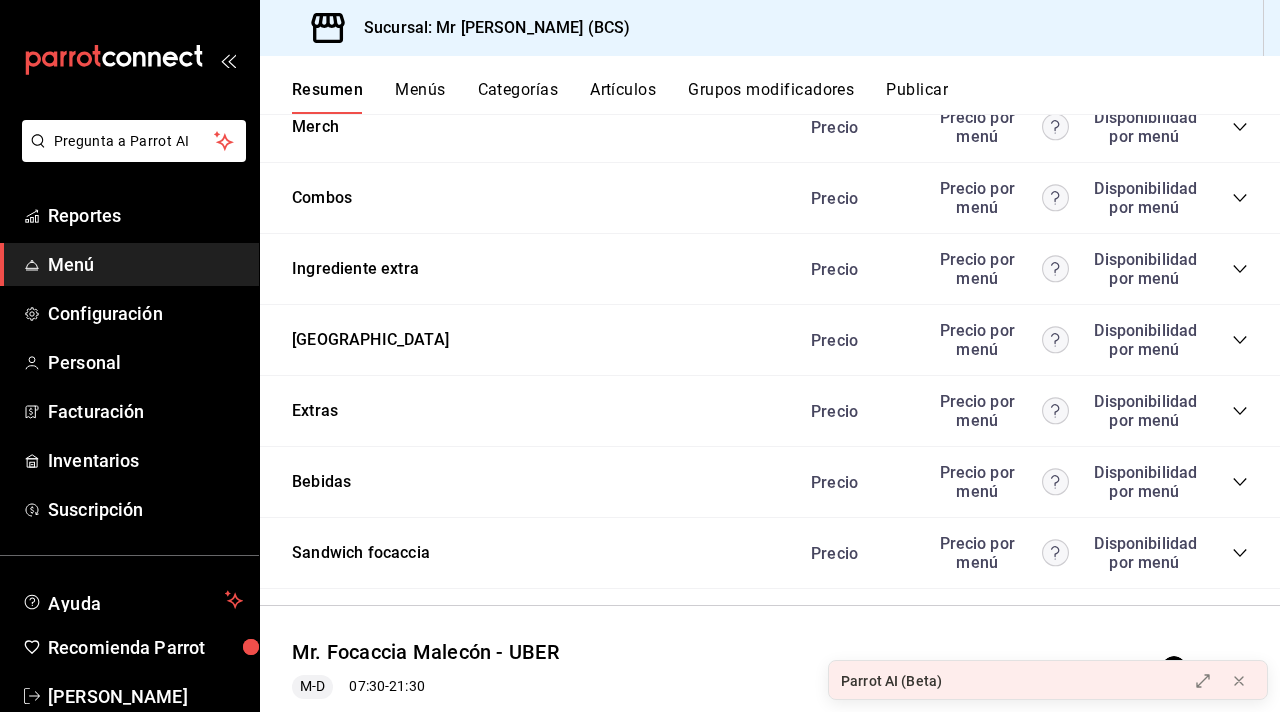 click on "Menús" at bounding box center (420, 97) 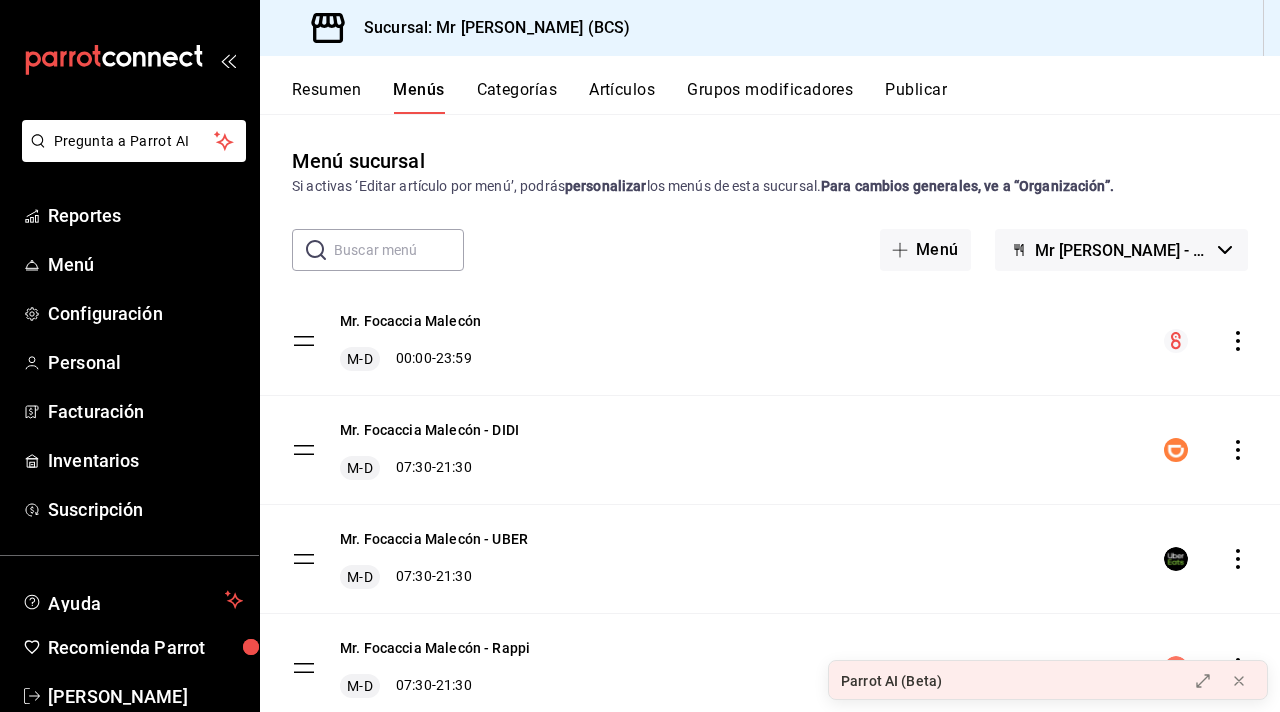 scroll, scrollTop: 68, scrollLeft: 0, axis: vertical 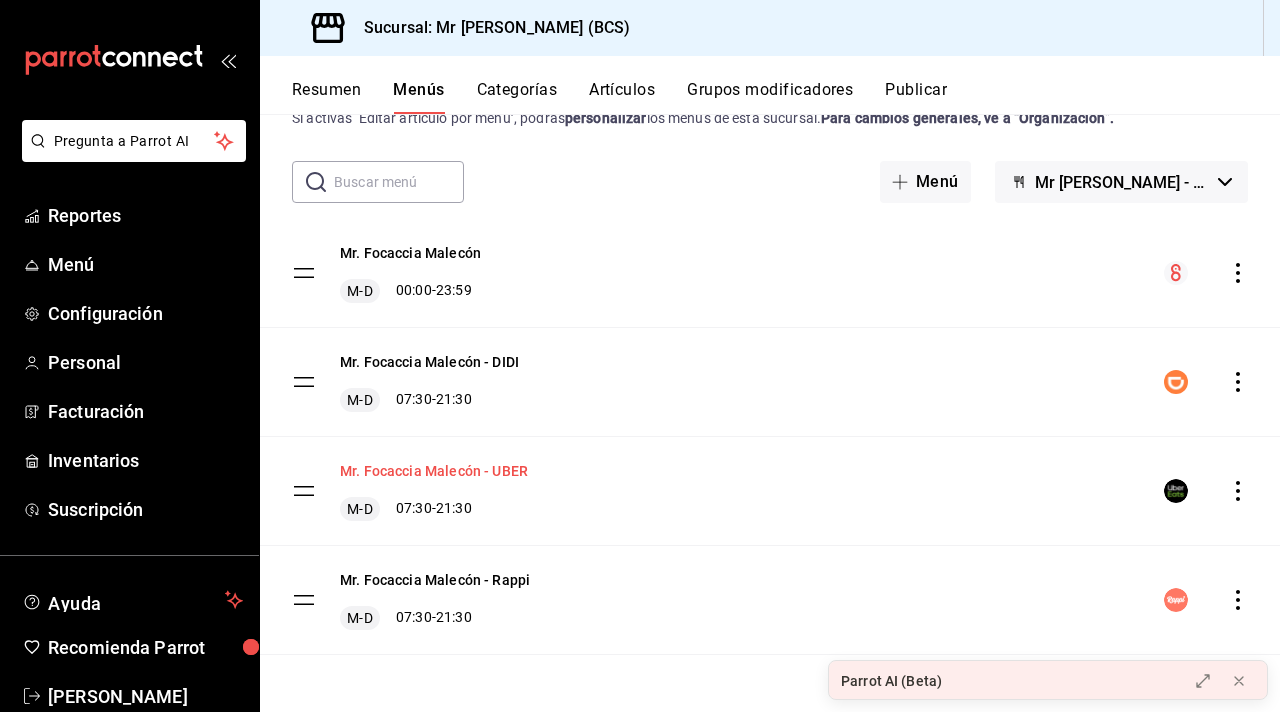 click on "Mr. Focaccia Malecón - UBER" at bounding box center [434, 471] 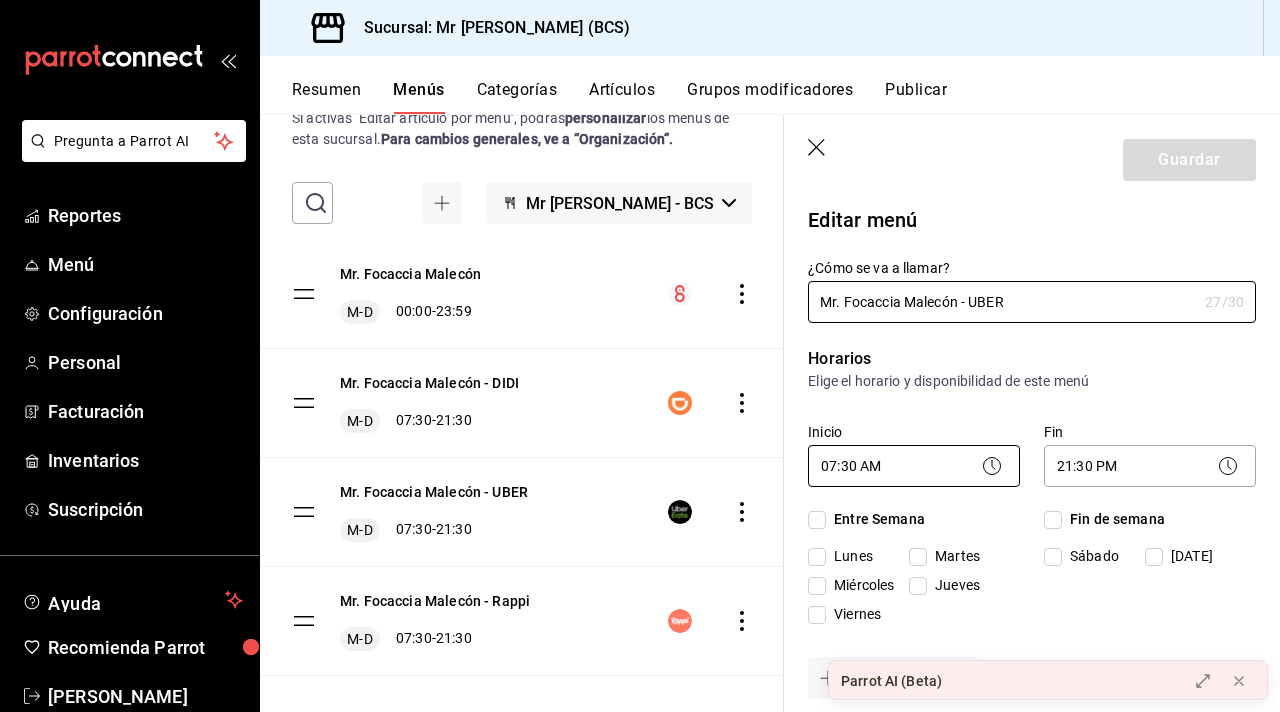 checkbox on "true" 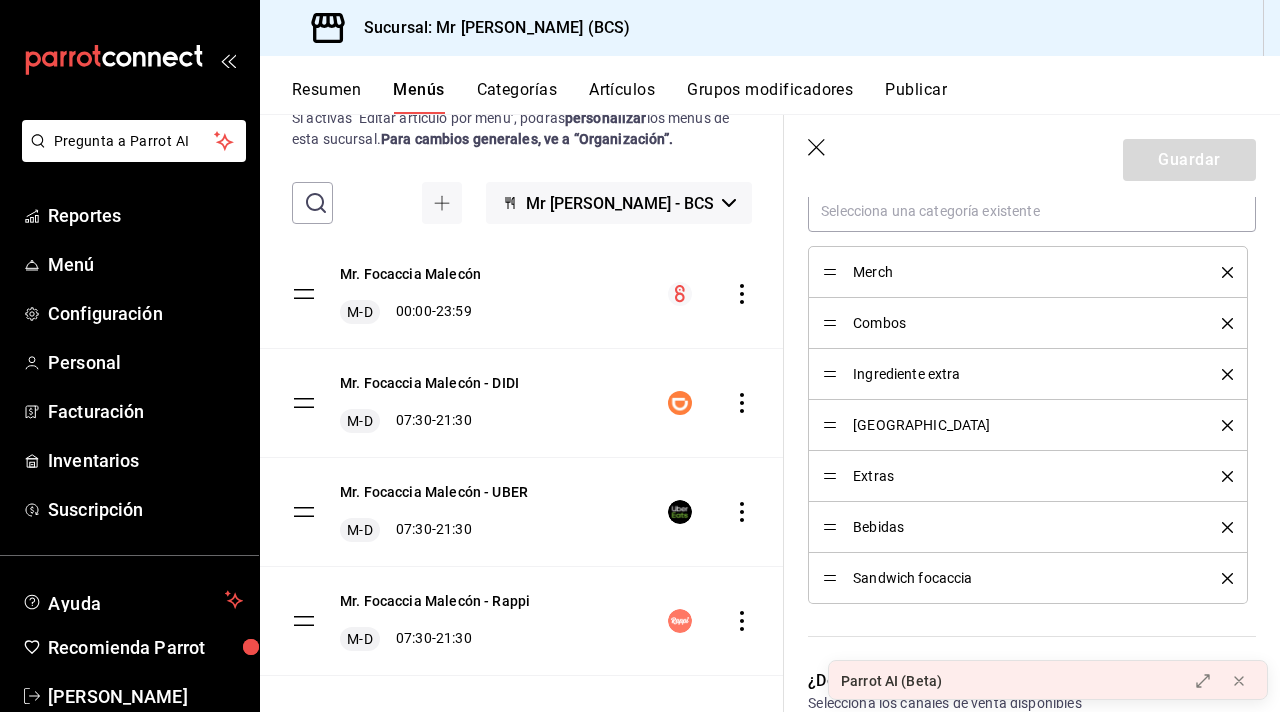 scroll, scrollTop: 624, scrollLeft: 0, axis: vertical 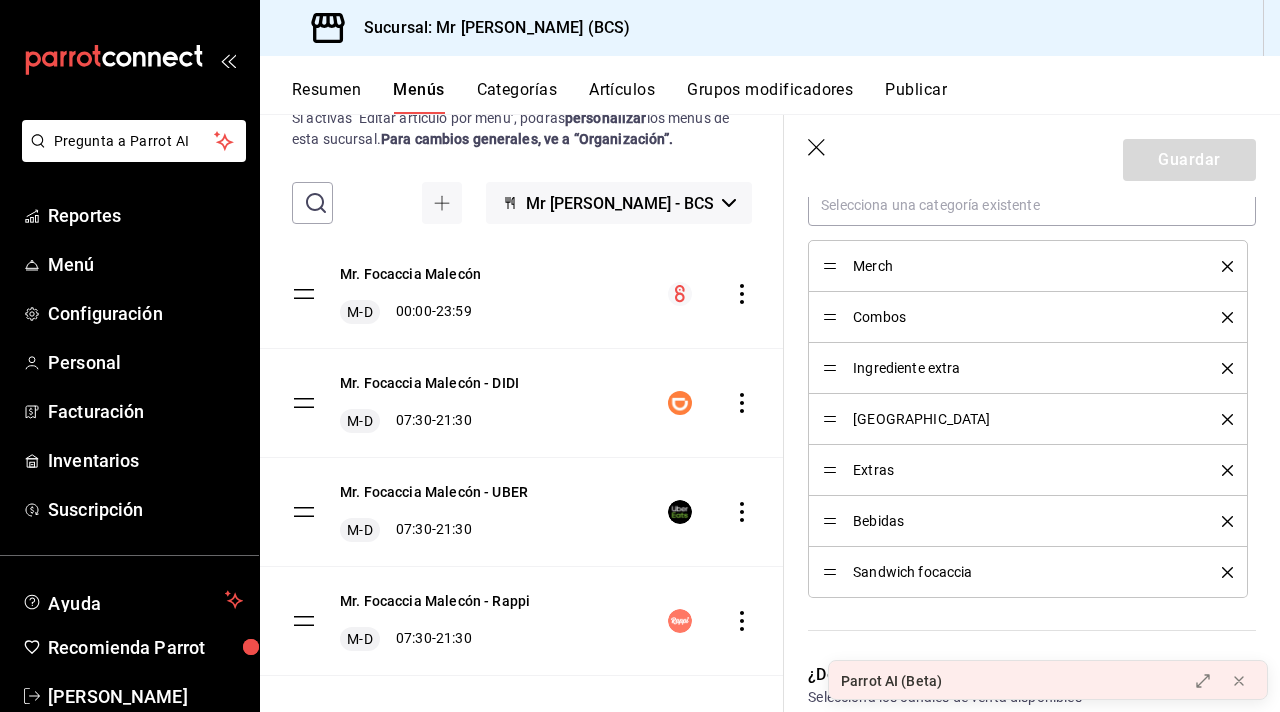 click 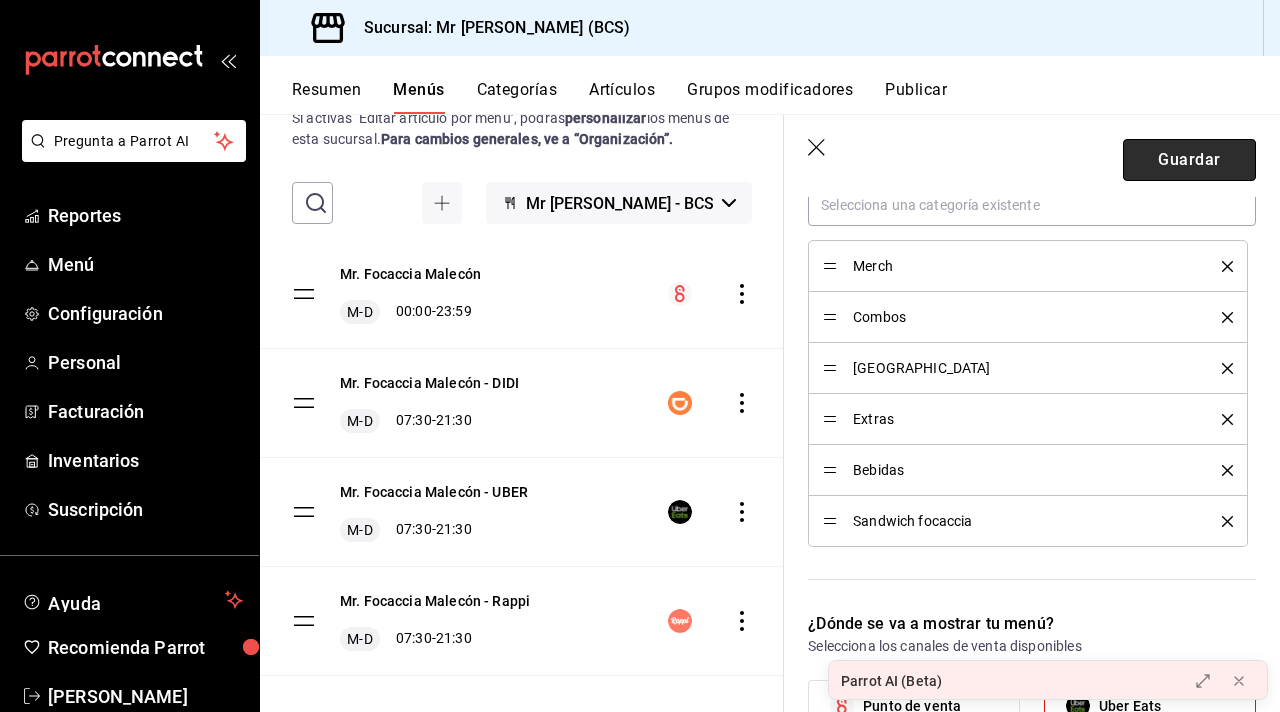 click on "Guardar" at bounding box center (1189, 160) 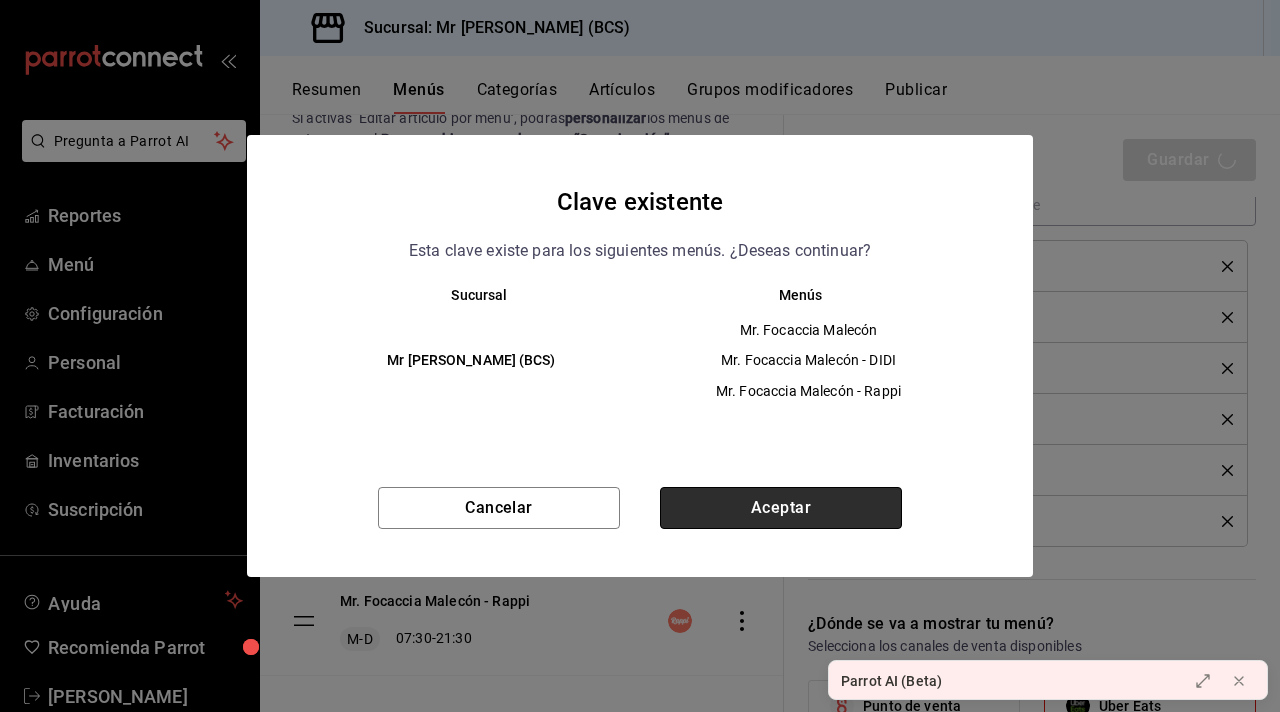 click on "Aceptar" at bounding box center [781, 508] 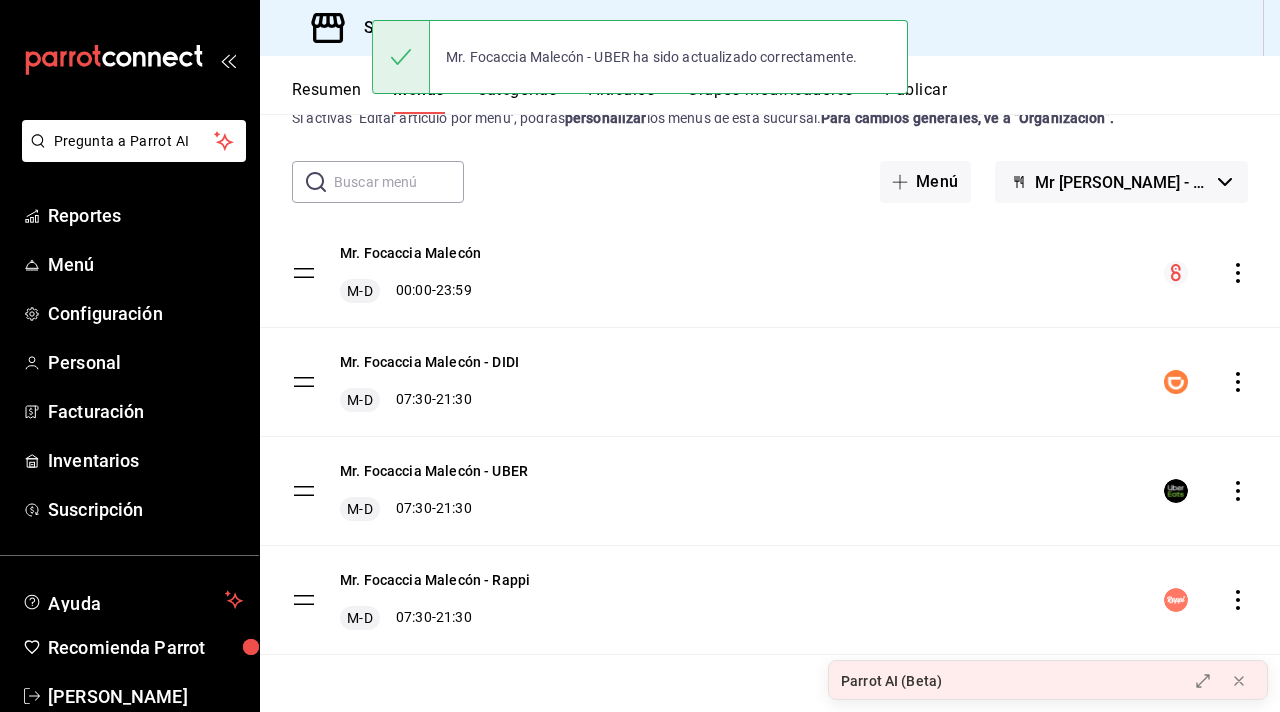 scroll, scrollTop: 0, scrollLeft: 0, axis: both 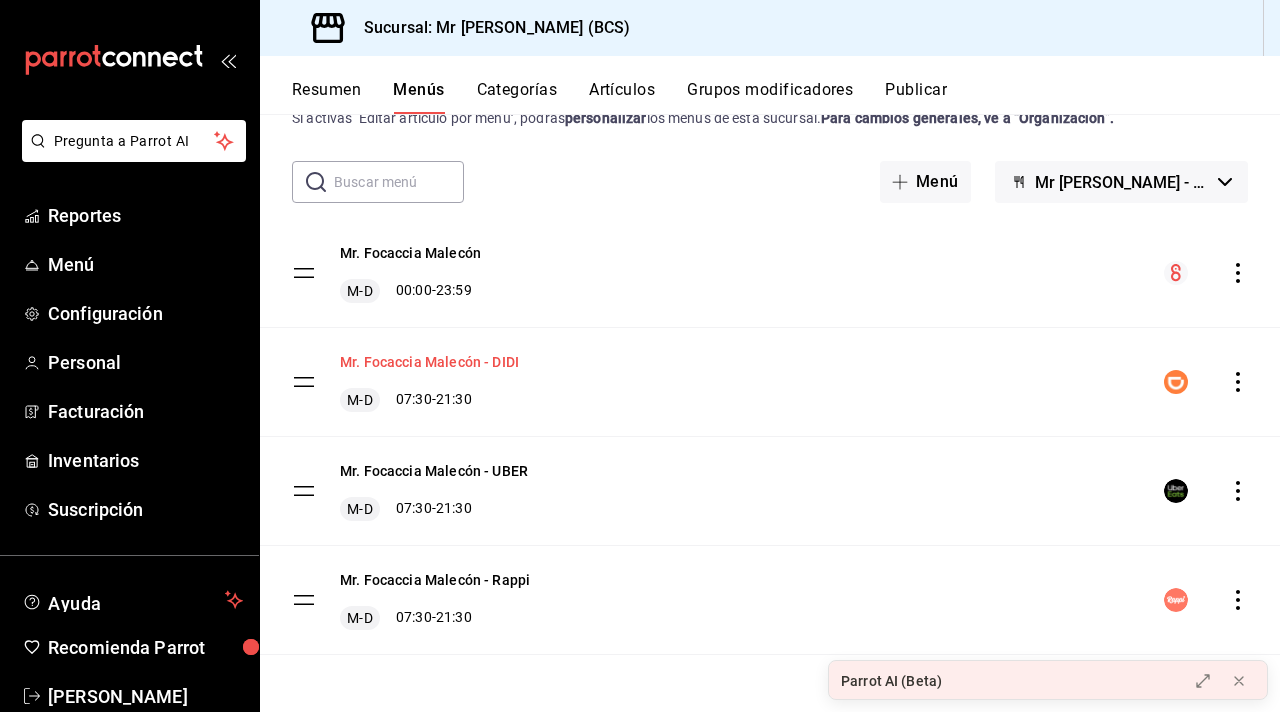 click on "Mr. Focaccia Malecón - DIDI" at bounding box center [429, 362] 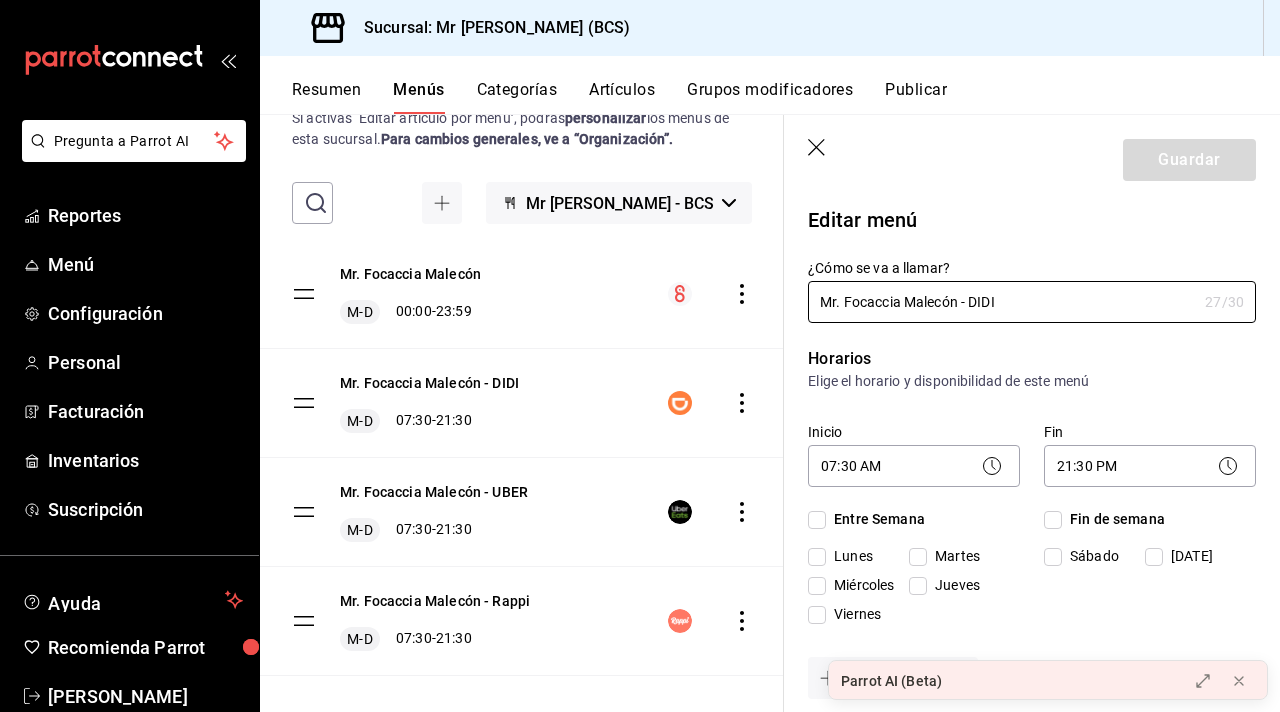 checkbox on "true" 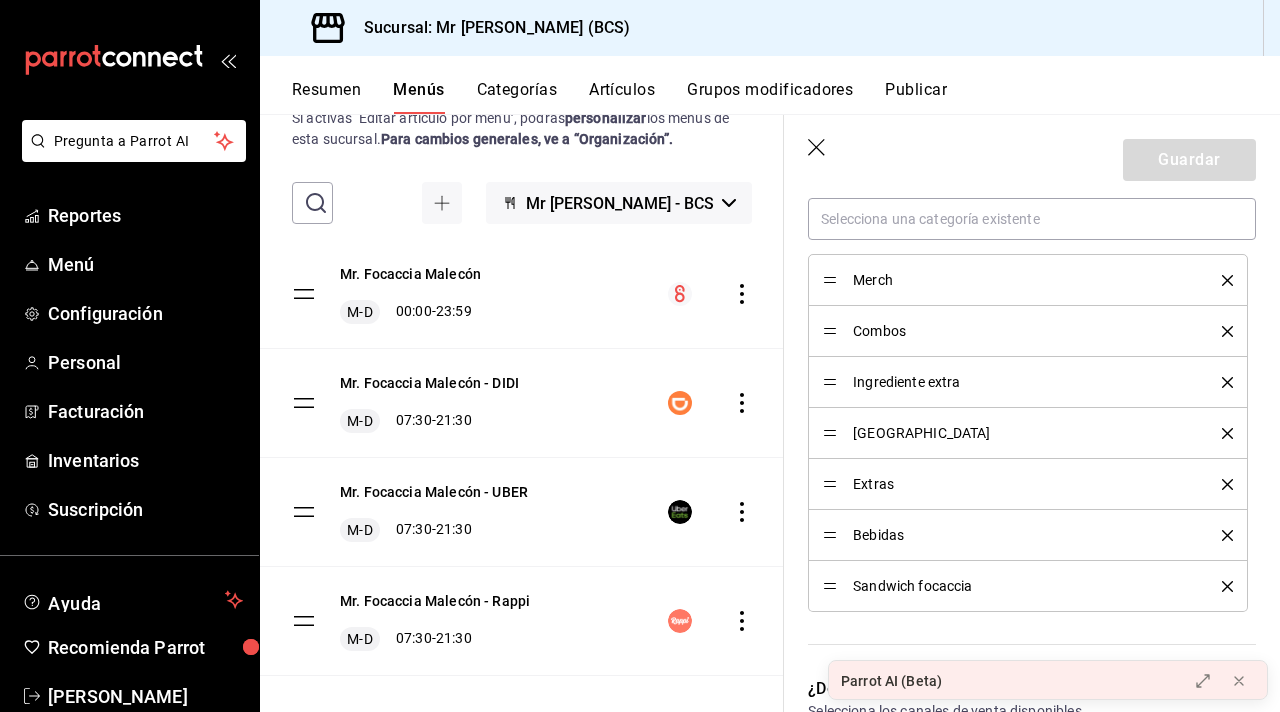 scroll, scrollTop: 634, scrollLeft: 0, axis: vertical 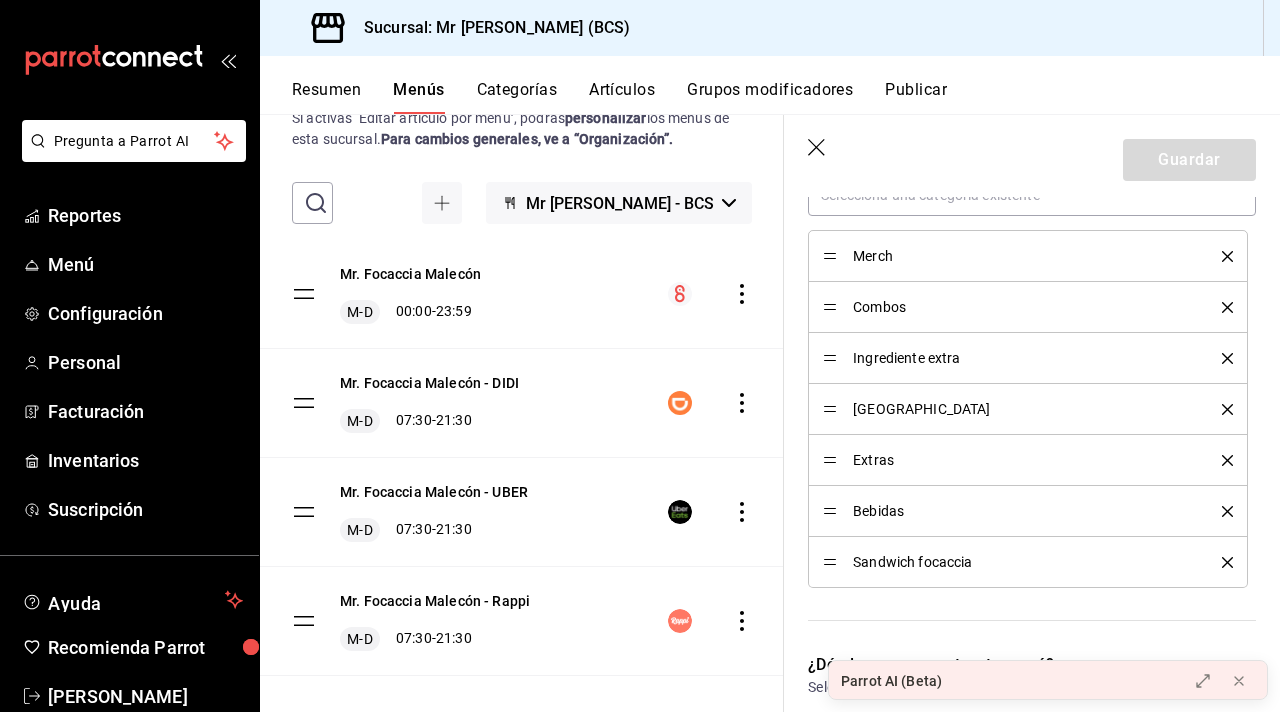 click 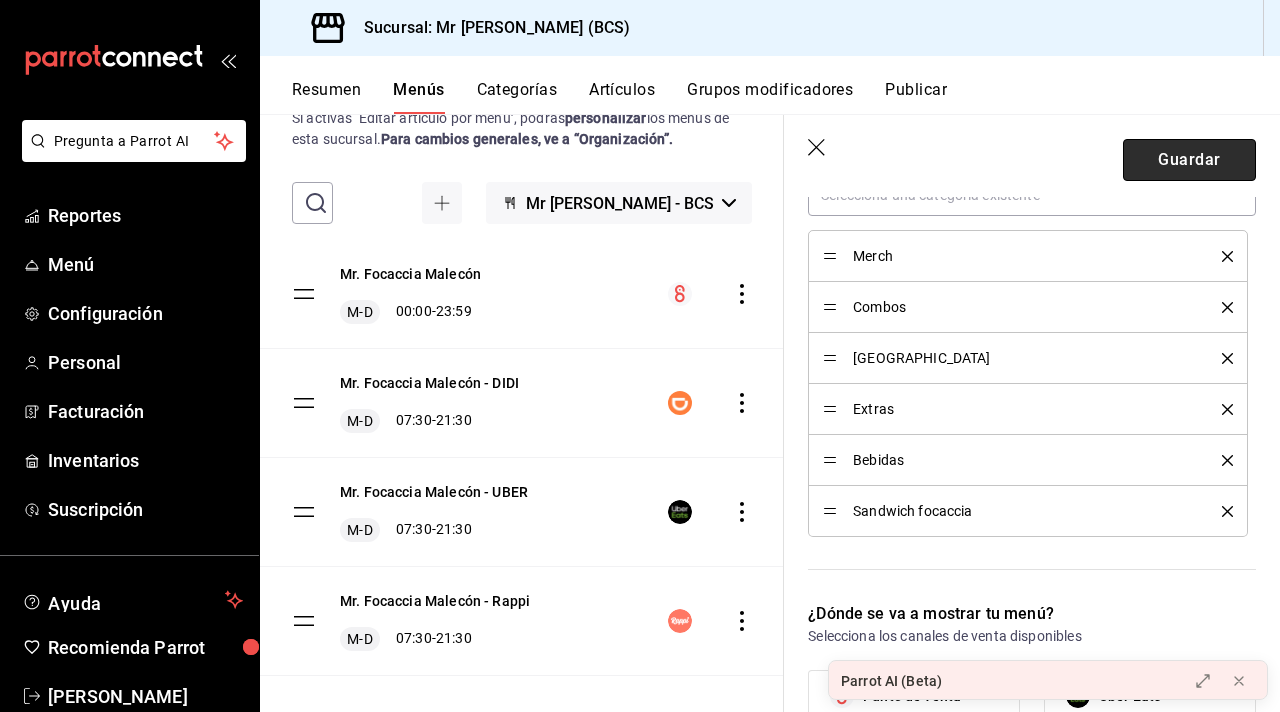 click on "Guardar" at bounding box center [1189, 160] 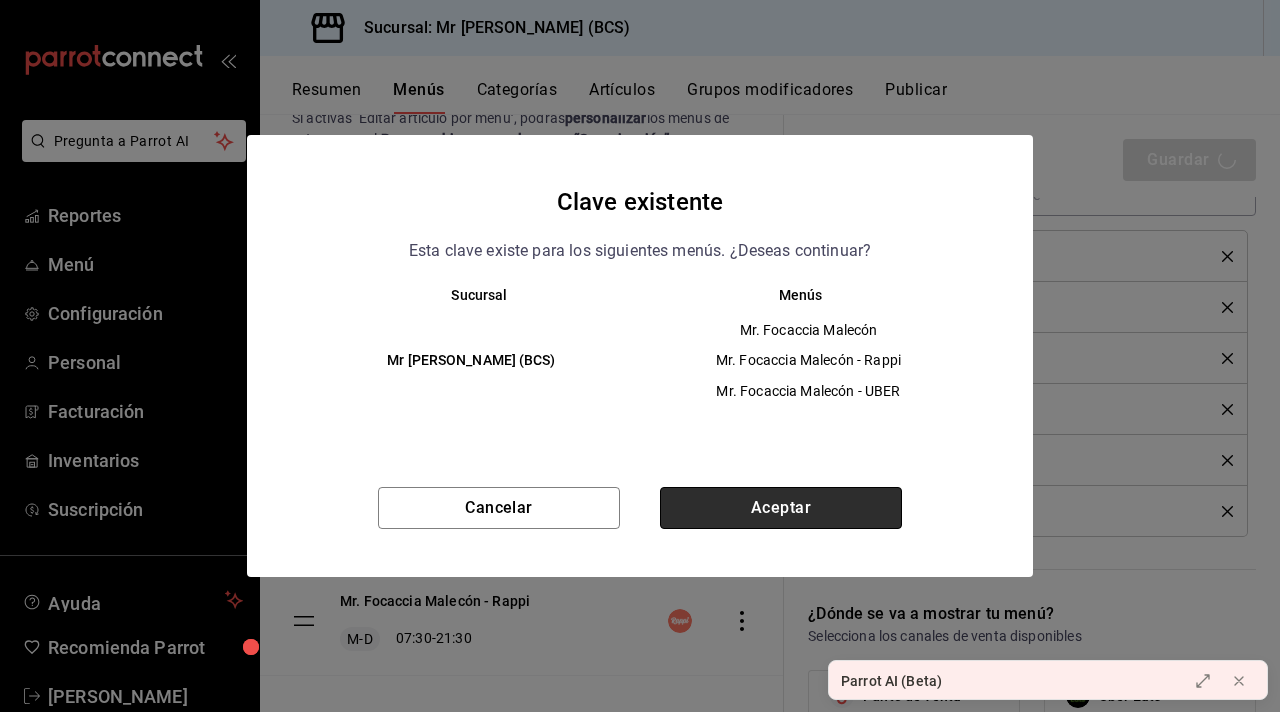 click on "Aceptar" at bounding box center (781, 508) 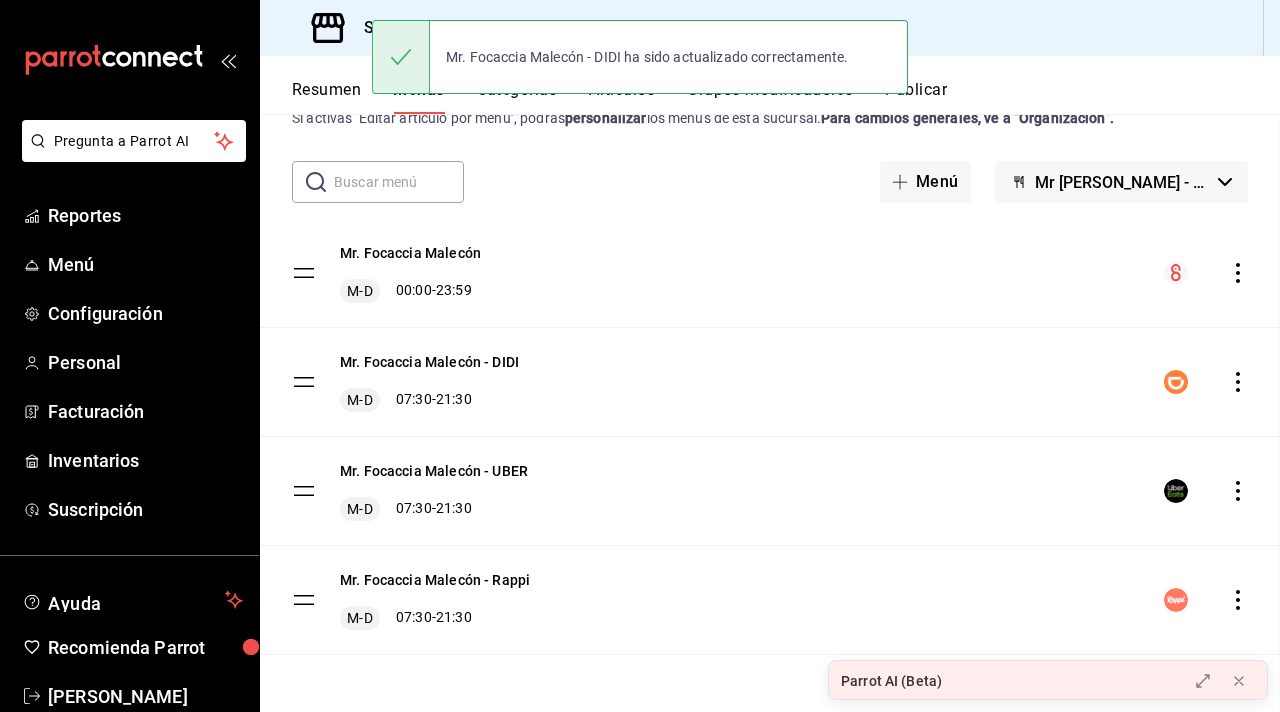 scroll, scrollTop: 0, scrollLeft: 0, axis: both 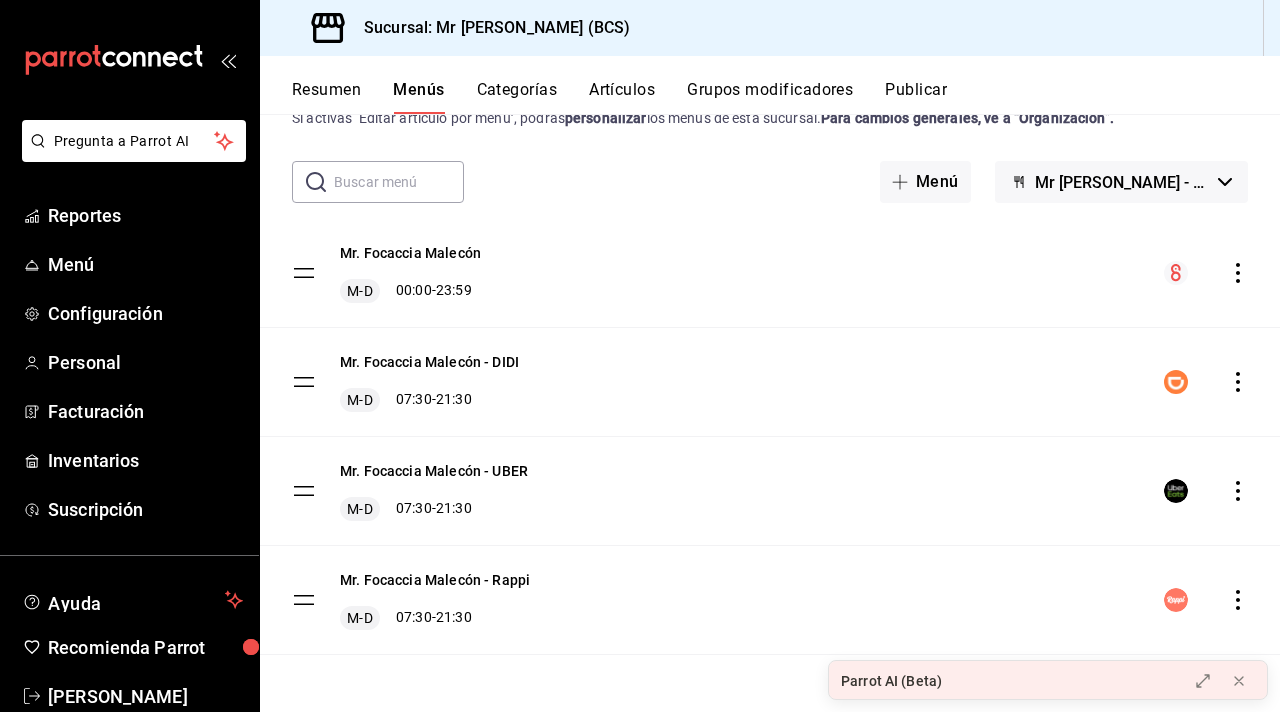 click on "Mr. Focaccia Malecón - Rappi" at bounding box center (435, 580) 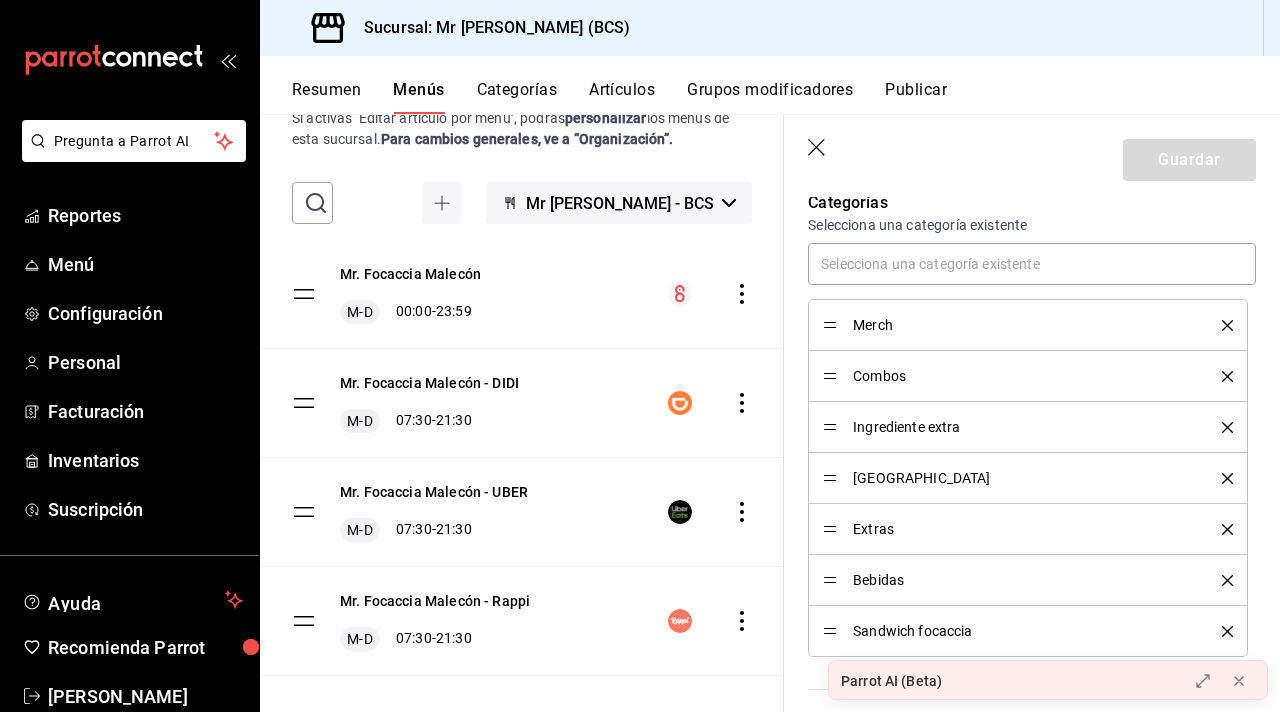 scroll, scrollTop: 574, scrollLeft: 0, axis: vertical 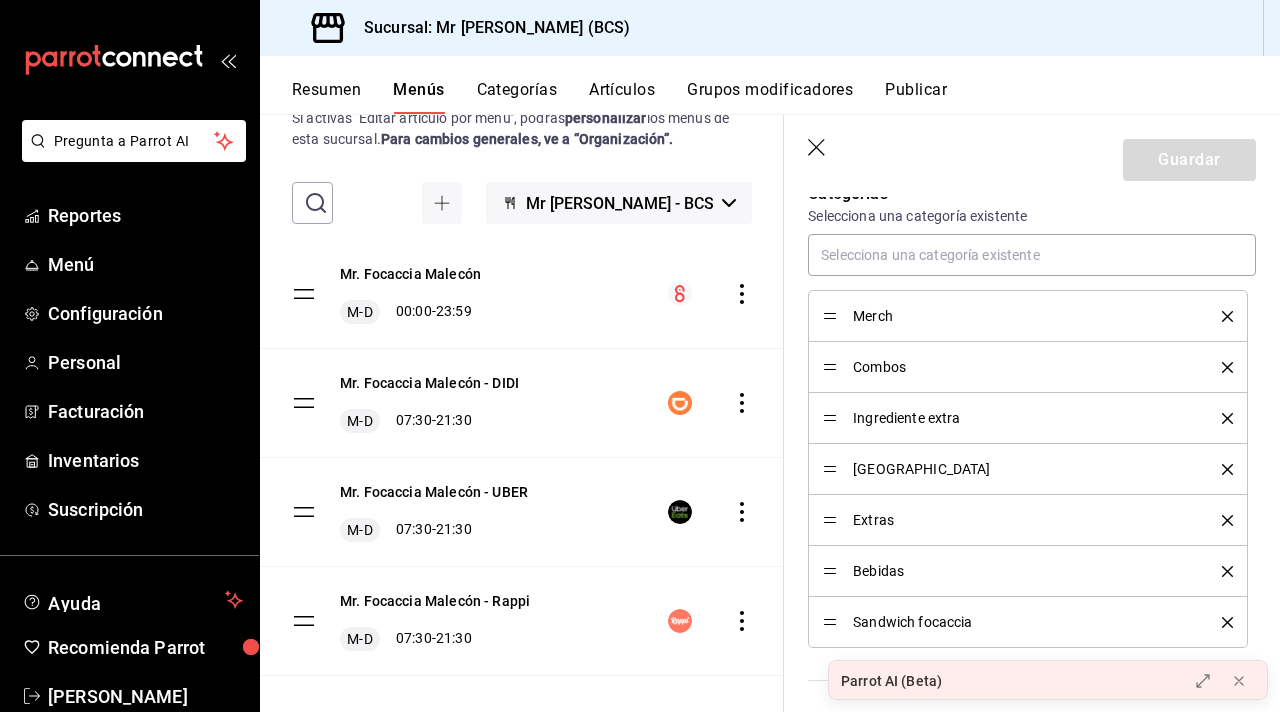 click 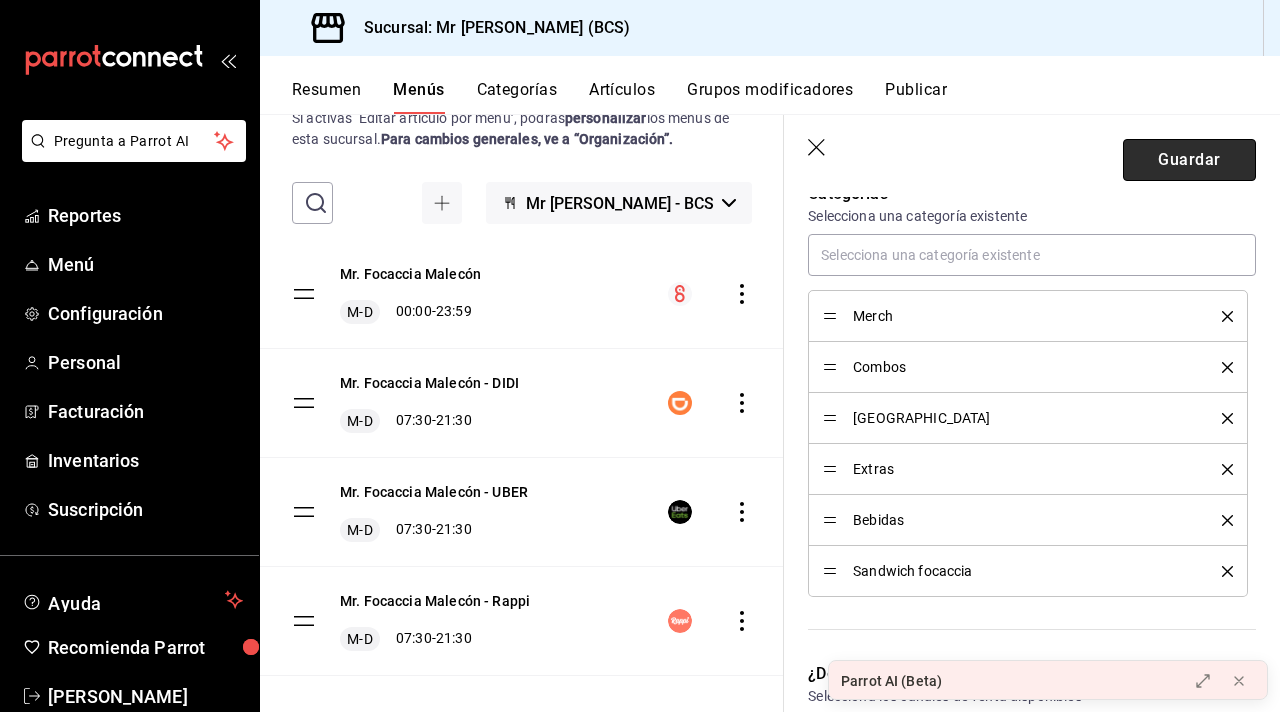 click on "Guardar" at bounding box center (1189, 160) 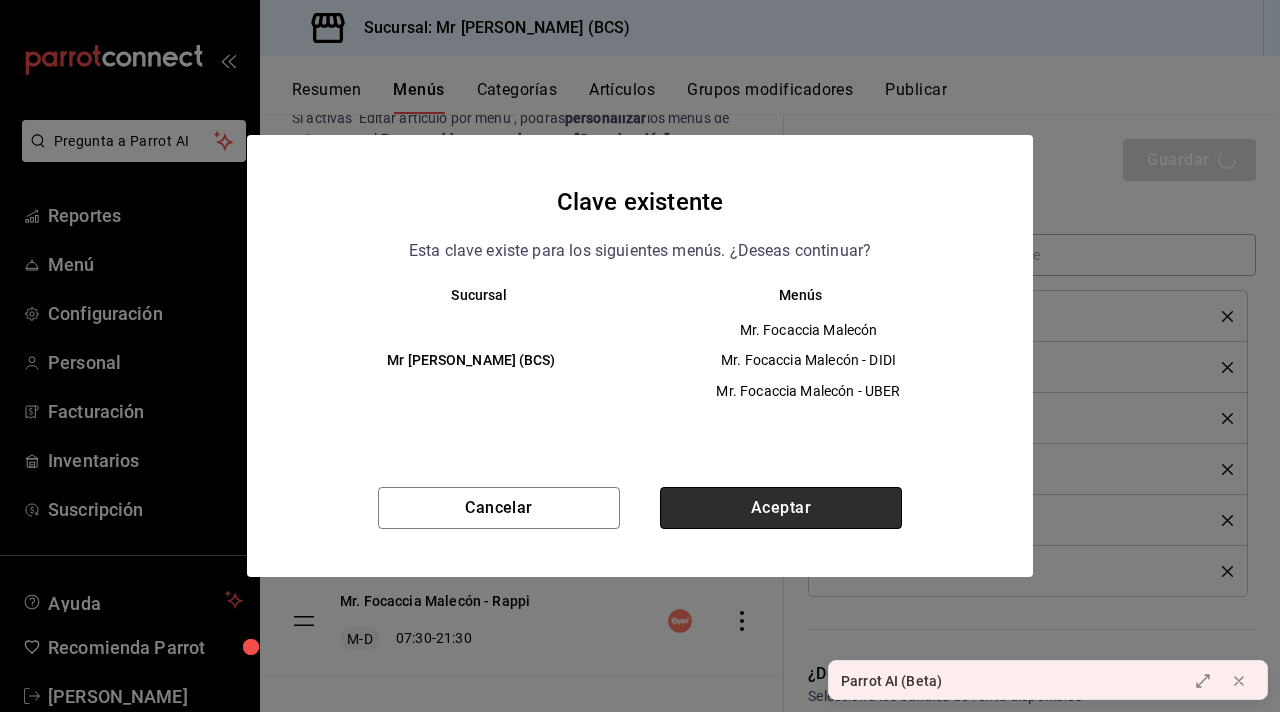 click on "Aceptar" at bounding box center (781, 508) 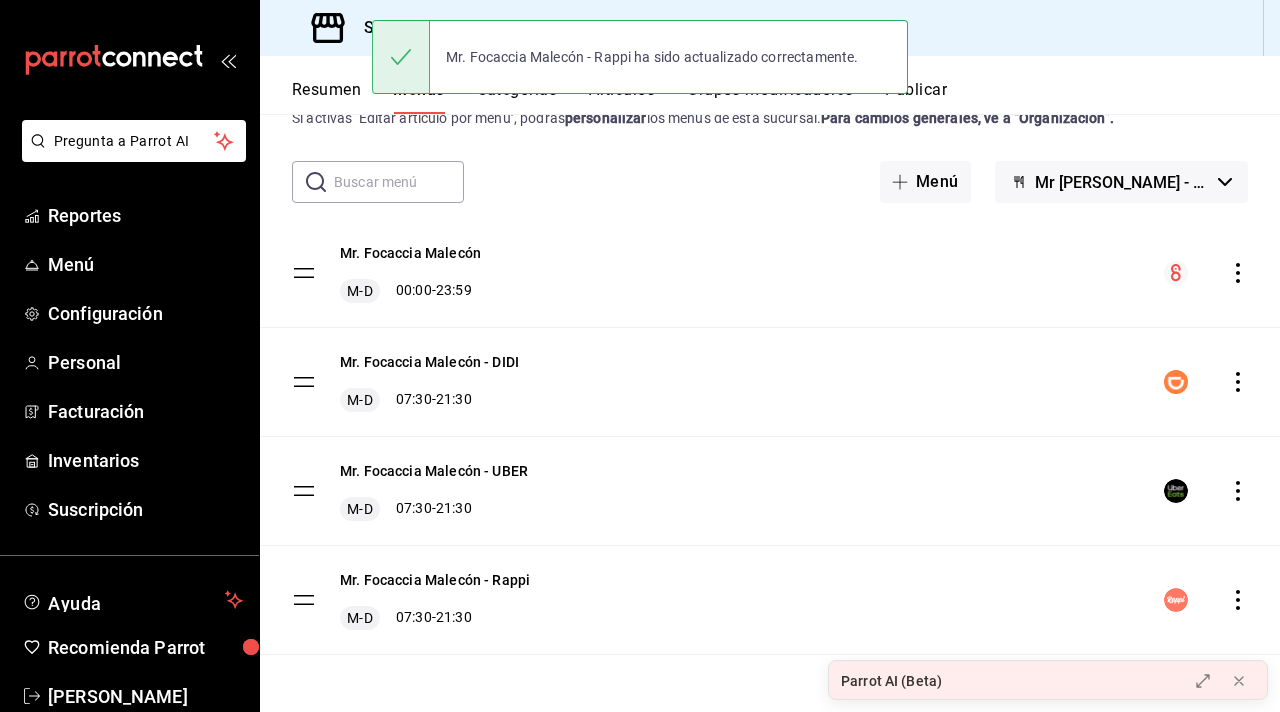 scroll, scrollTop: 0, scrollLeft: 0, axis: both 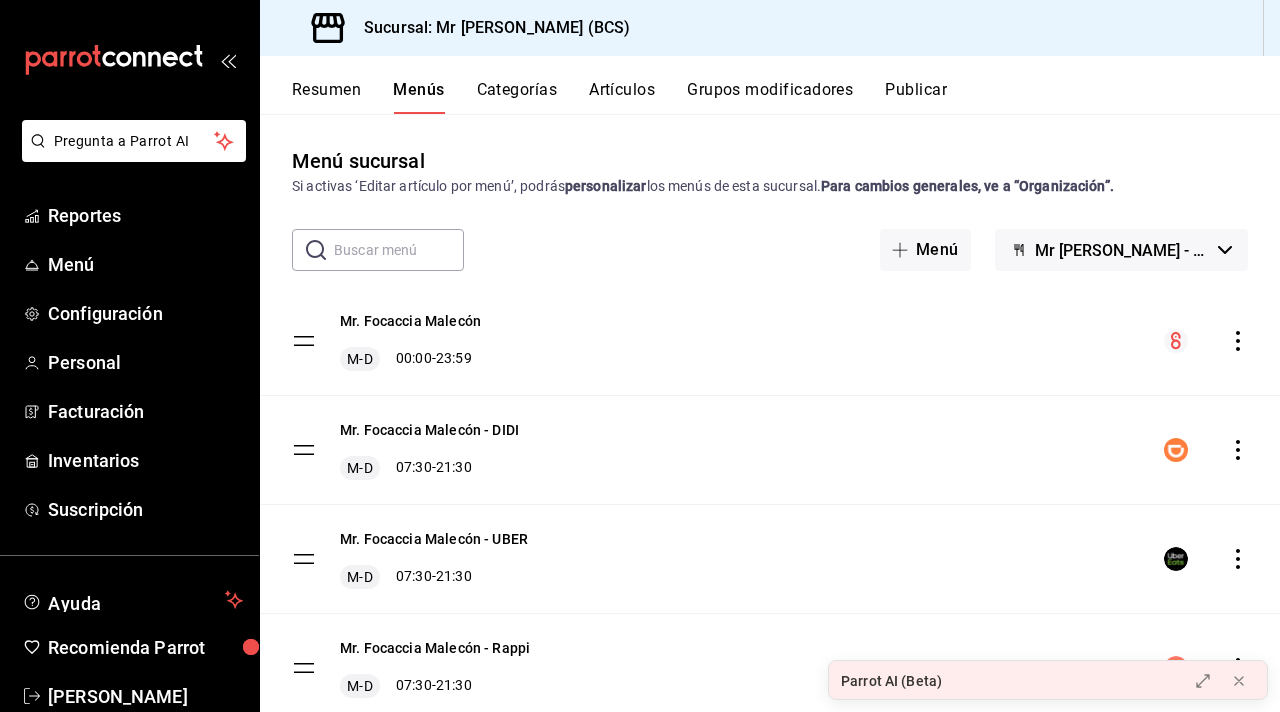 click on "Mr Focaccia - BCS" at bounding box center (1122, 250) 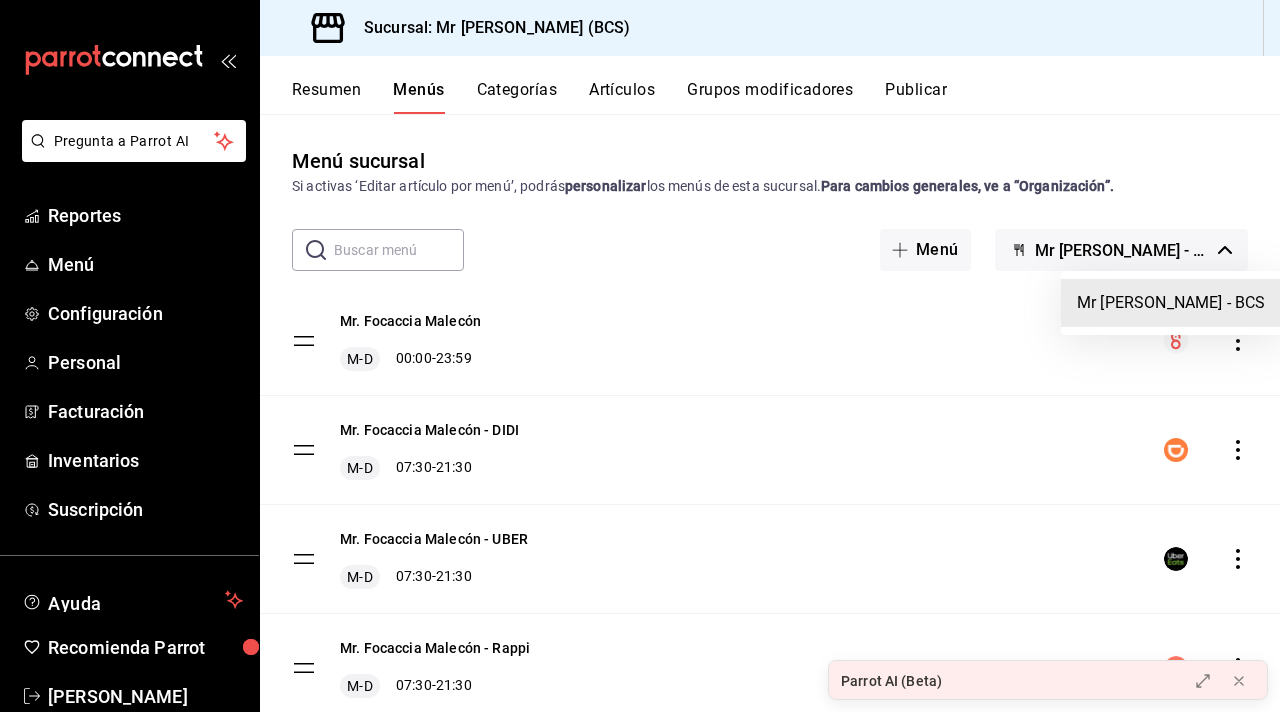 click at bounding box center [640, 356] 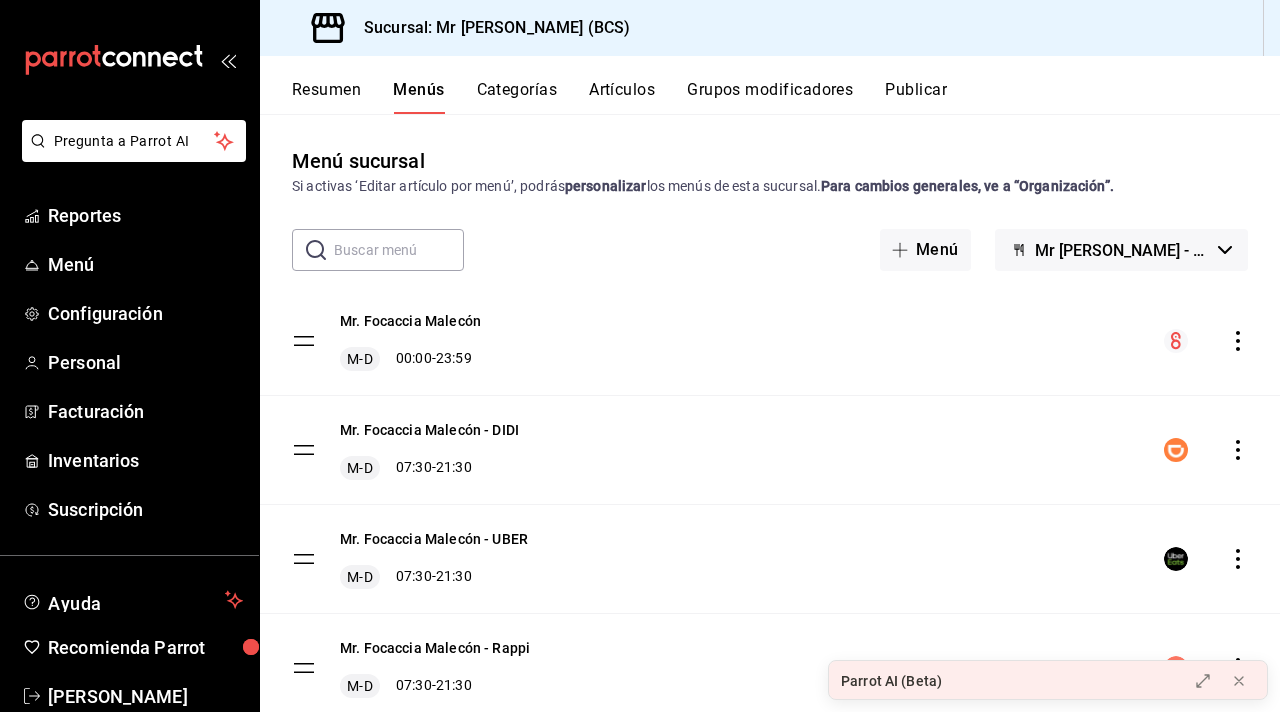 click on "Publicar" at bounding box center (916, 97) 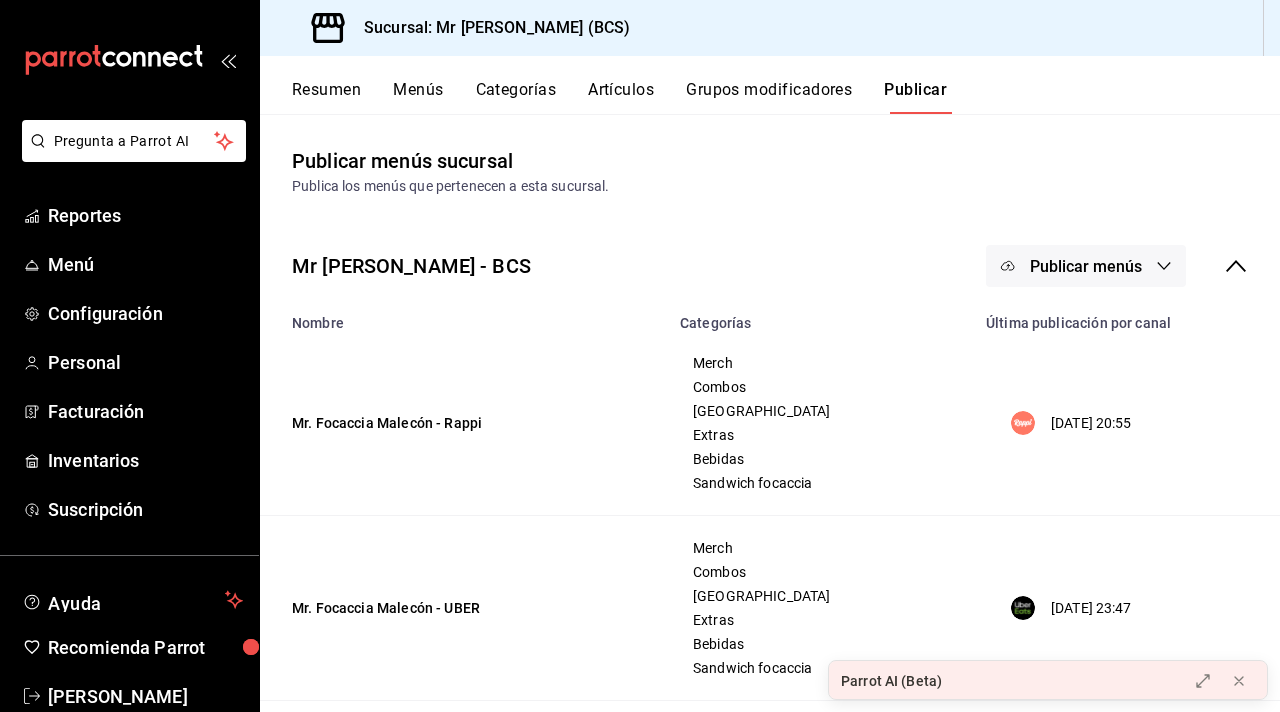 click on "Publicar menús" at bounding box center [1086, 266] 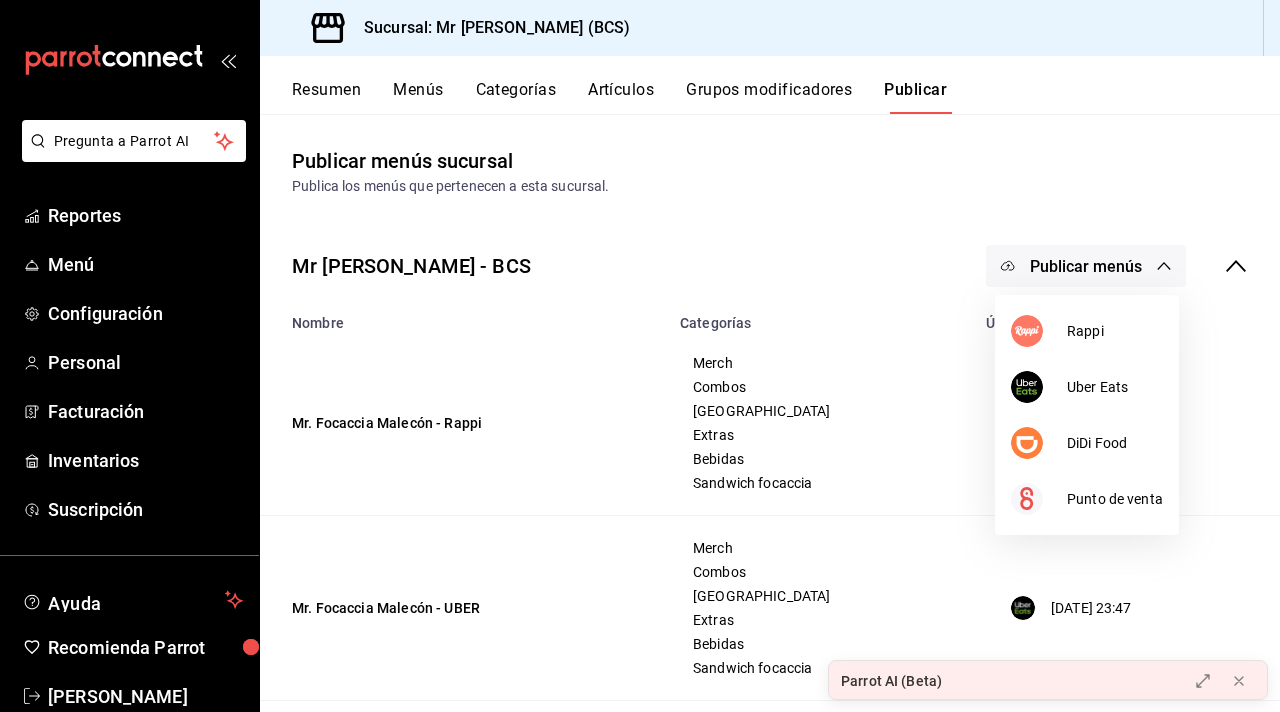 click at bounding box center [640, 356] 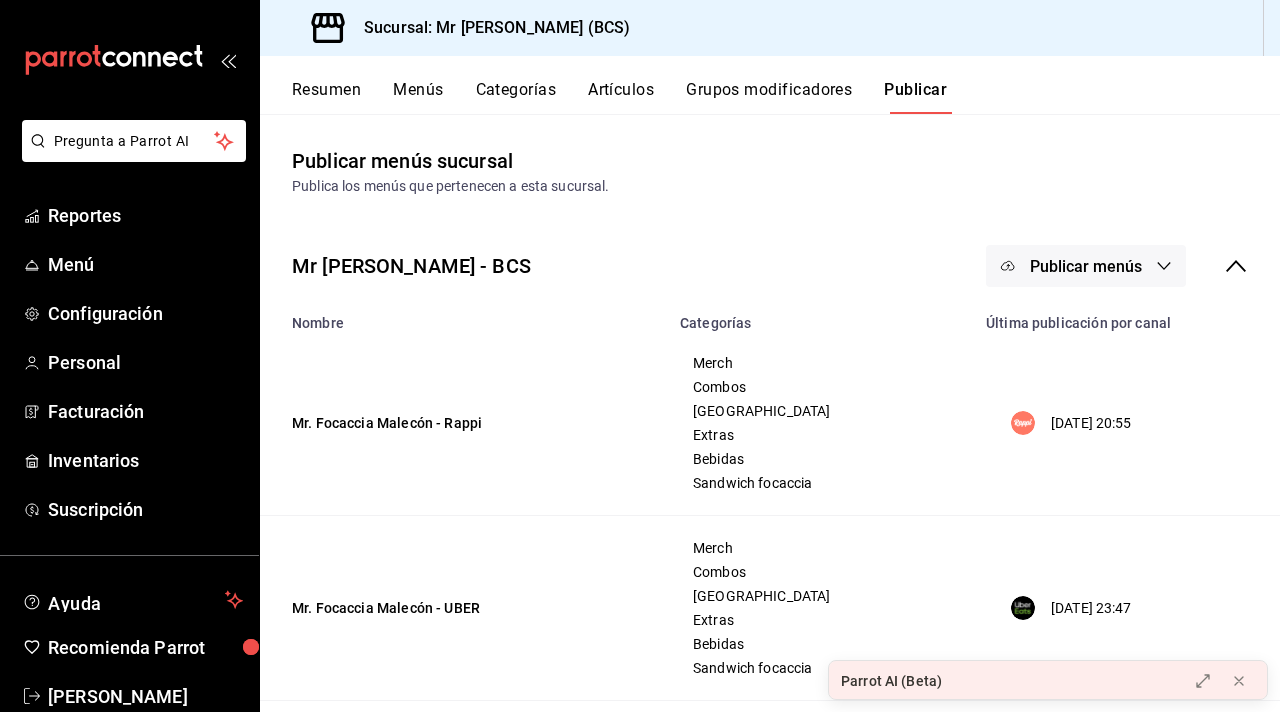click 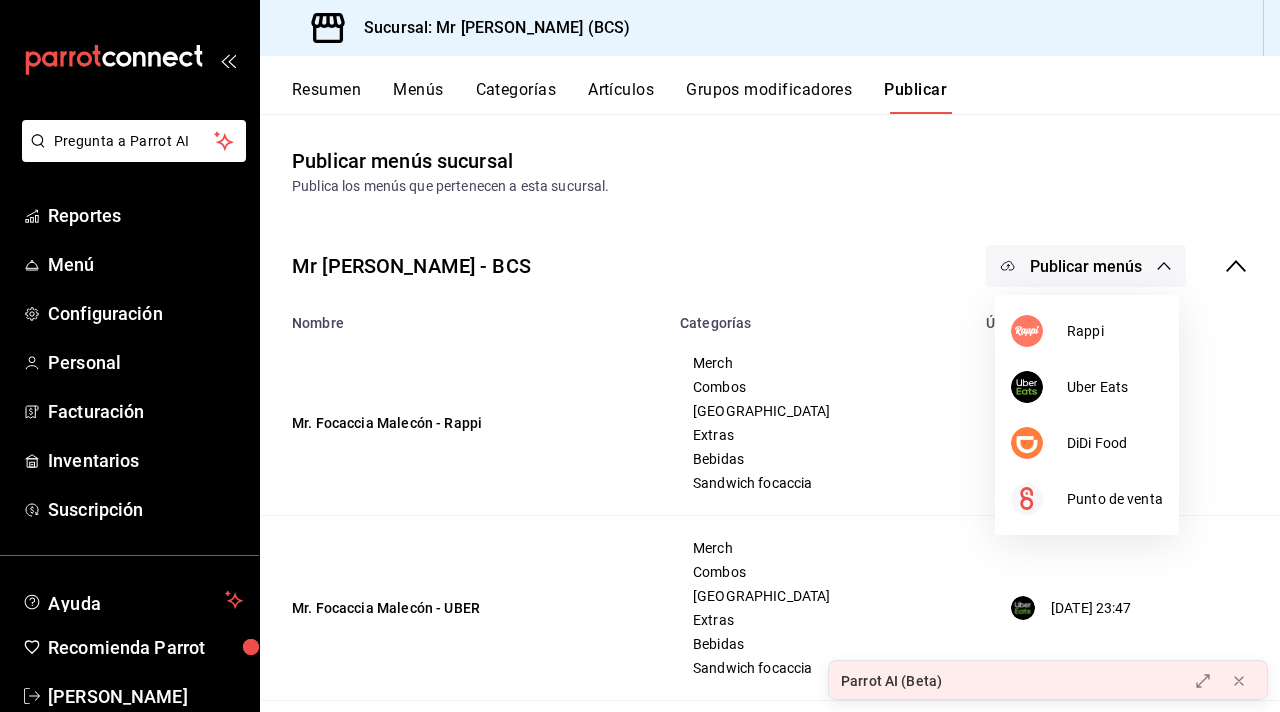 click at bounding box center (640, 356) 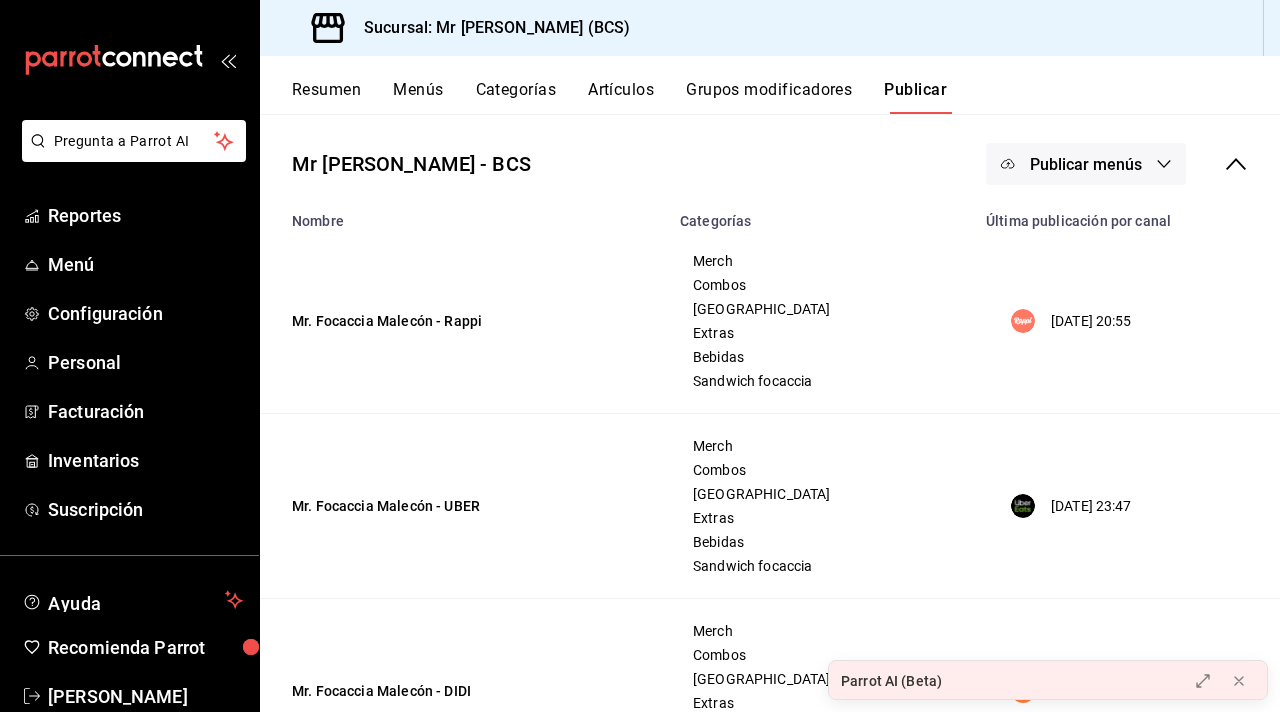 scroll, scrollTop: 0, scrollLeft: 0, axis: both 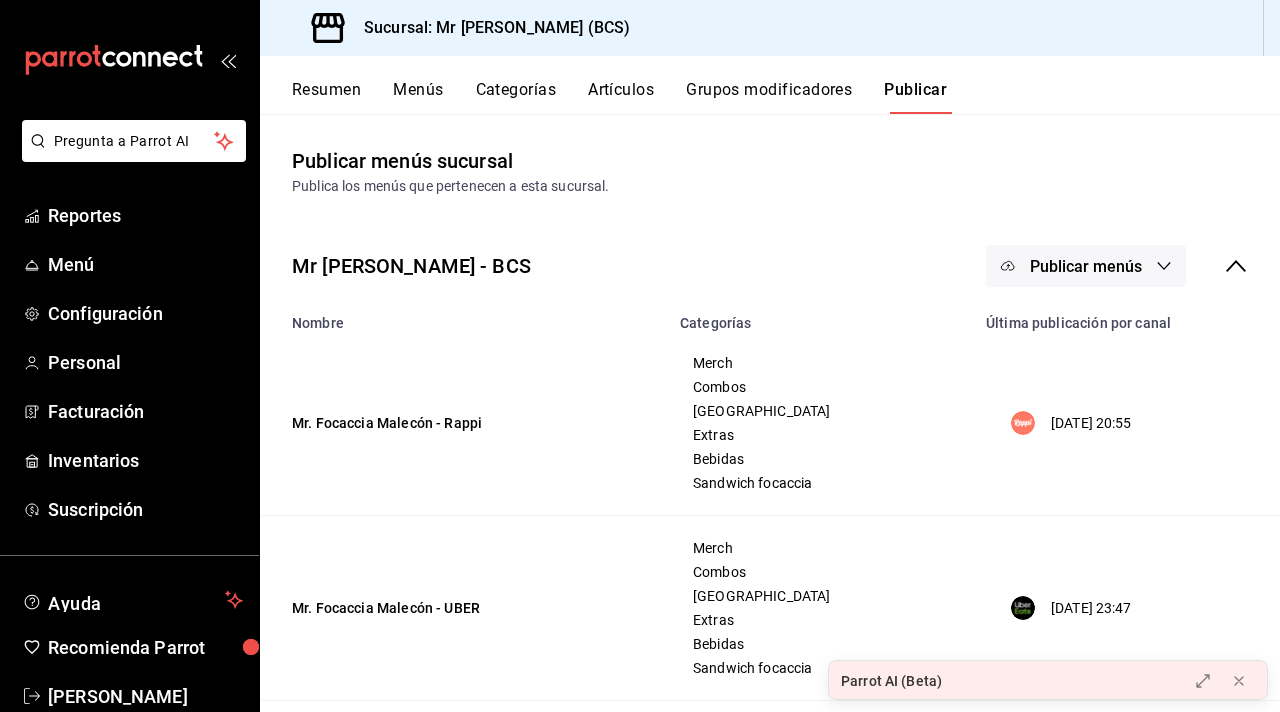 click on "Publicar menús" at bounding box center (1086, 266) 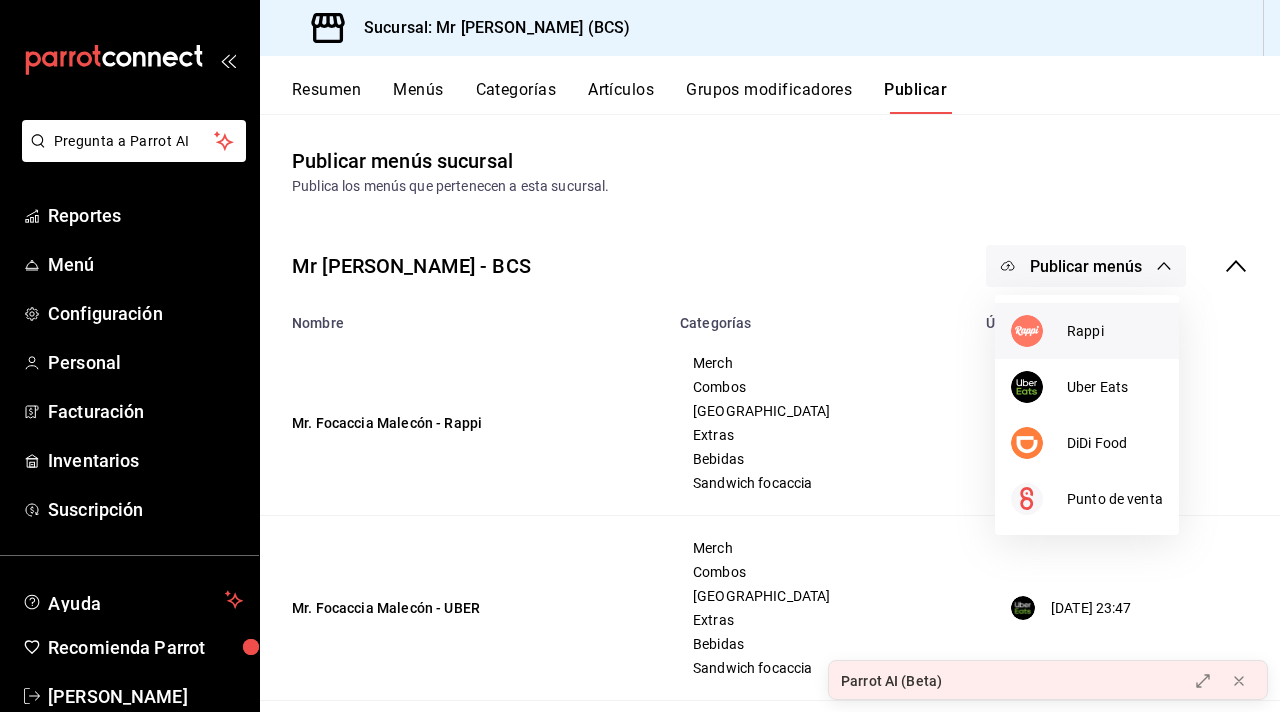 click on "Rappi" at bounding box center [1087, 331] 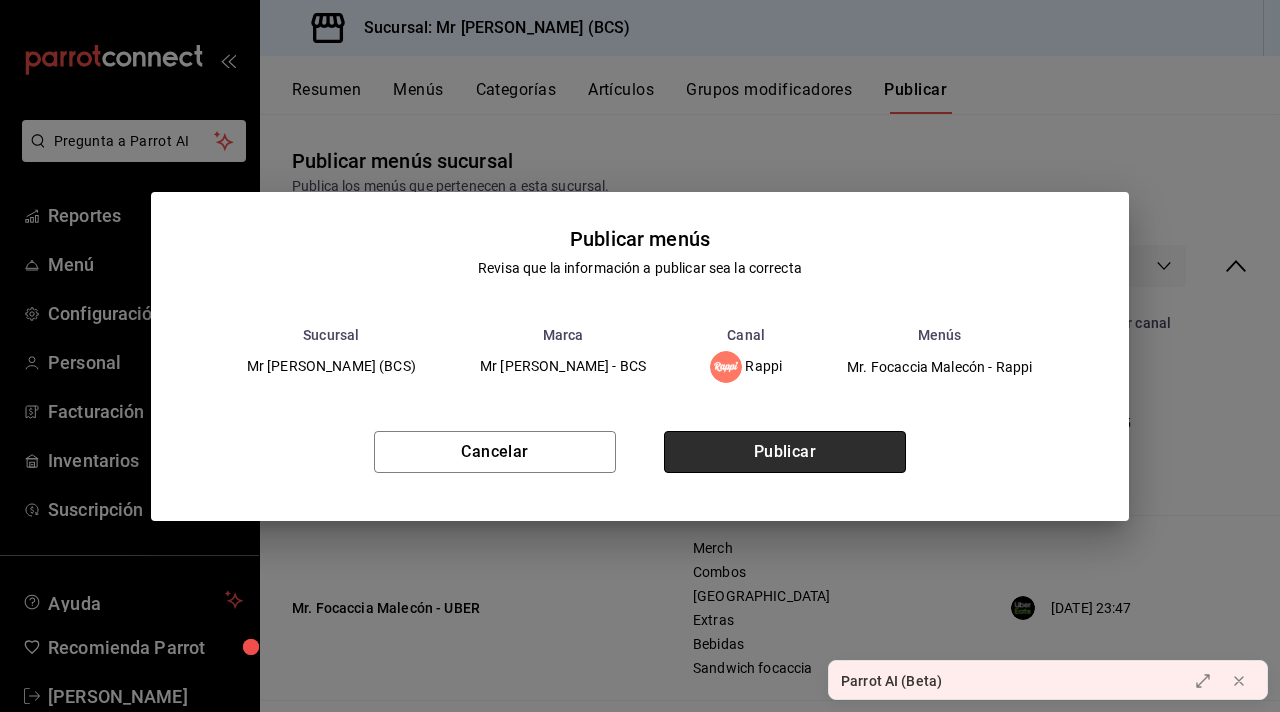 click on "Publicar" at bounding box center [785, 452] 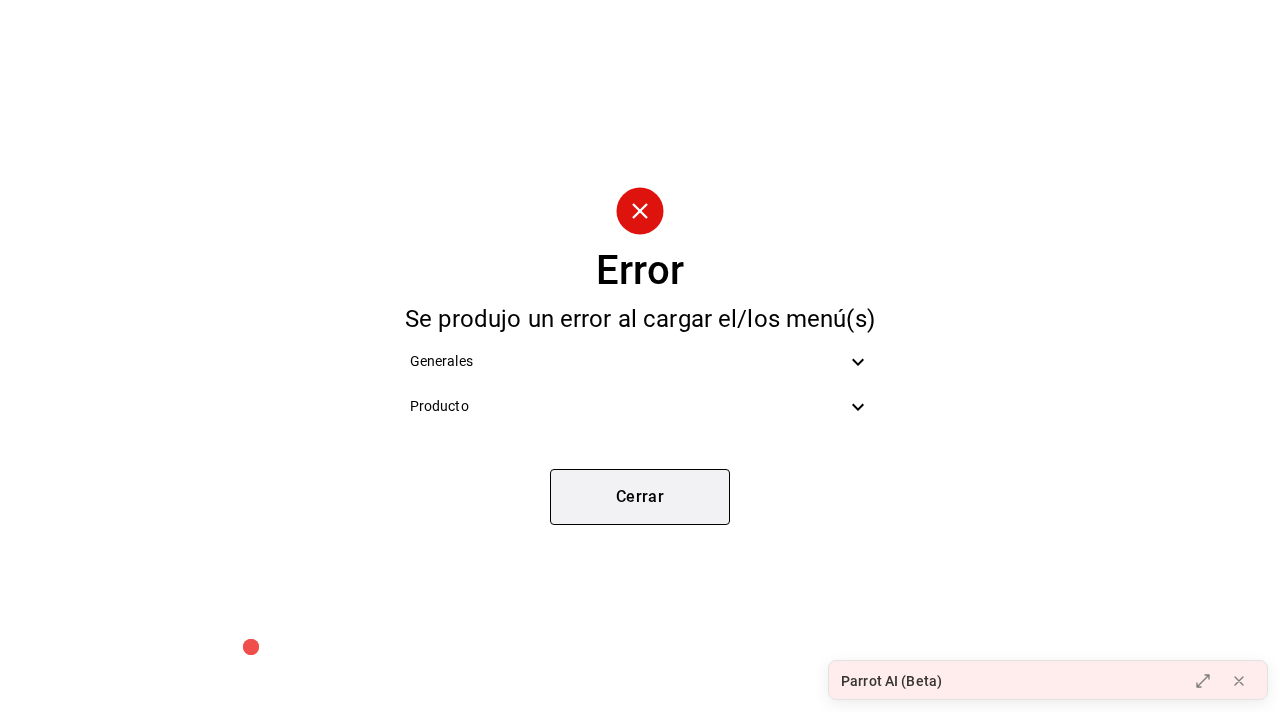 click on "Cerrar" at bounding box center (640, 497) 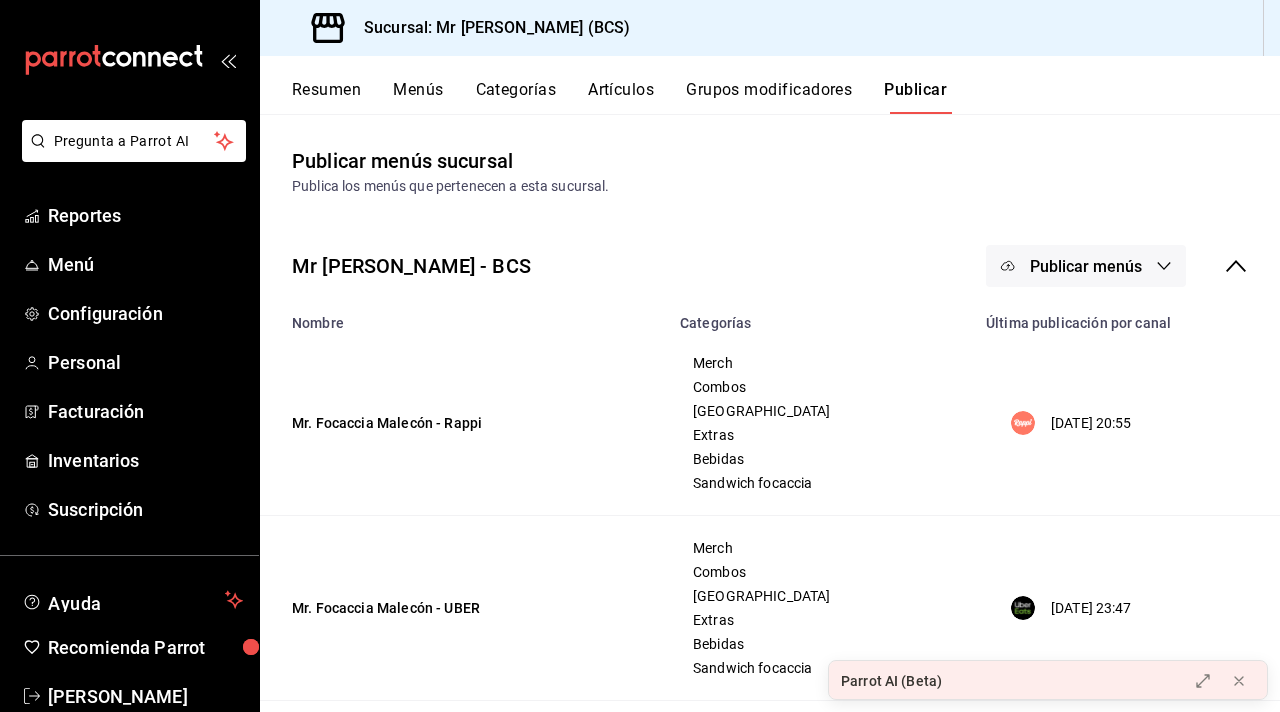 click on "Publicar menús" at bounding box center (1086, 266) 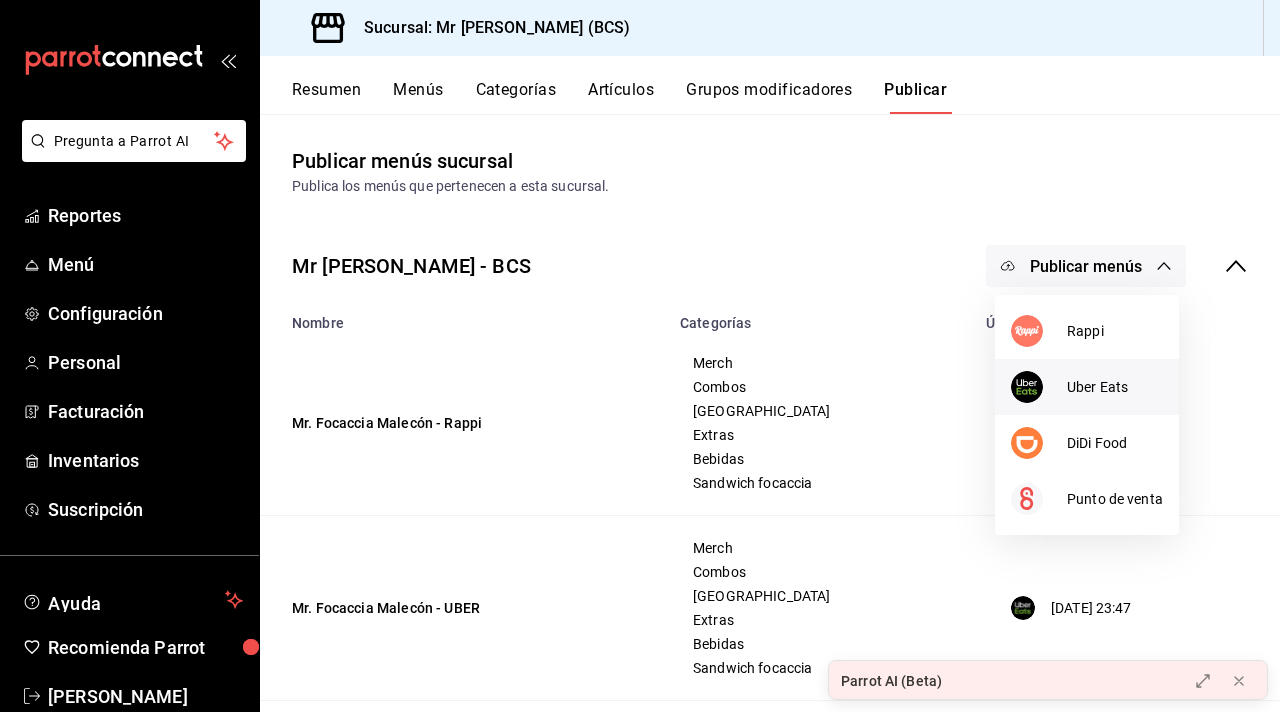 click on "Uber Eats" at bounding box center (1115, 387) 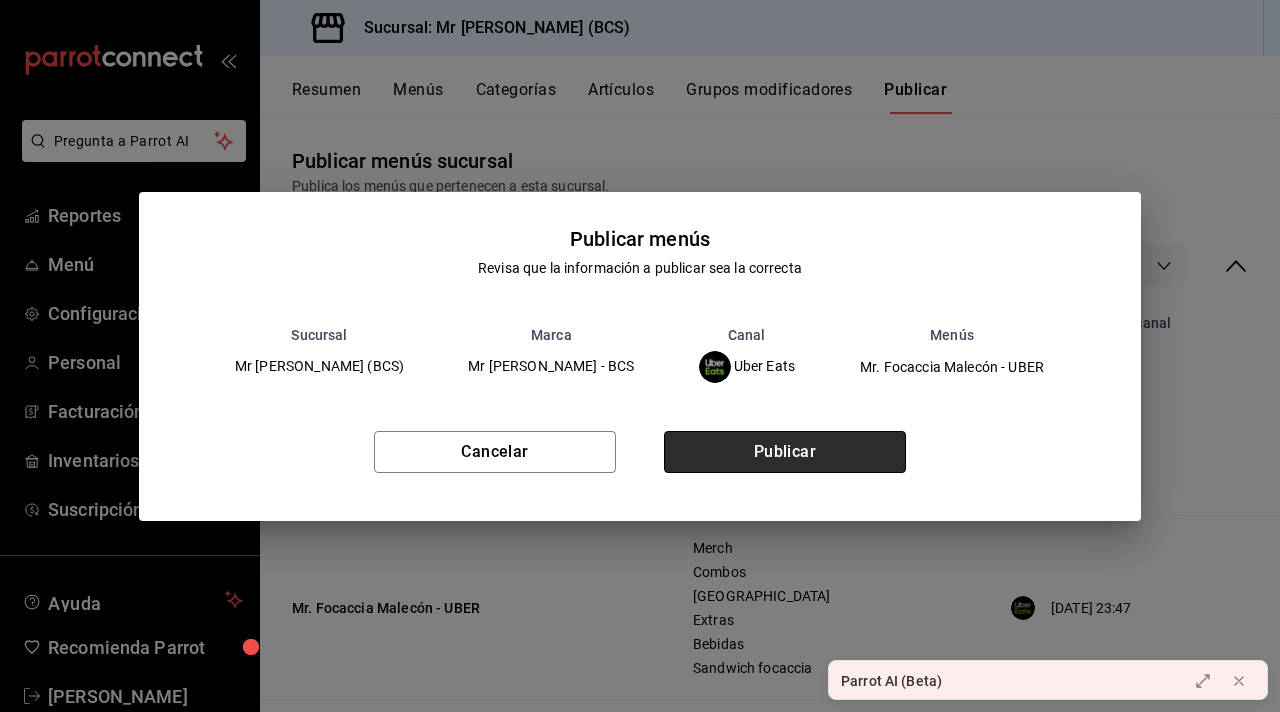 click on "Publicar" at bounding box center [785, 452] 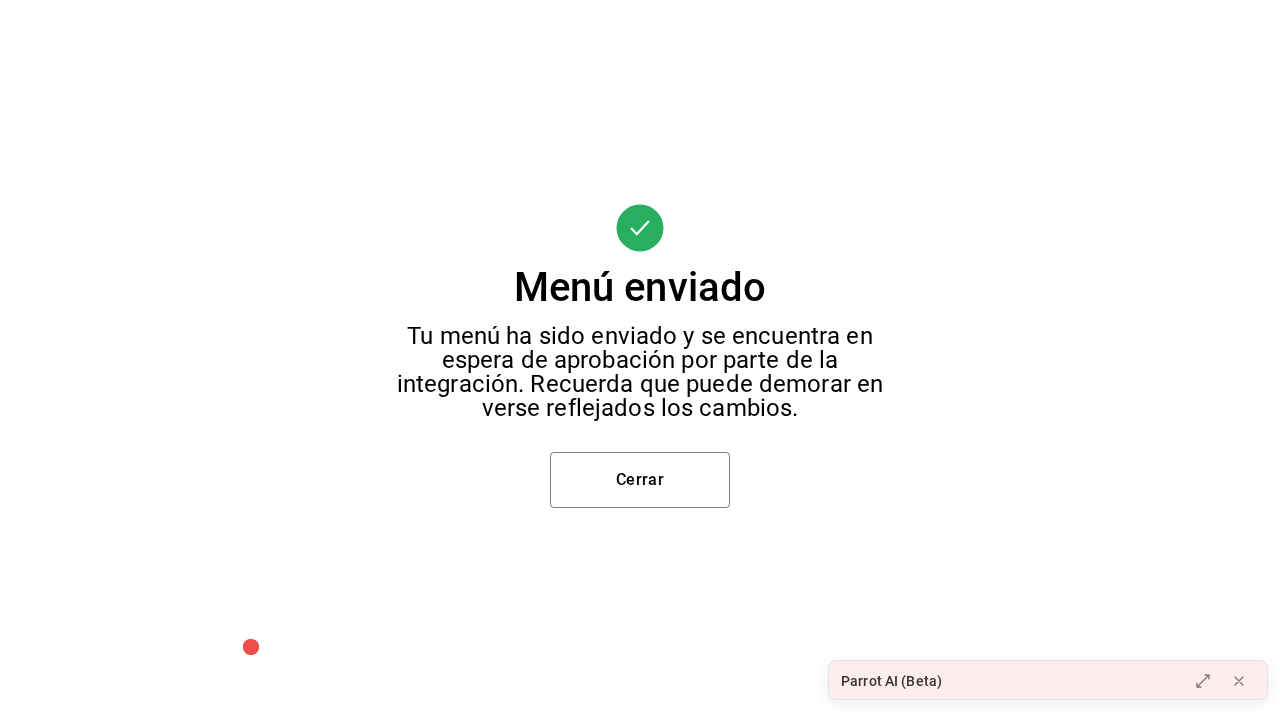 click on "Menú enviado Tu menú ha sido enviado y se encuentra en espera de aprobación por parte de la integración. Recuerda que puede demorar en verse reflejados los cambios. Cerrar" at bounding box center [640, 356] 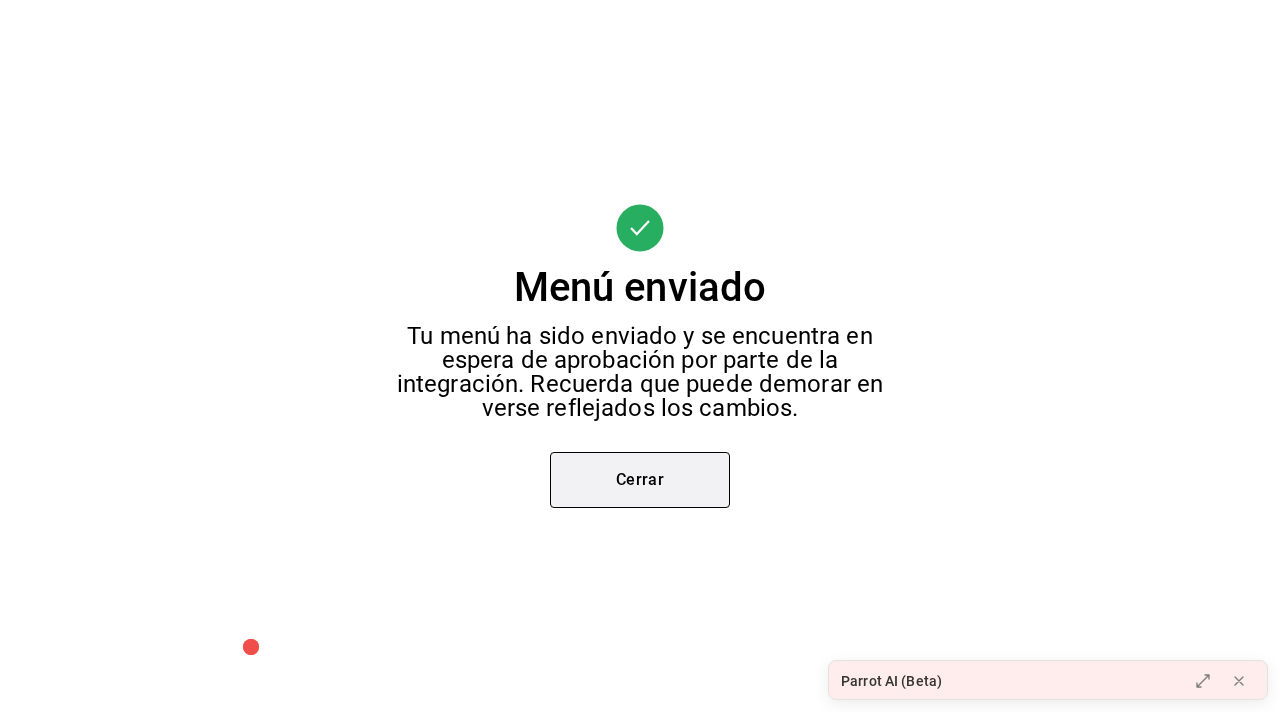click on "Cerrar" at bounding box center [640, 480] 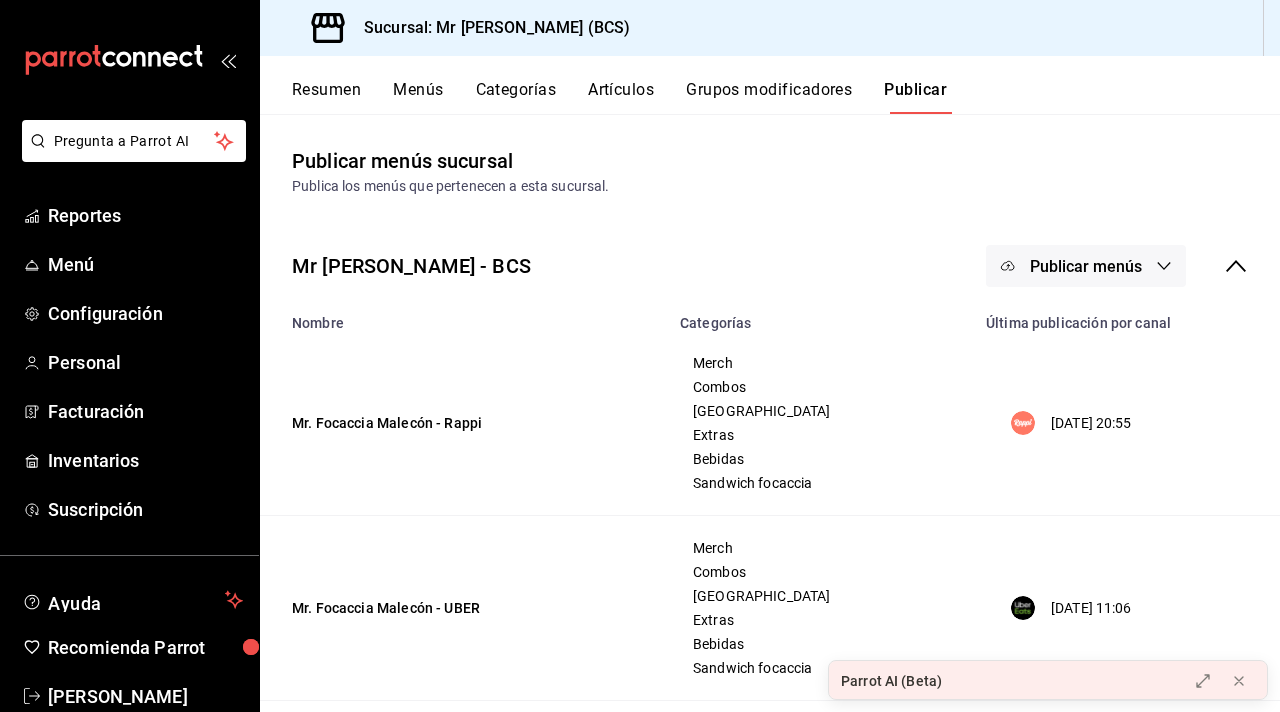 click on "Publicar menús" at bounding box center [1086, 266] 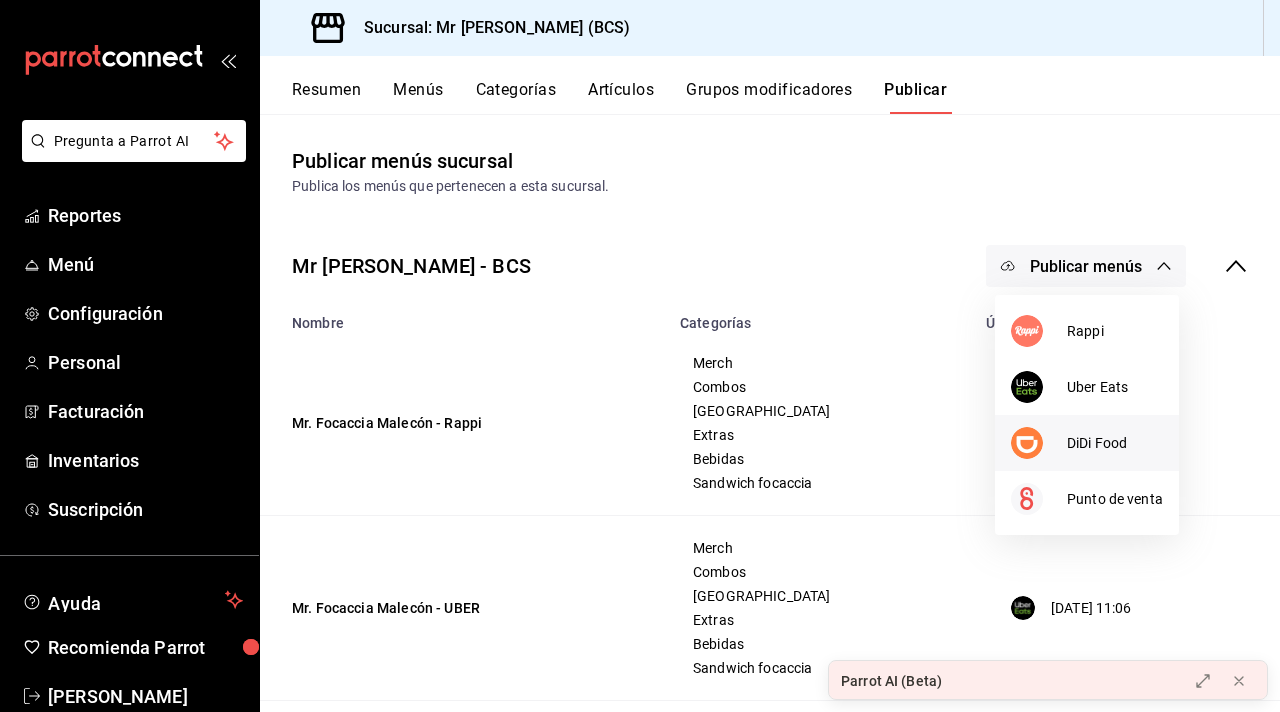 click on "DiDi Food" at bounding box center [1115, 443] 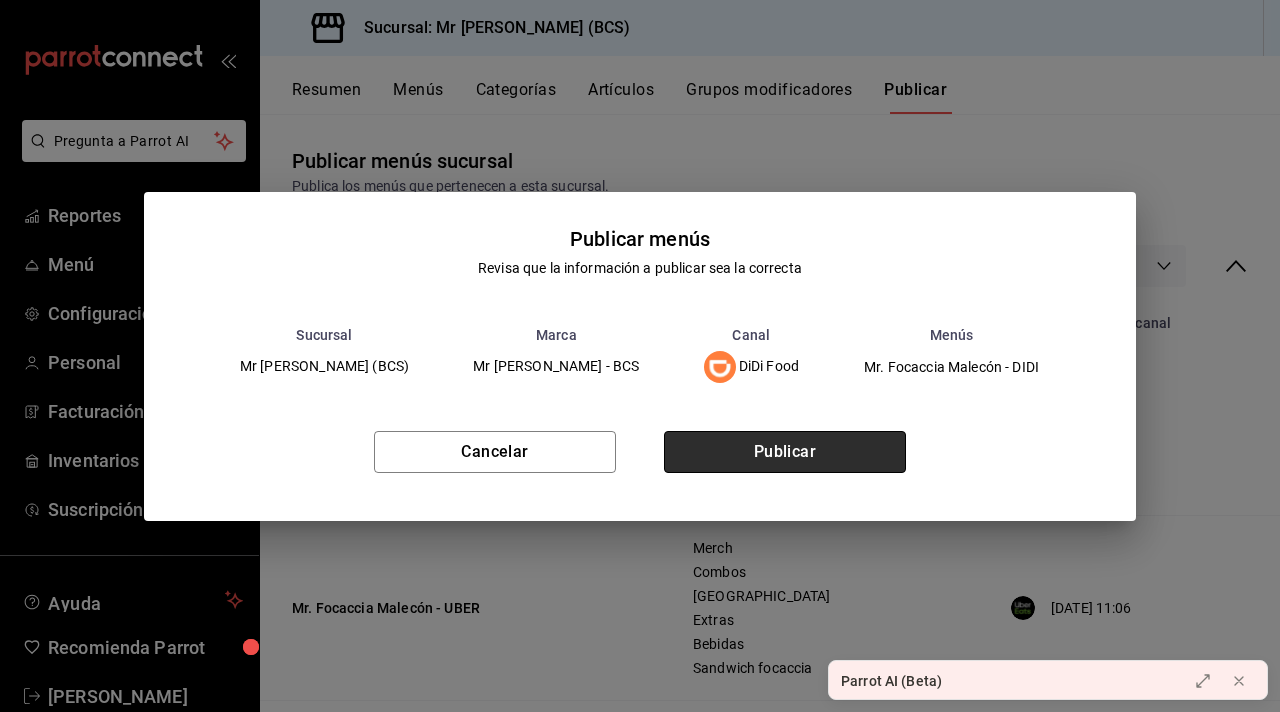 click on "Publicar" at bounding box center [785, 452] 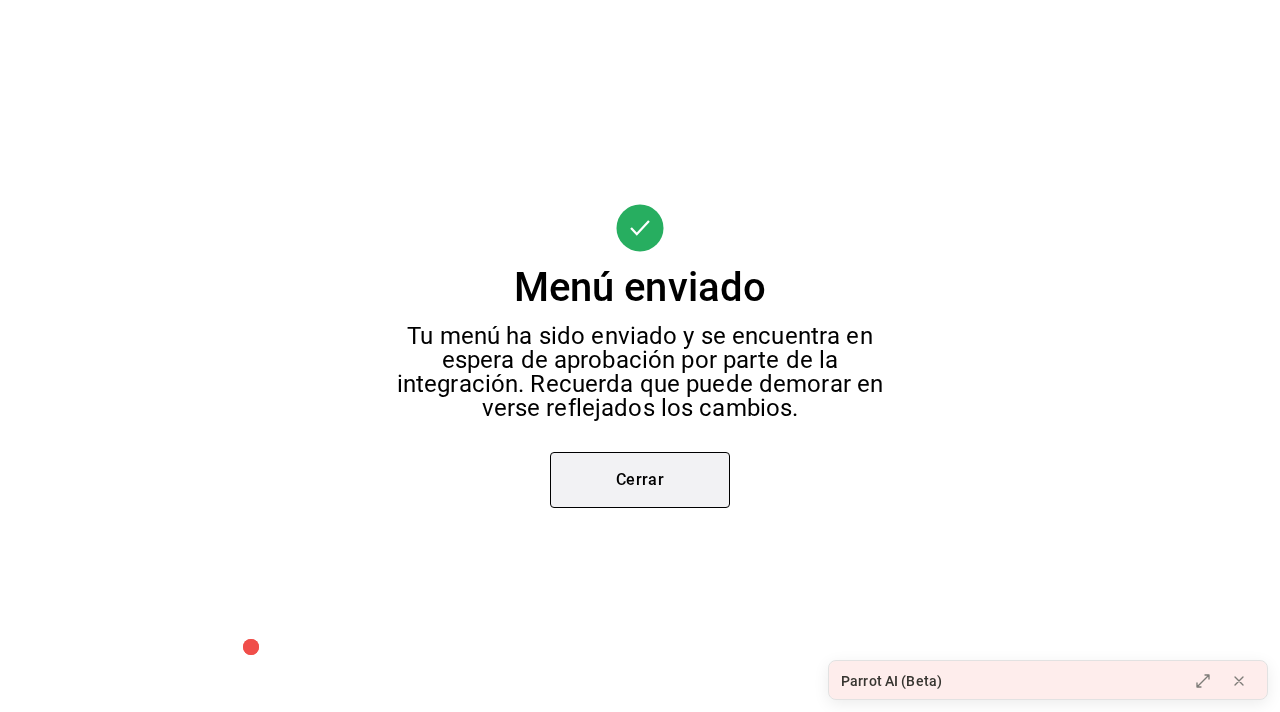 click on "Cerrar" at bounding box center [640, 480] 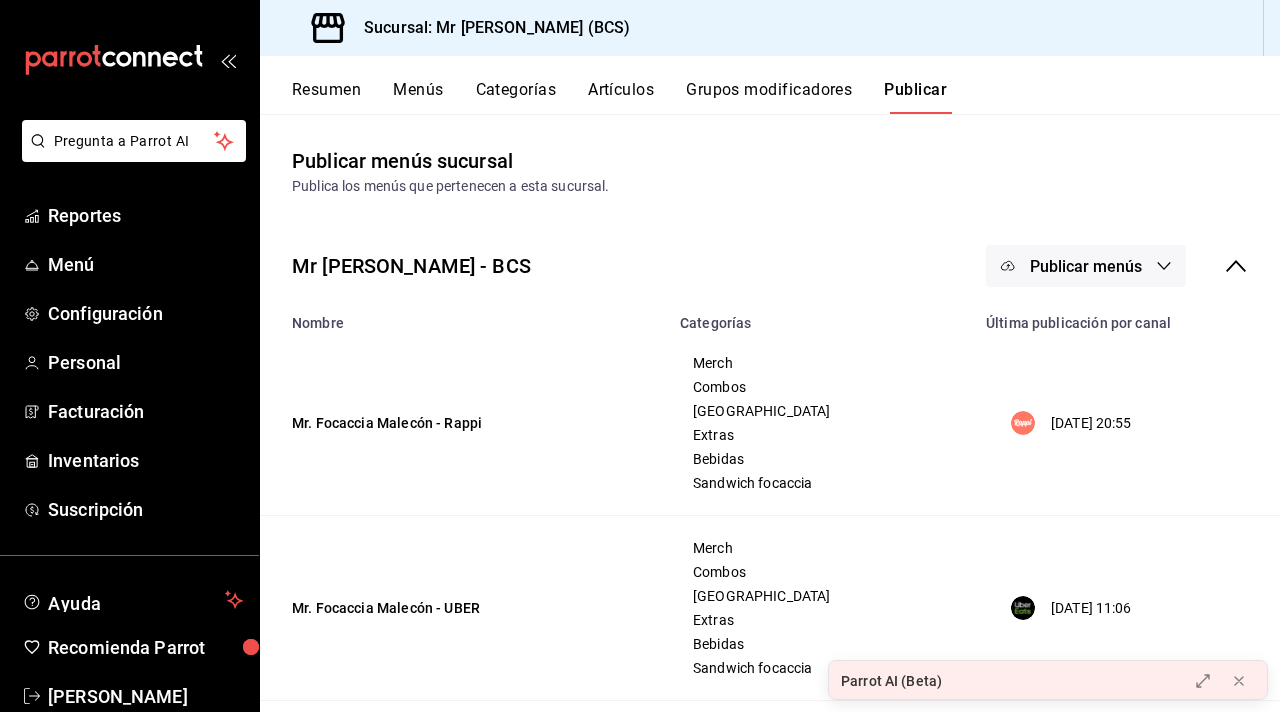 click on "Publicar menús" at bounding box center (1086, 266) 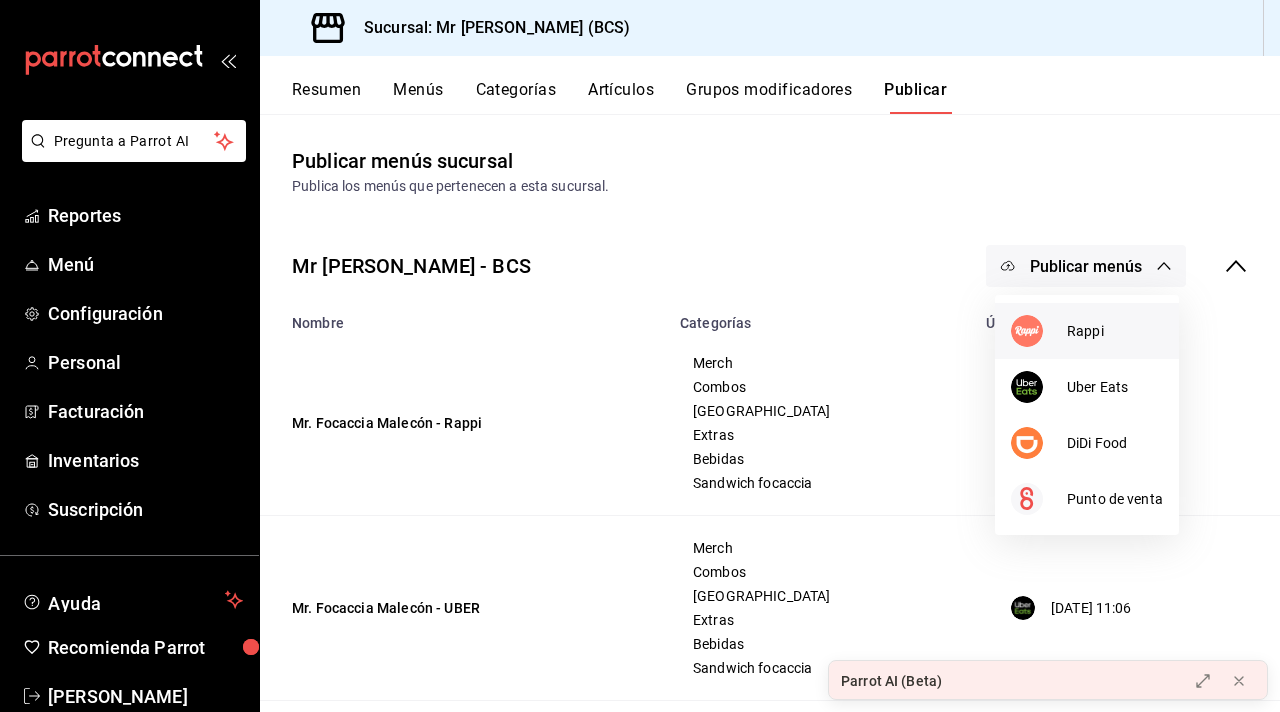 click on "Rappi" at bounding box center [1115, 331] 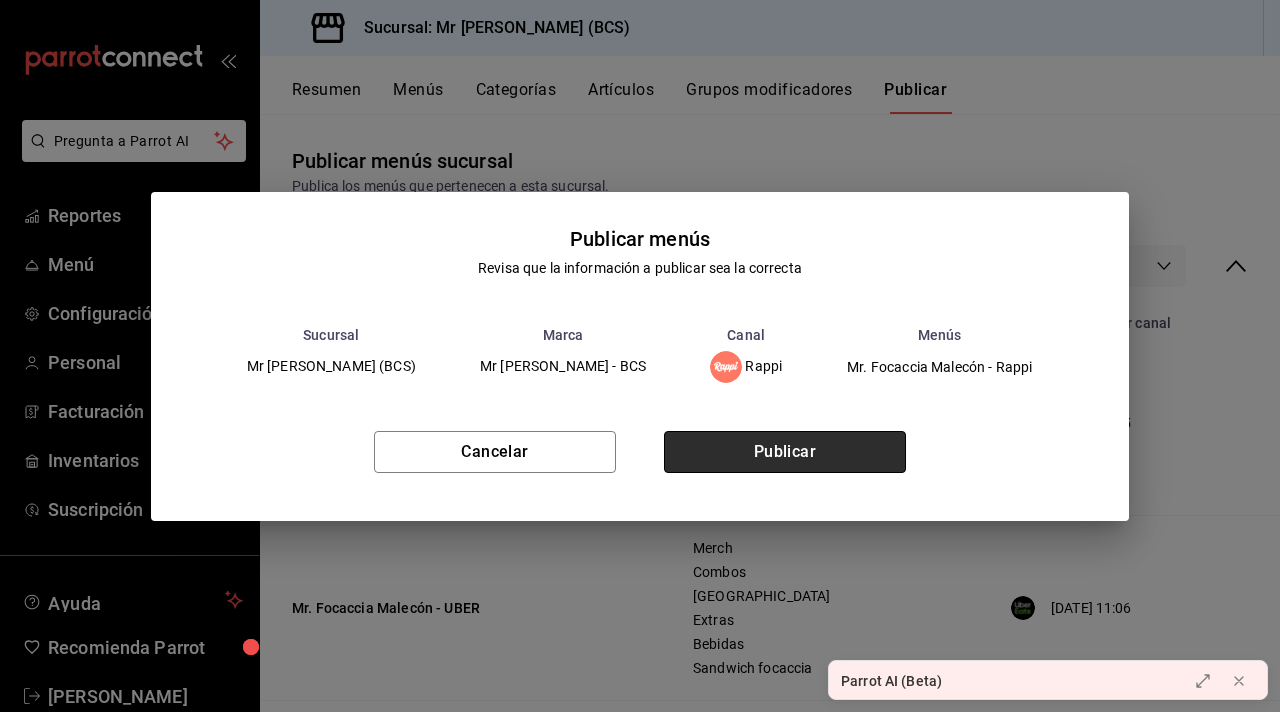click on "Publicar" at bounding box center (785, 452) 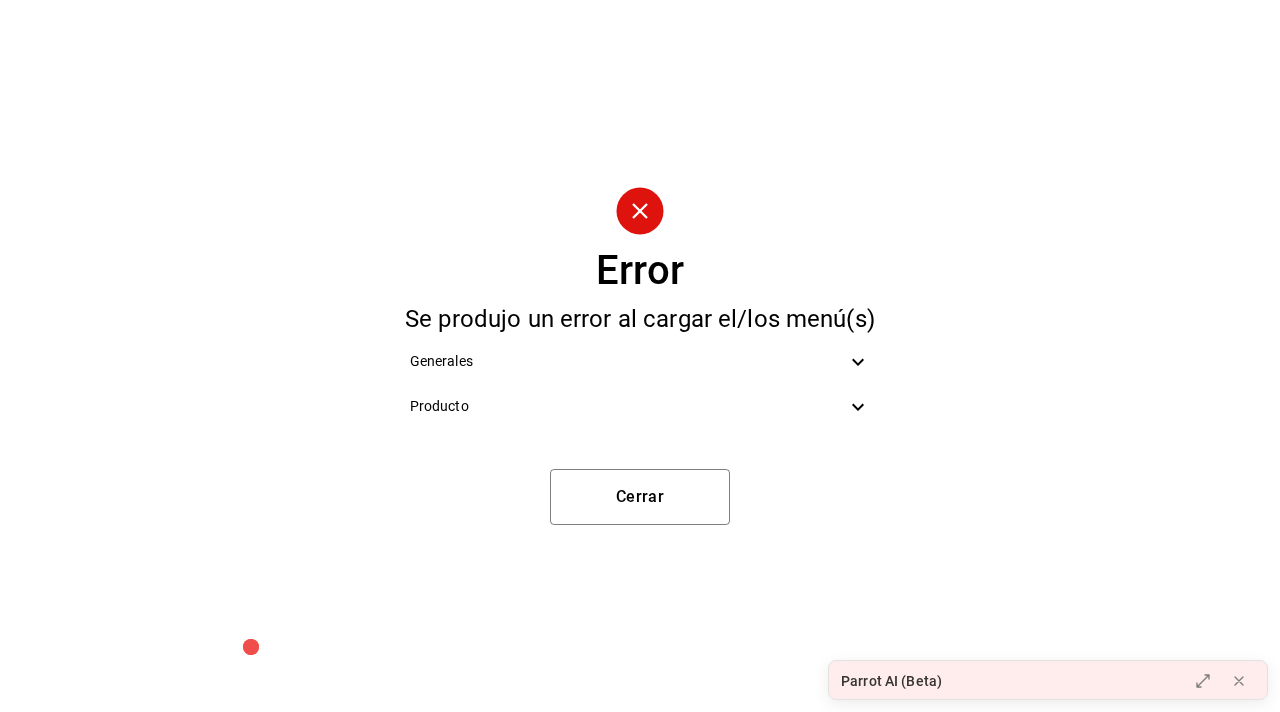 click on "Generales" at bounding box center [628, 361] 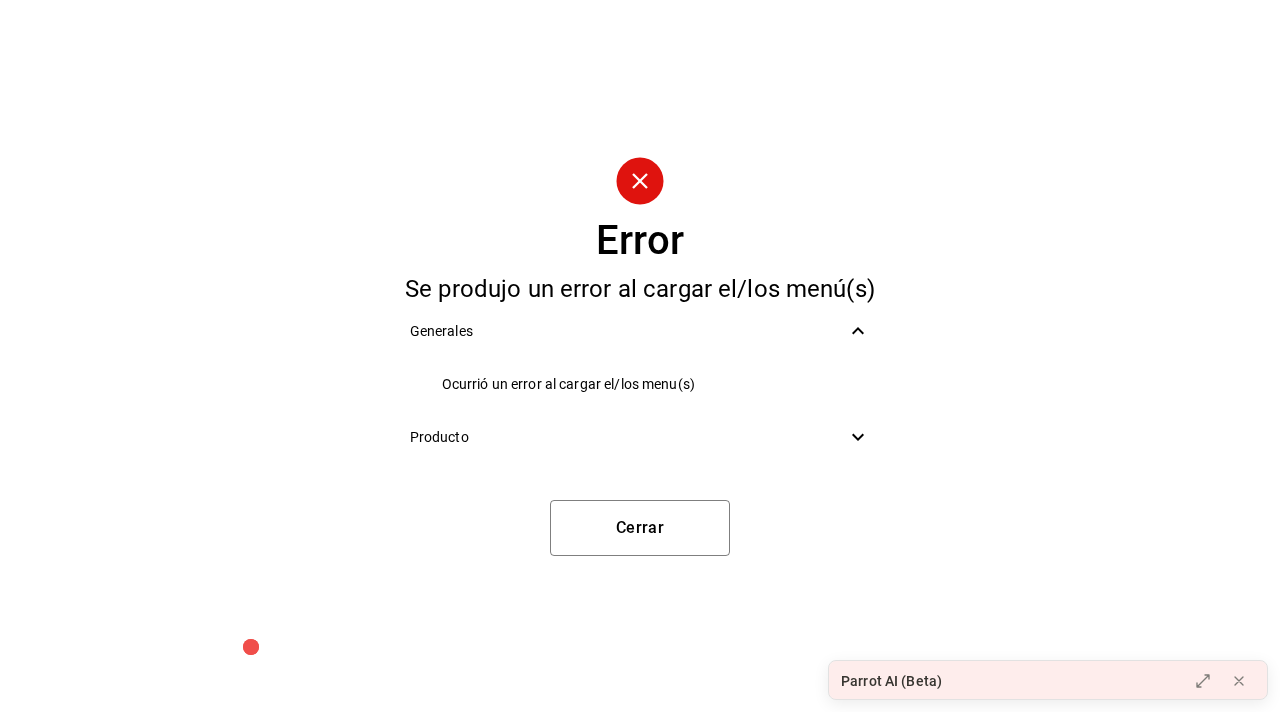 click 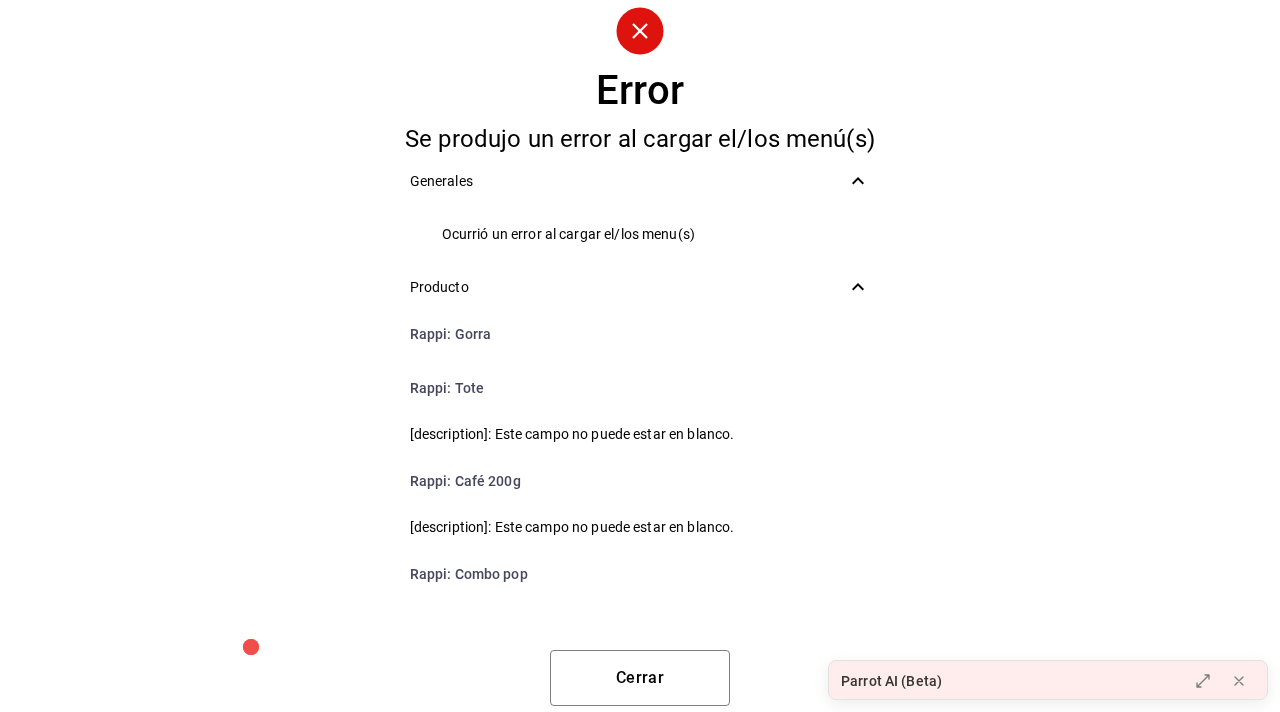 scroll, scrollTop: 0, scrollLeft: 0, axis: both 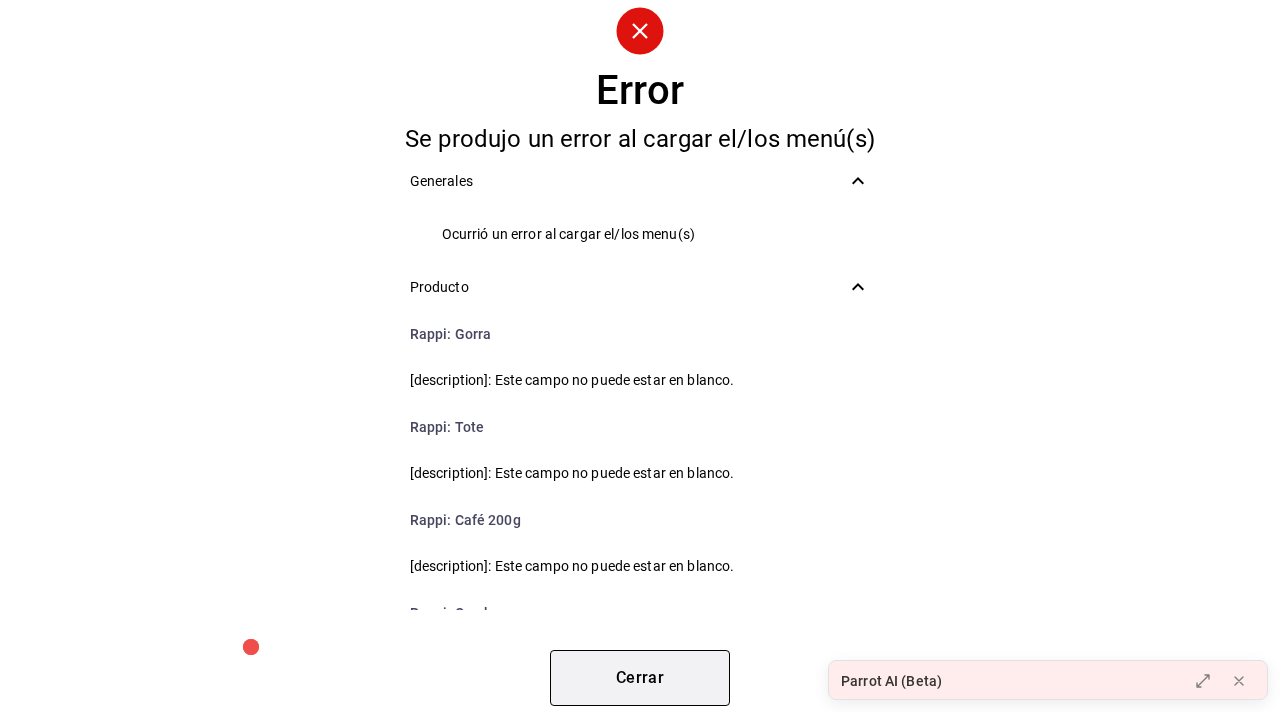 click on "Cerrar" at bounding box center (640, 678) 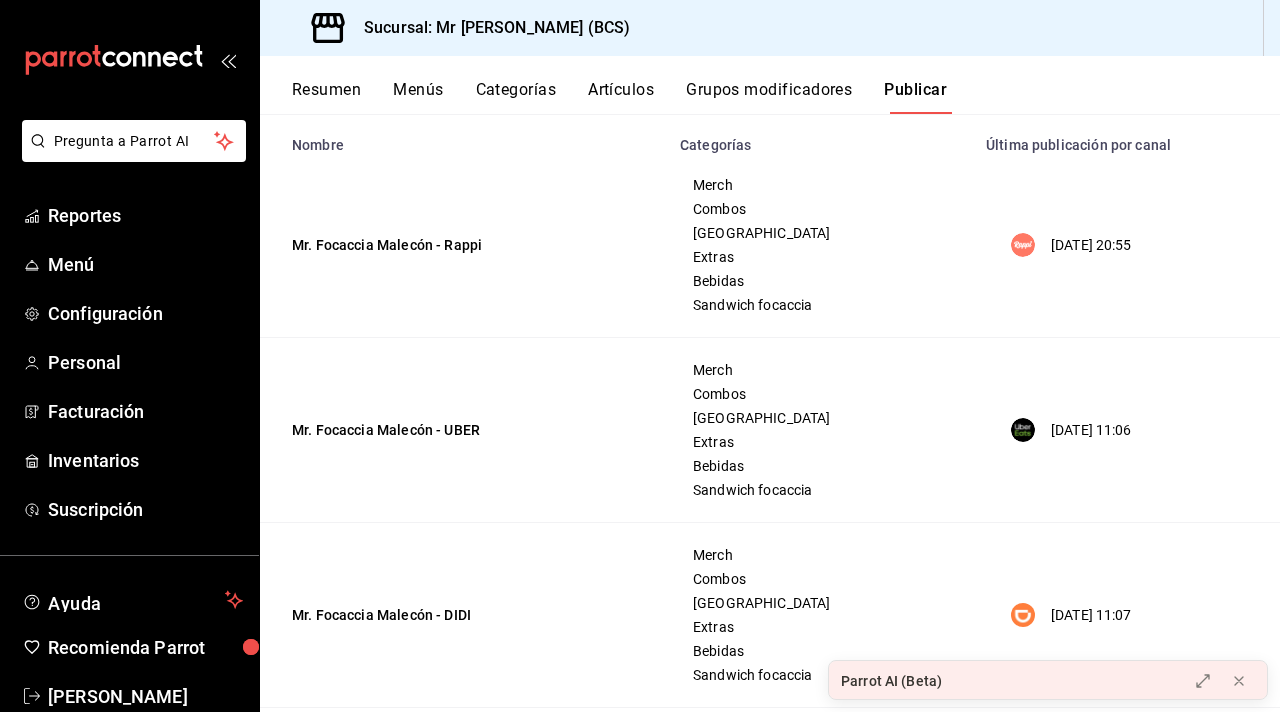 scroll, scrollTop: 0, scrollLeft: 0, axis: both 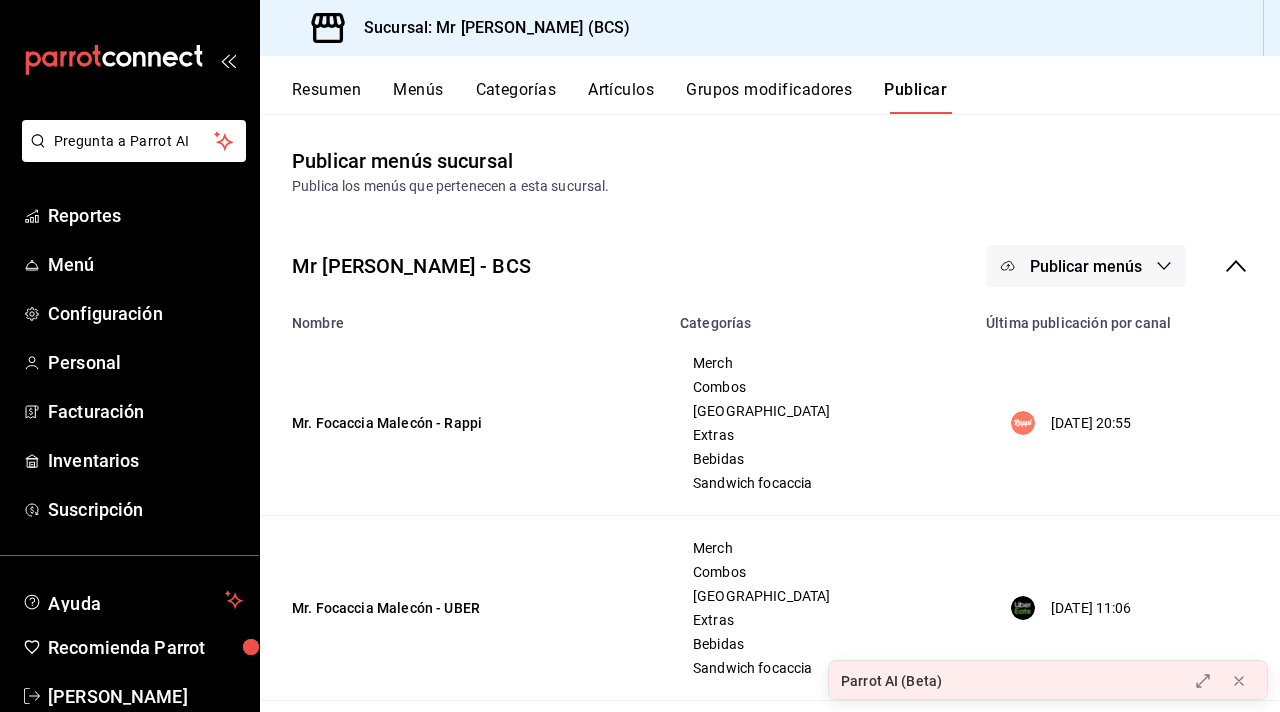 click on "Grupos modificadores" at bounding box center [769, 97] 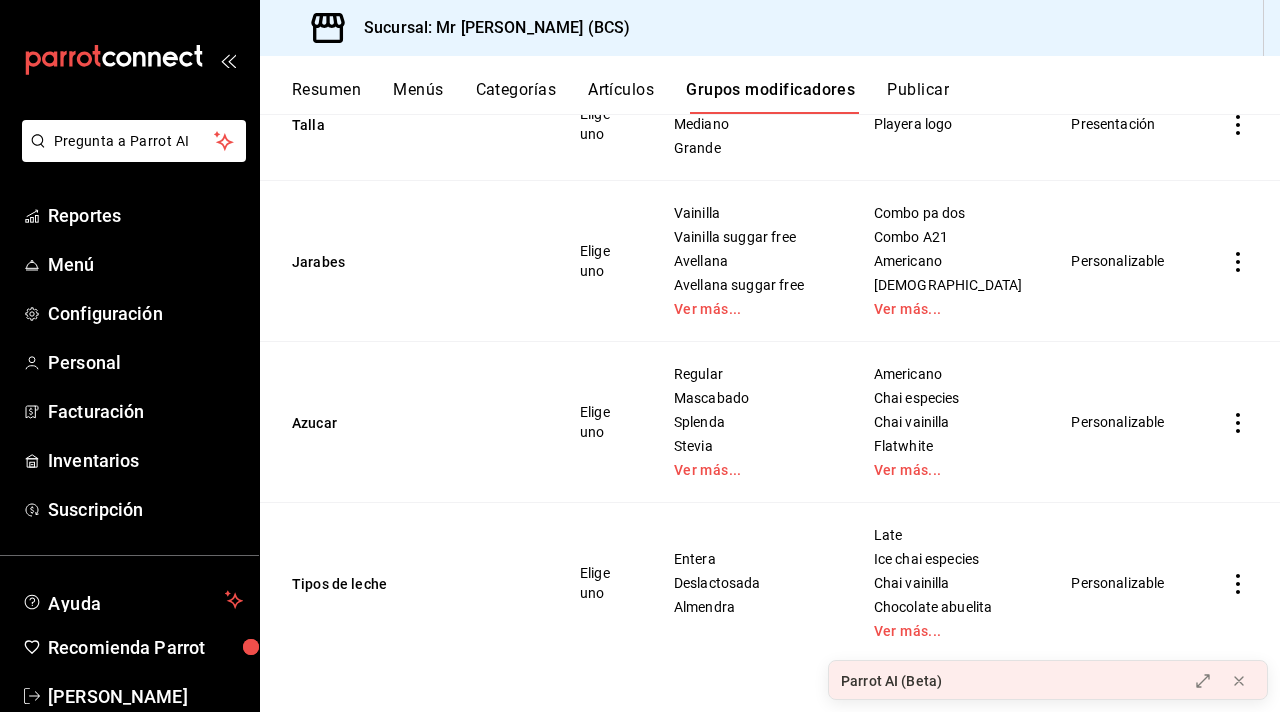 scroll, scrollTop: 636, scrollLeft: 0, axis: vertical 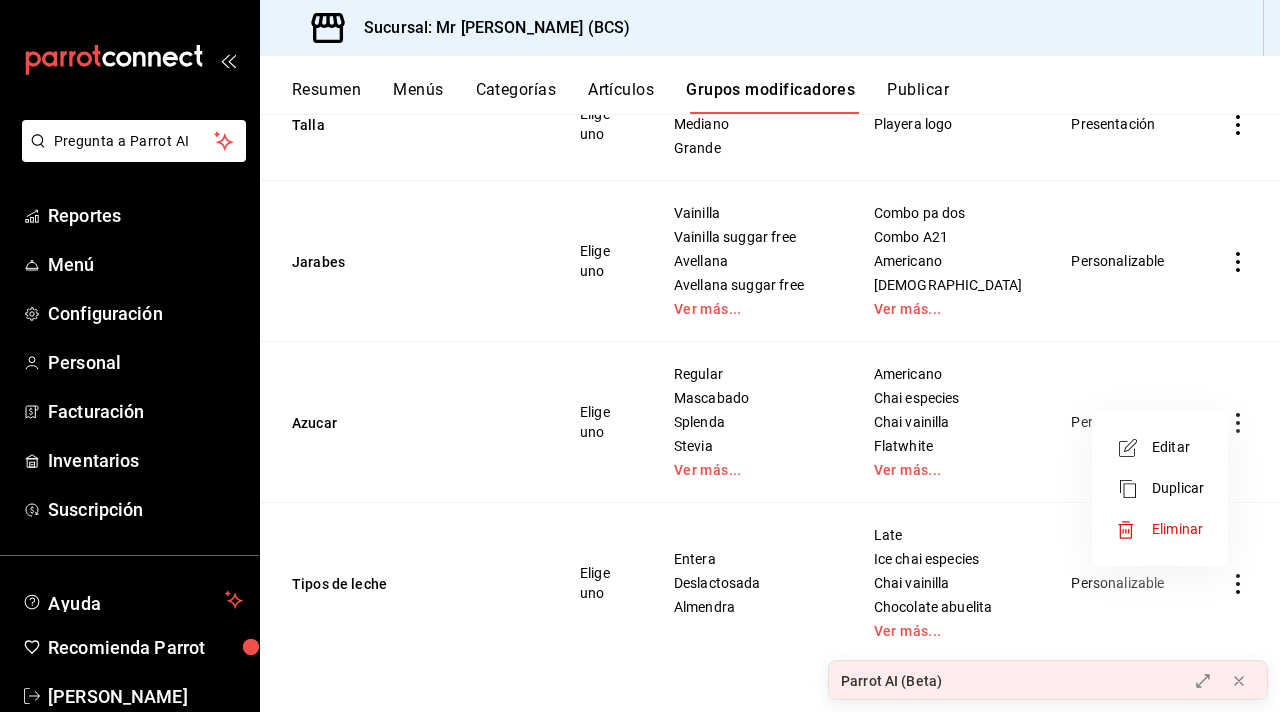 click on "Editar" at bounding box center [1178, 447] 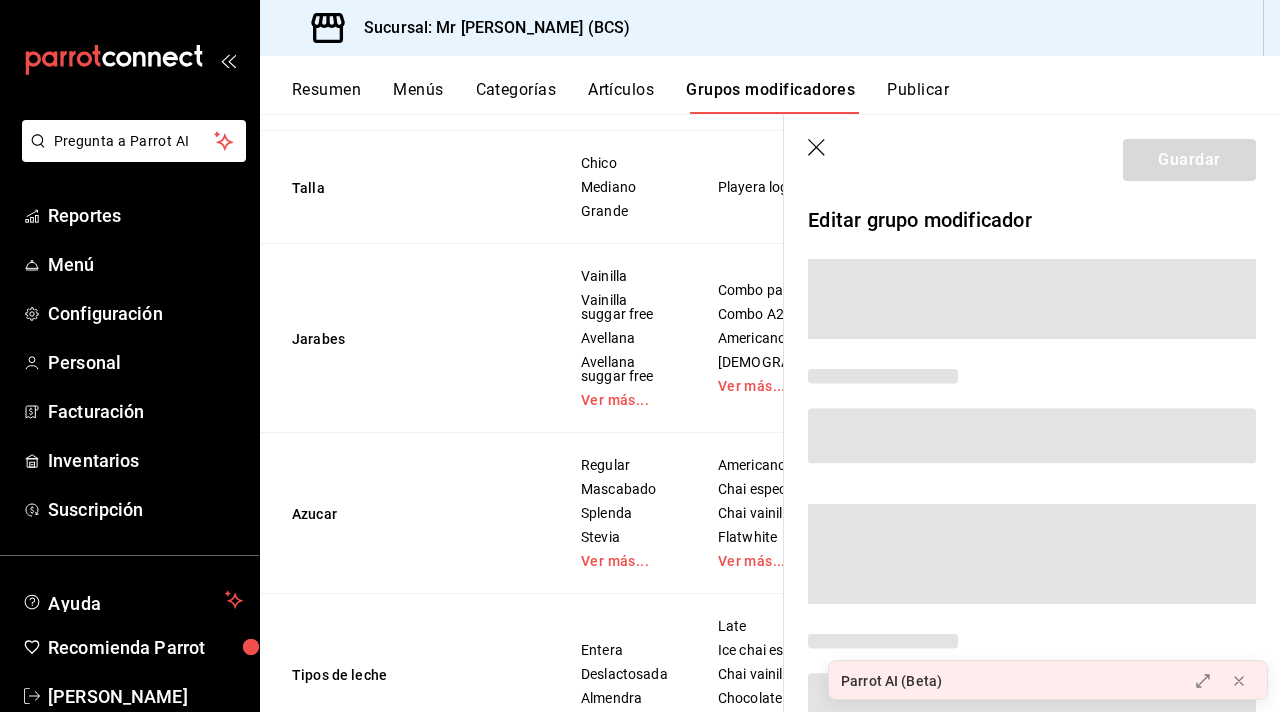 scroll, scrollTop: 584, scrollLeft: 0, axis: vertical 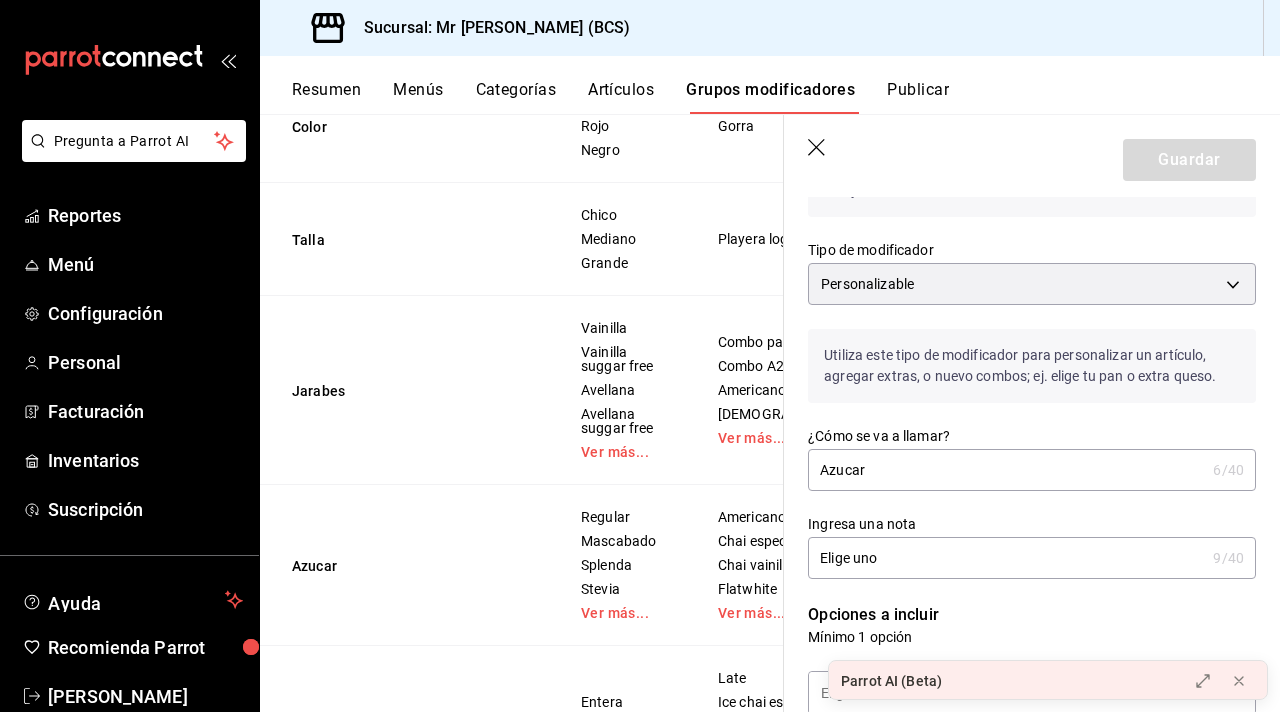 click on "Elige uno" at bounding box center (1006, 558) 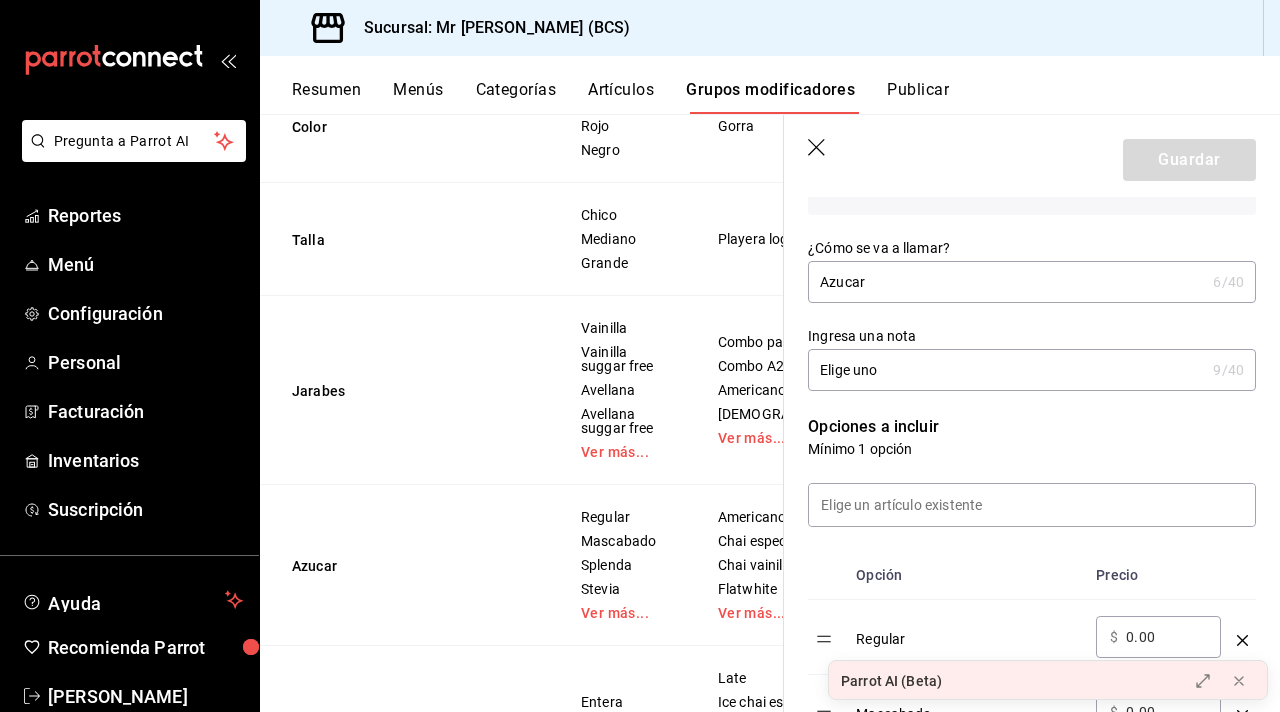 scroll, scrollTop: 306, scrollLeft: 0, axis: vertical 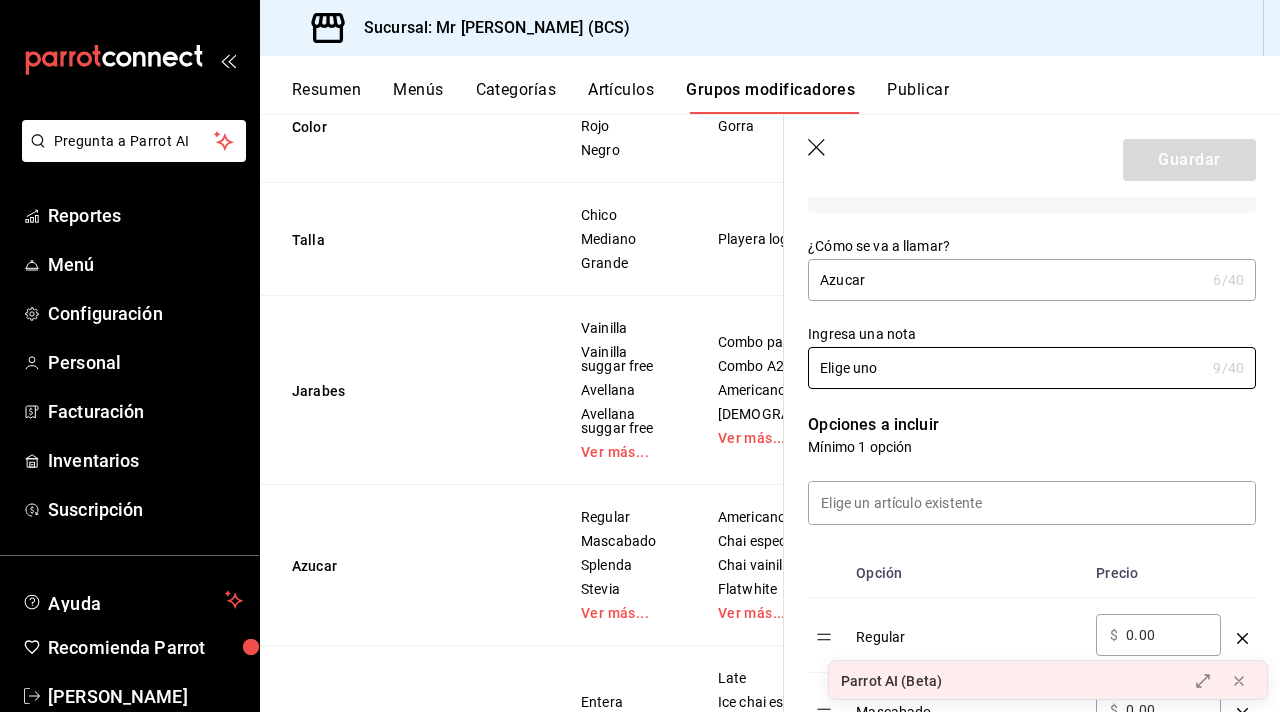 click on "Mínimo 1 opción" at bounding box center (1032, 447) 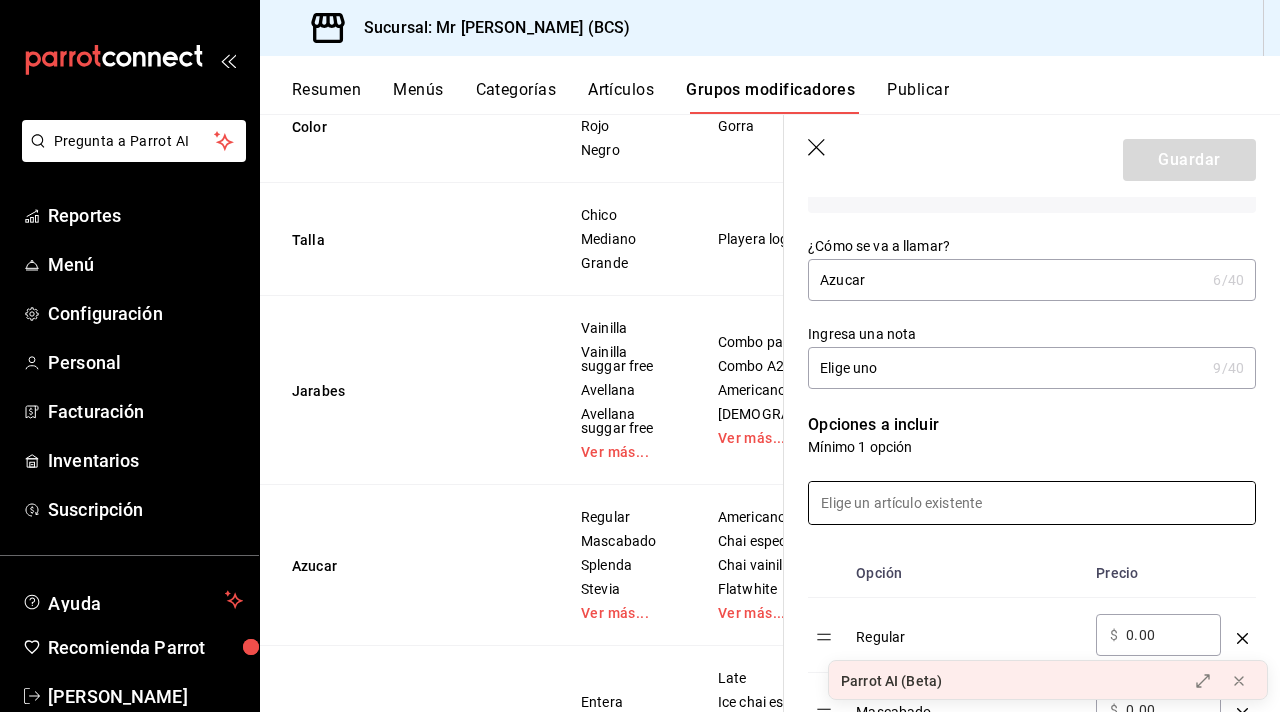 click at bounding box center (1032, 503) 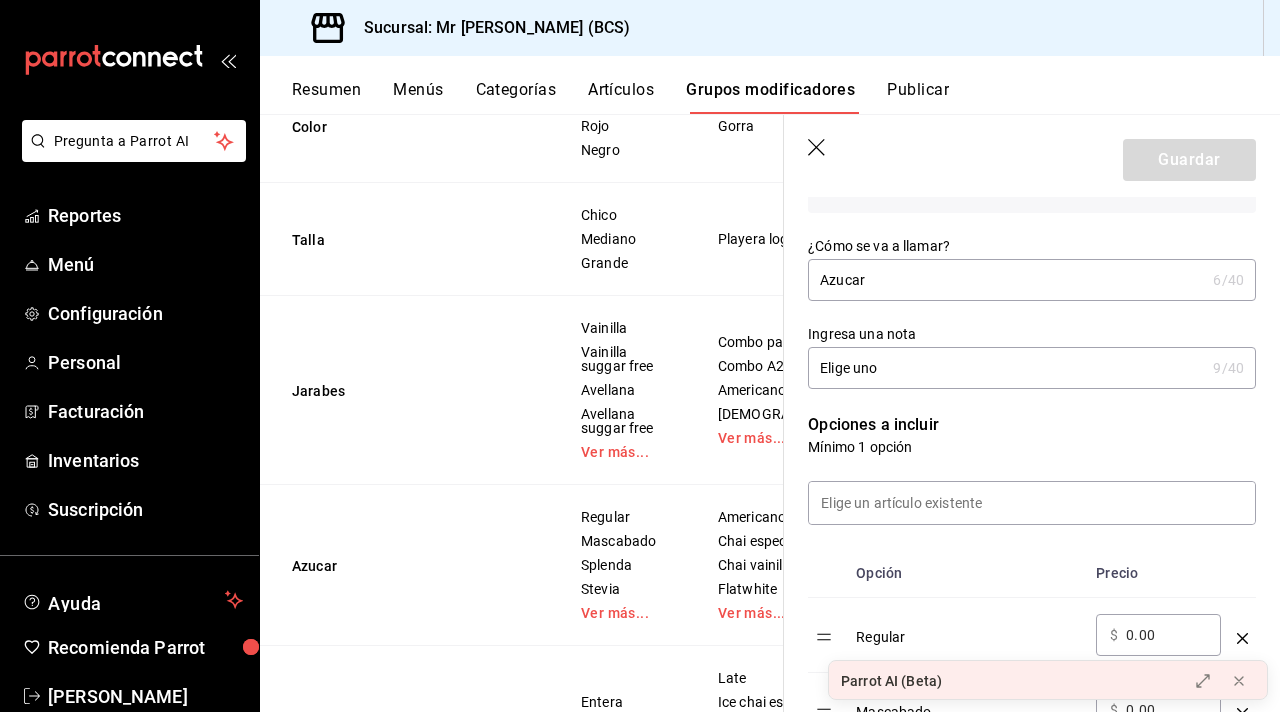 click on "Opción" at bounding box center [968, 573] 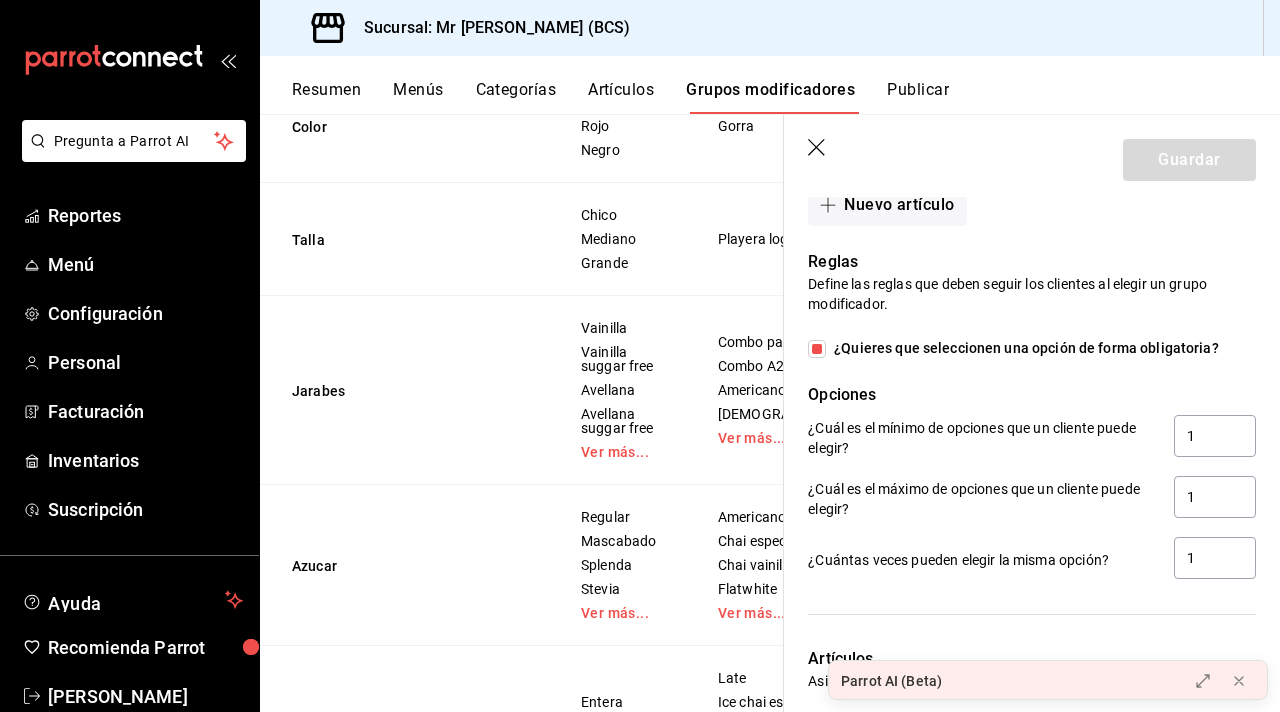 scroll, scrollTop: 1196, scrollLeft: 0, axis: vertical 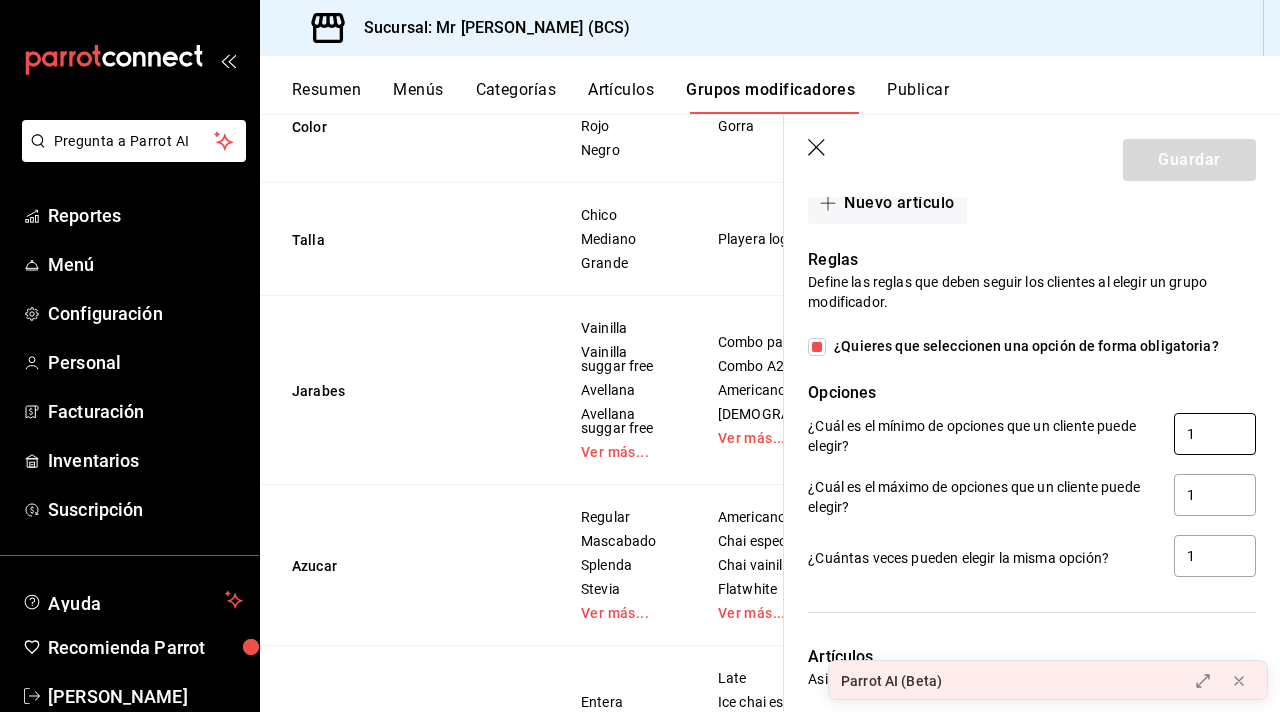 click on "1" at bounding box center [1215, 434] 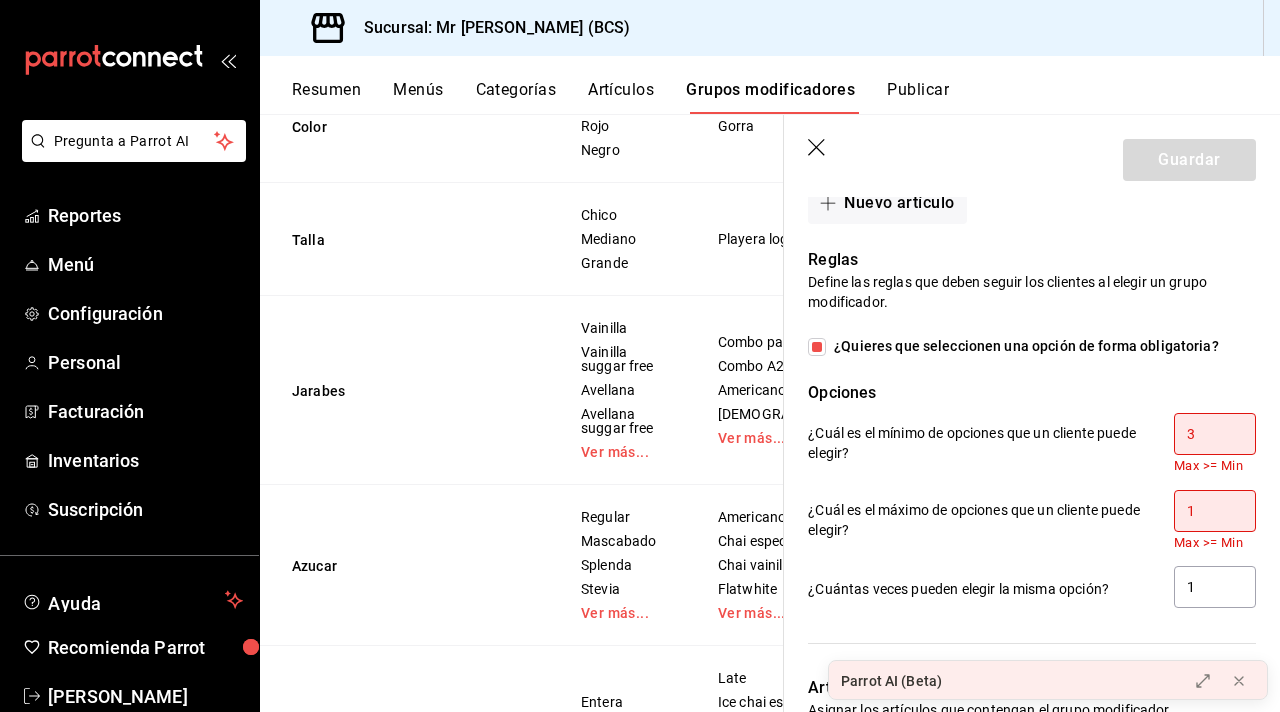 type on "3" 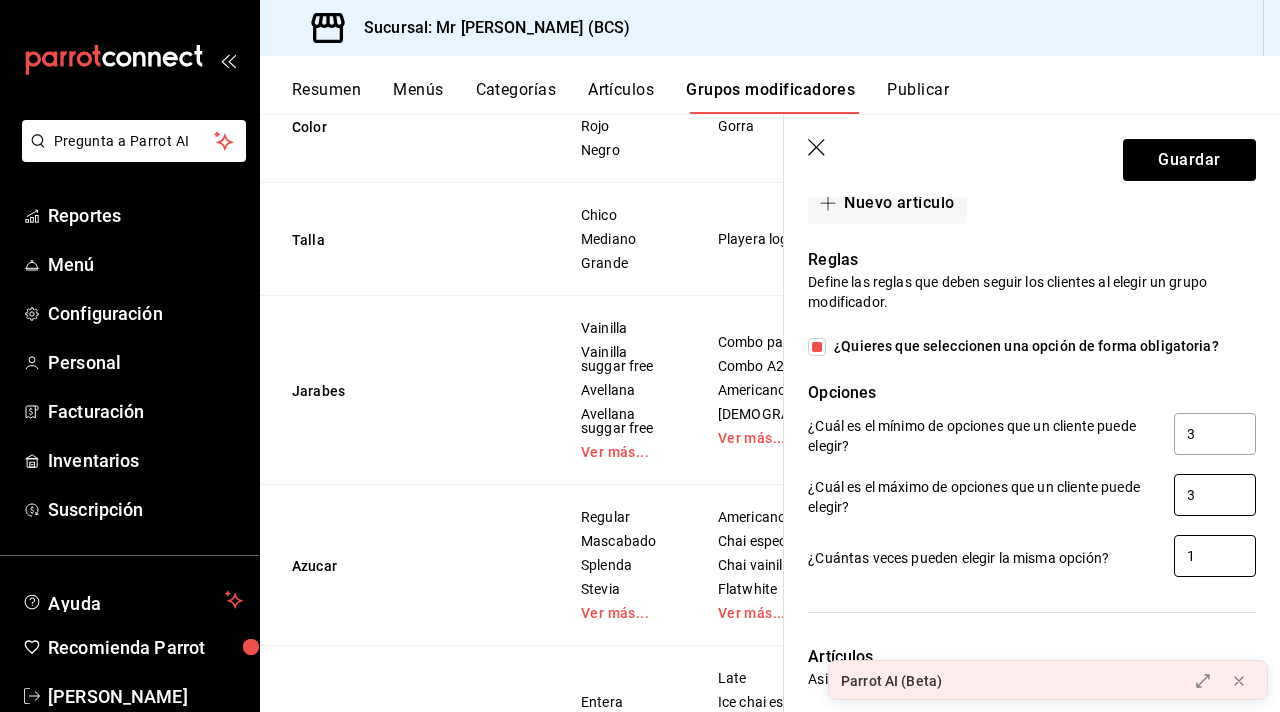type on "3" 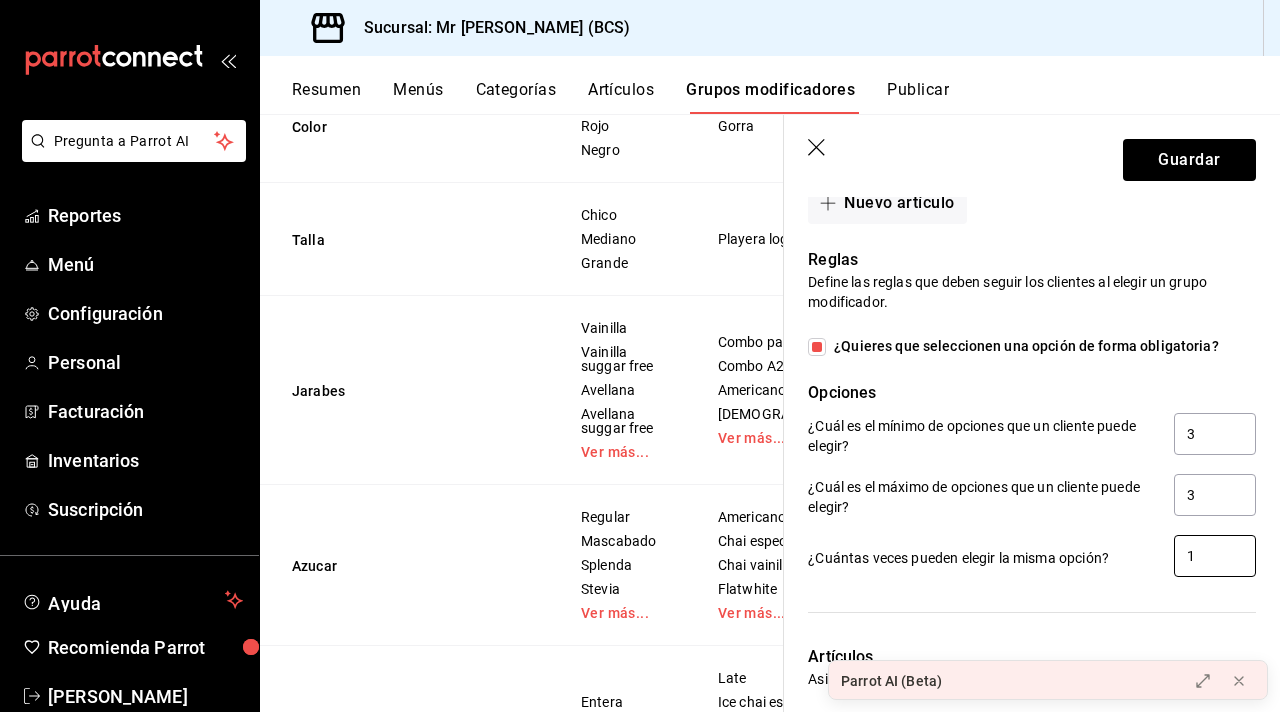 click on "1" at bounding box center [1215, 556] 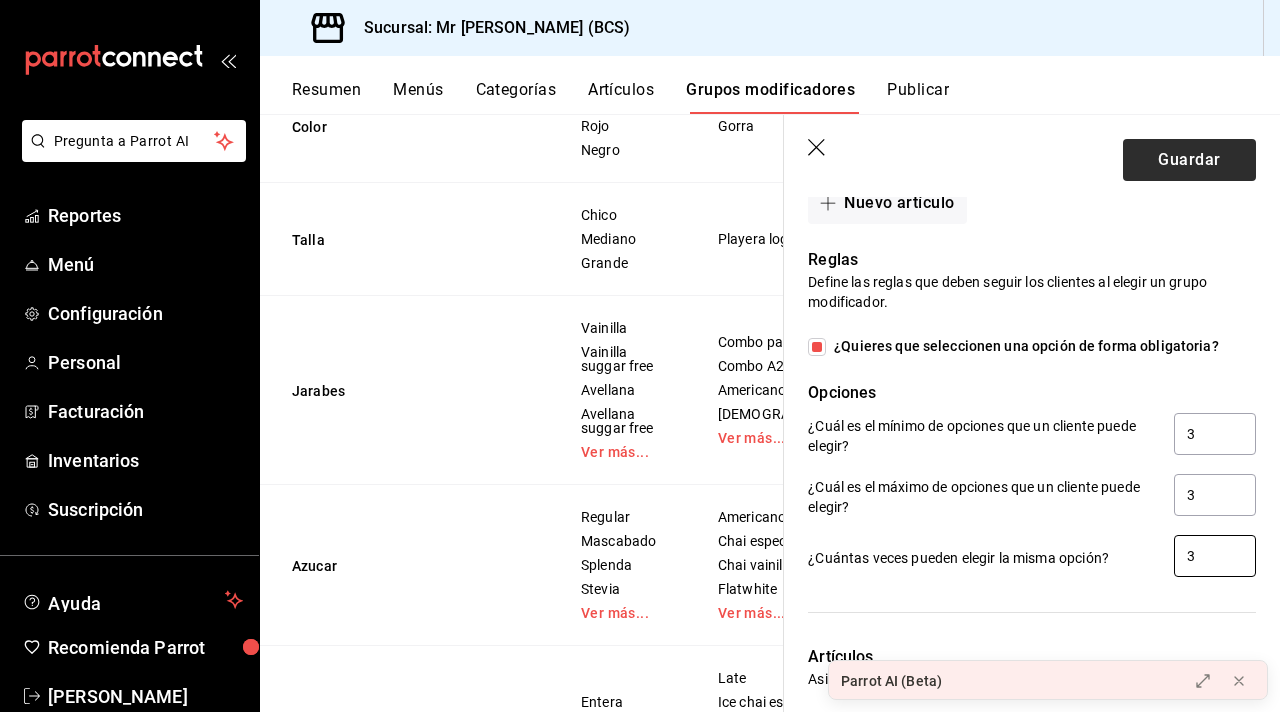 type on "3" 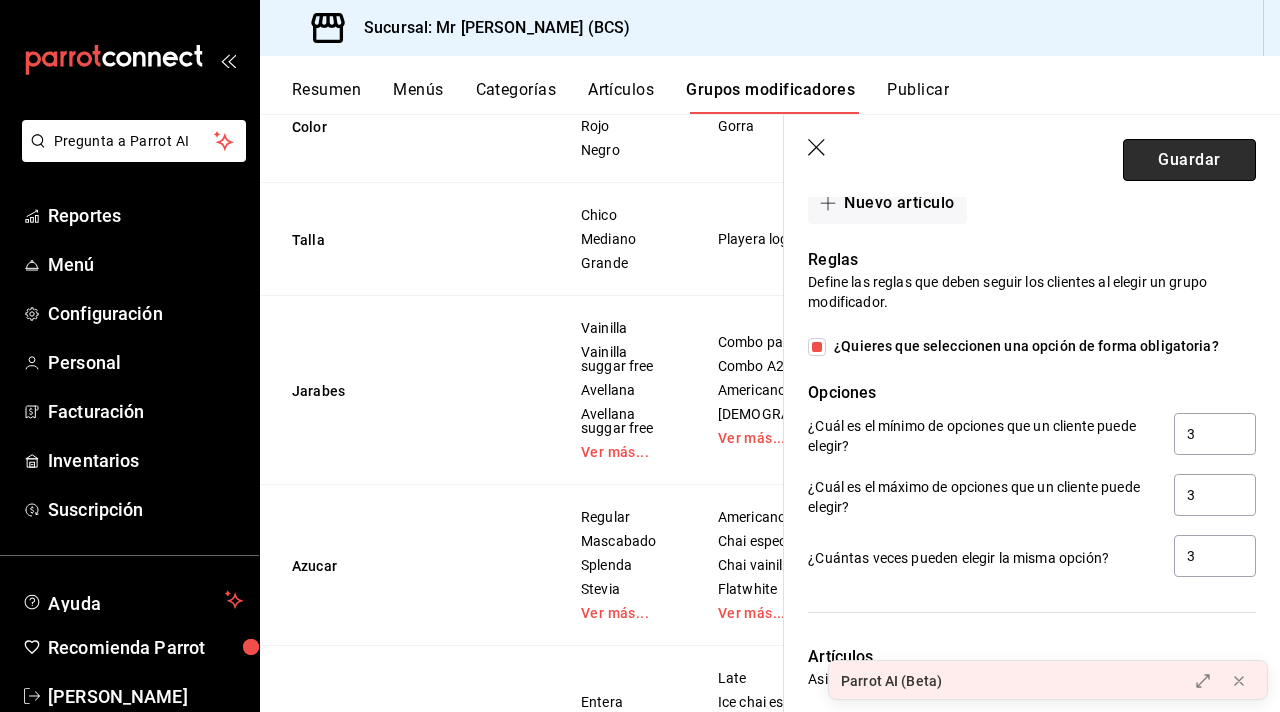 click on "Guardar" at bounding box center [1189, 160] 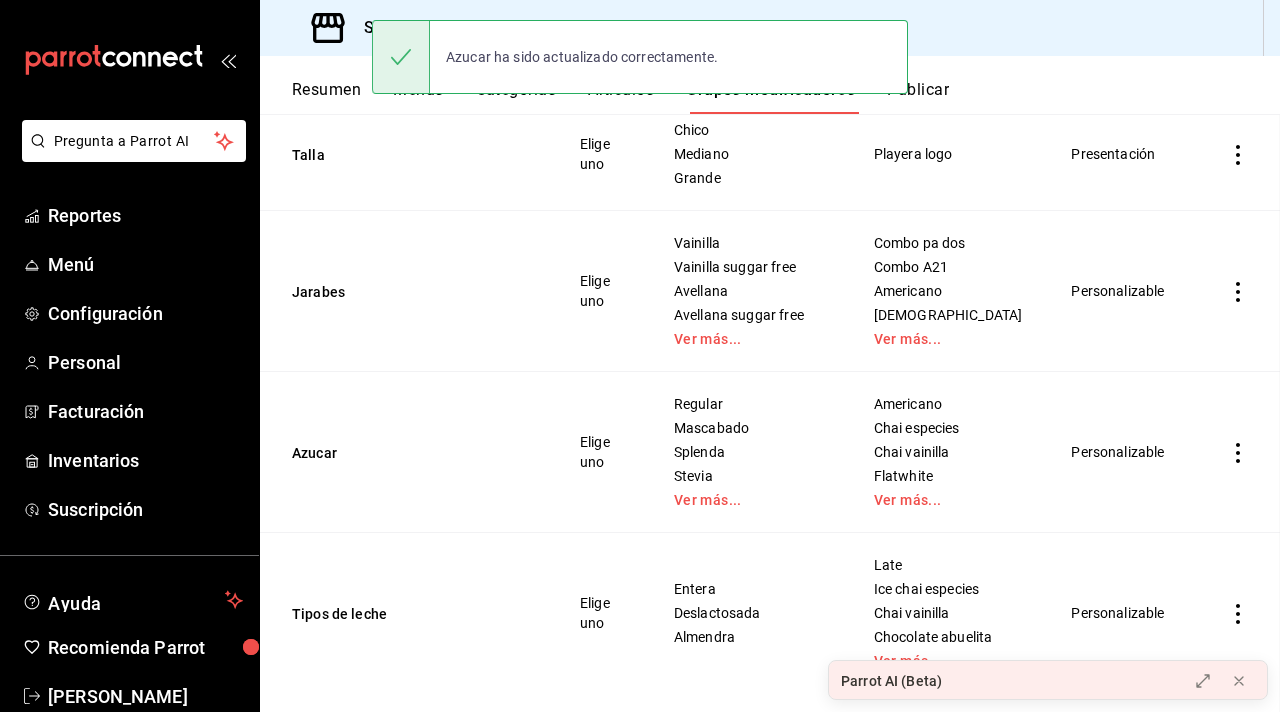 scroll, scrollTop: 0, scrollLeft: 0, axis: both 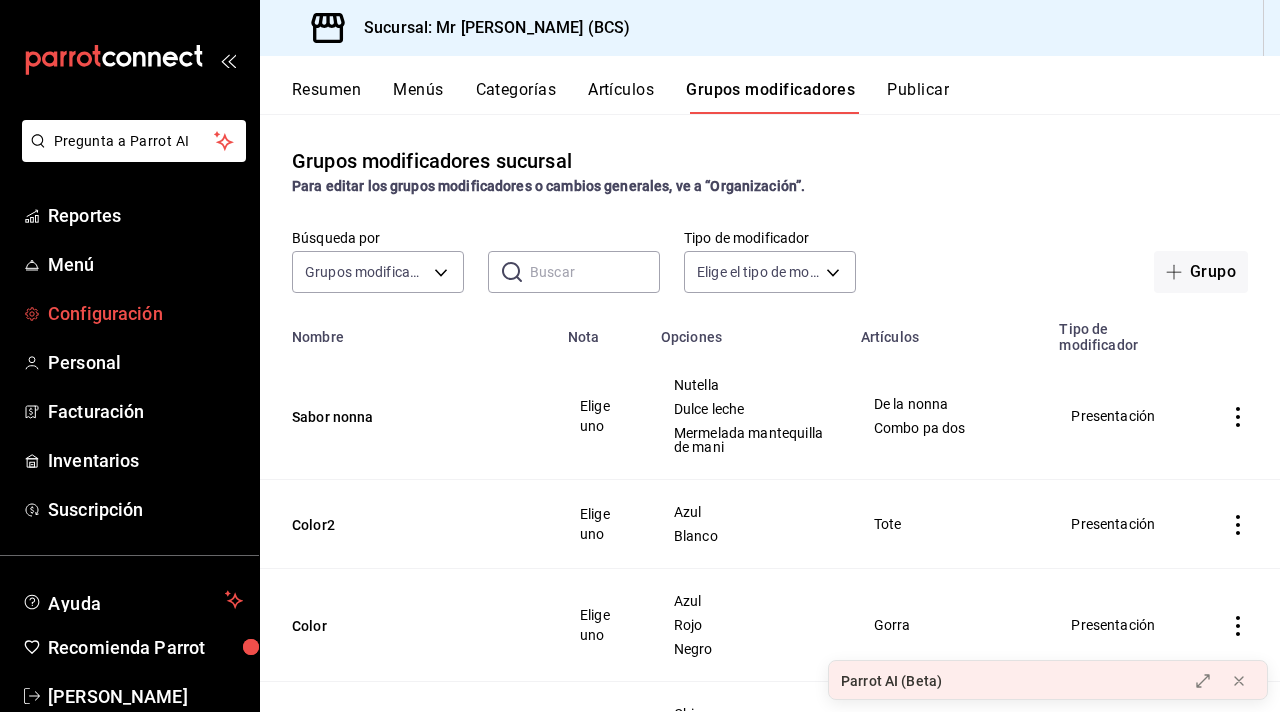 click on "Configuración" at bounding box center [145, 313] 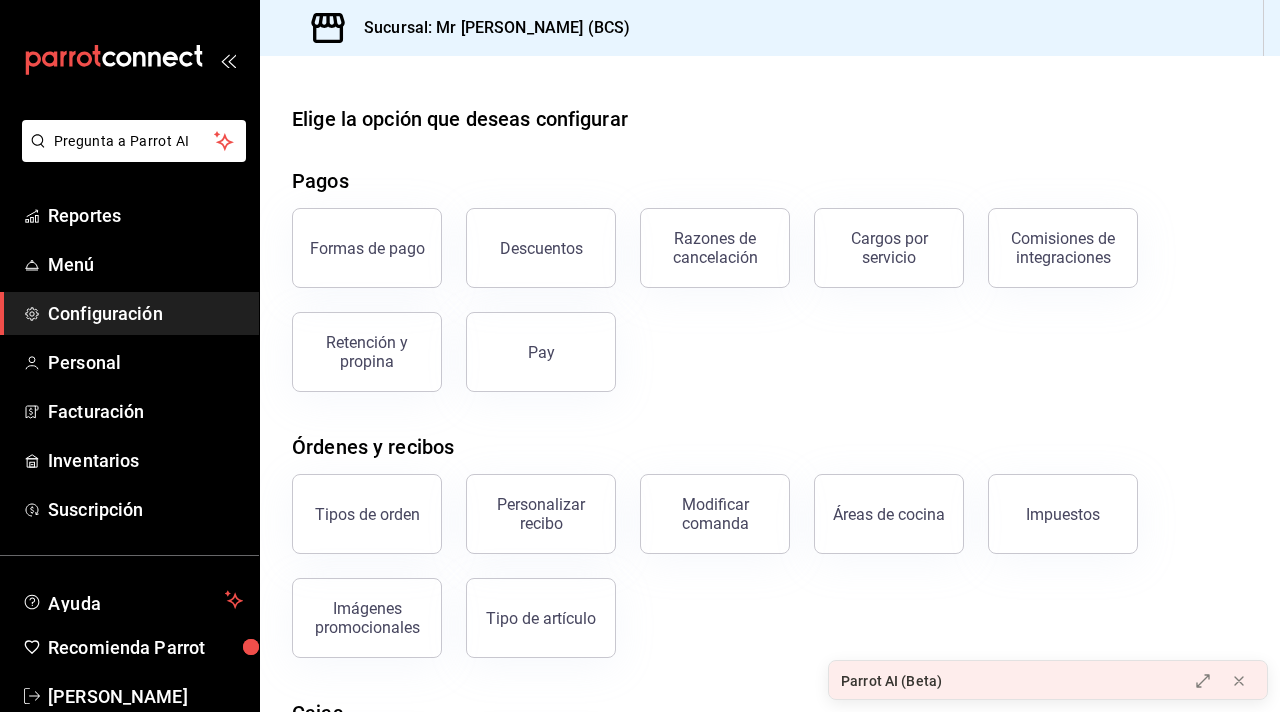 scroll, scrollTop: 39, scrollLeft: 0, axis: vertical 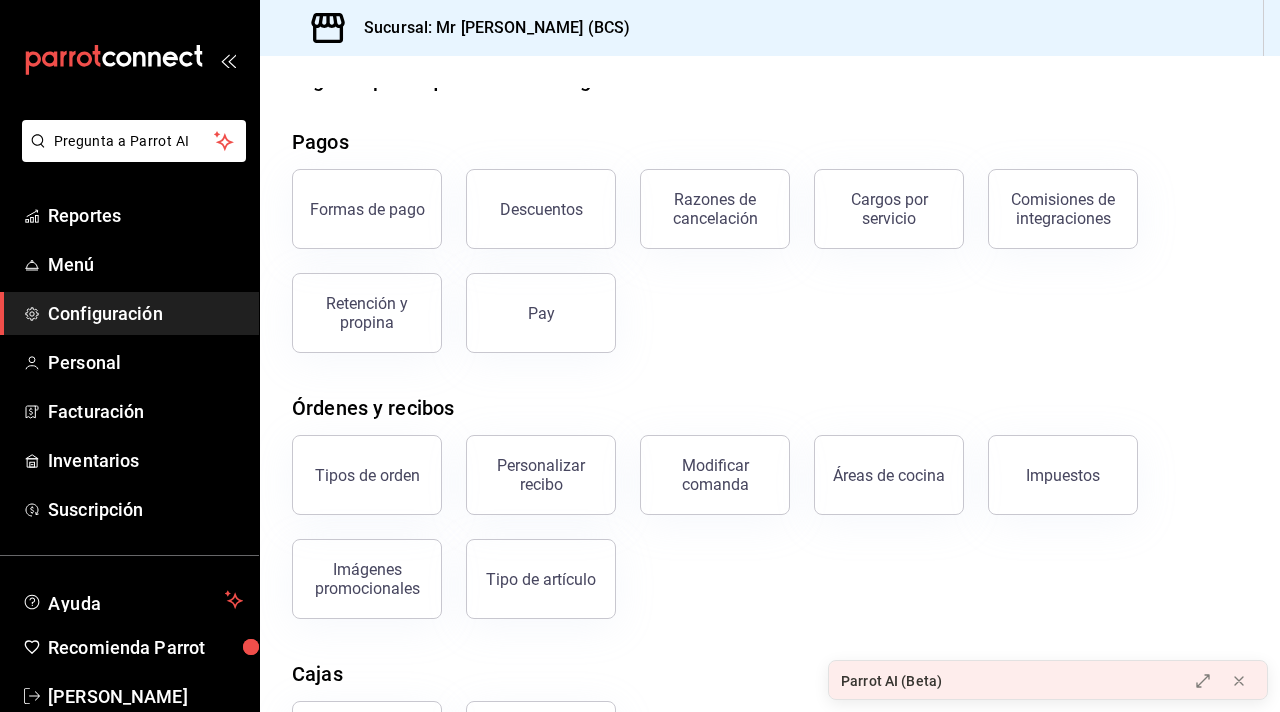 click on "Impuestos" at bounding box center [1051, 463] 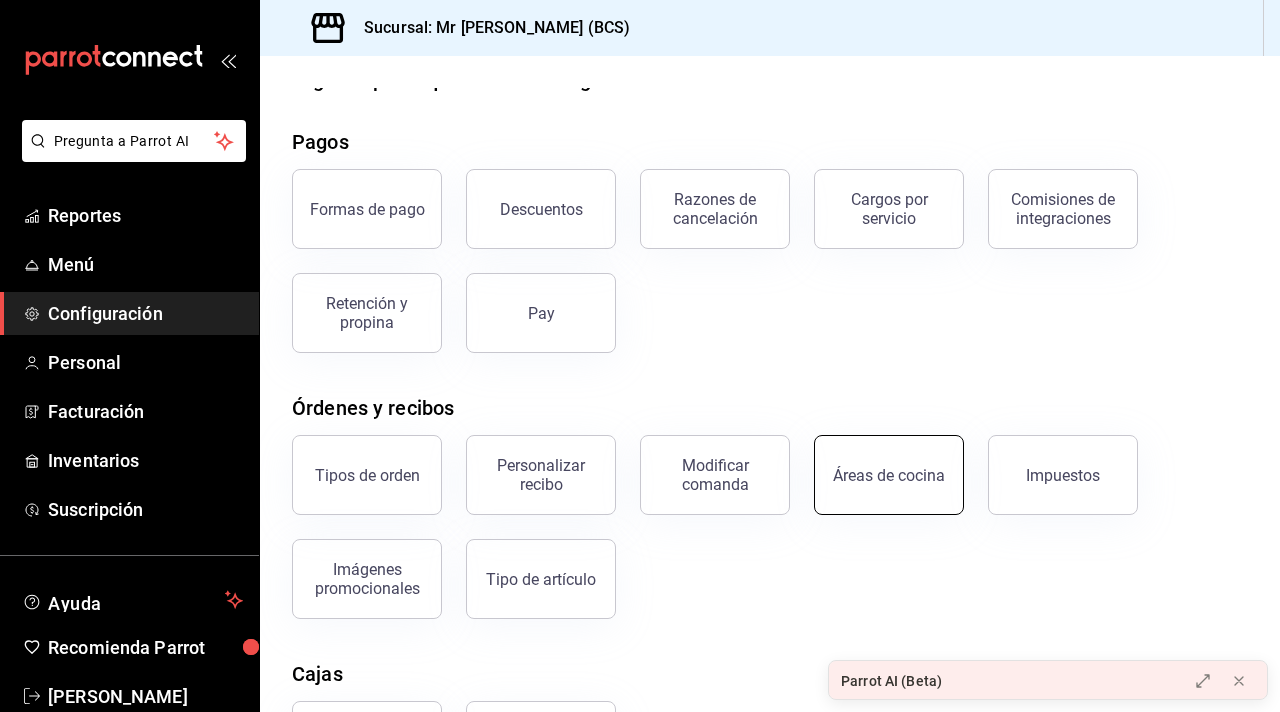 click on "Áreas de cocina" at bounding box center [889, 475] 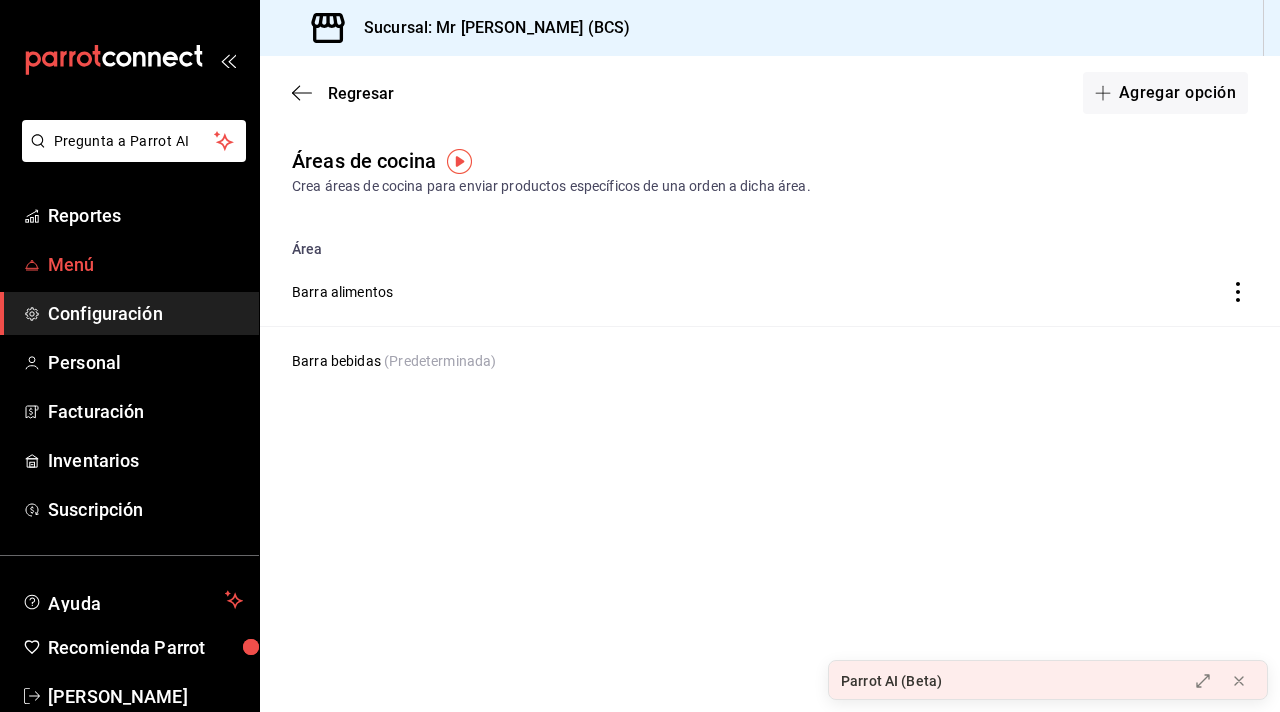 click on "Menú" at bounding box center (145, 264) 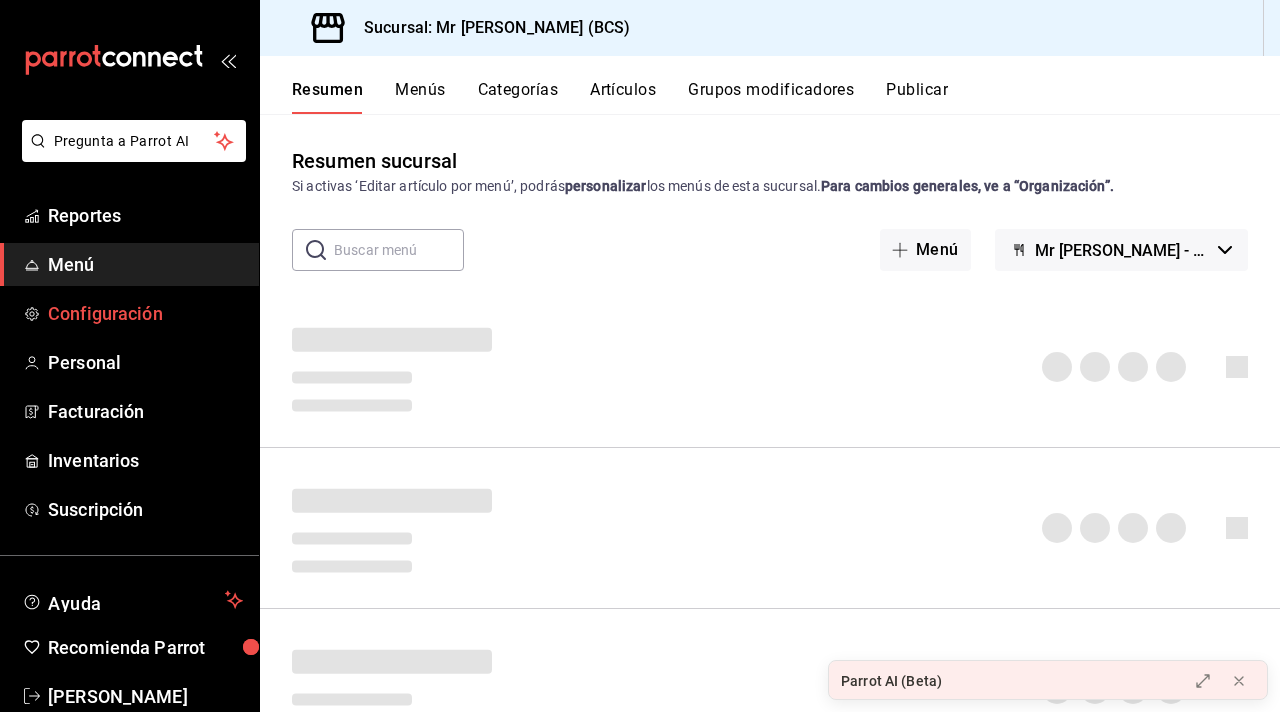 click on "Configuración" at bounding box center (145, 313) 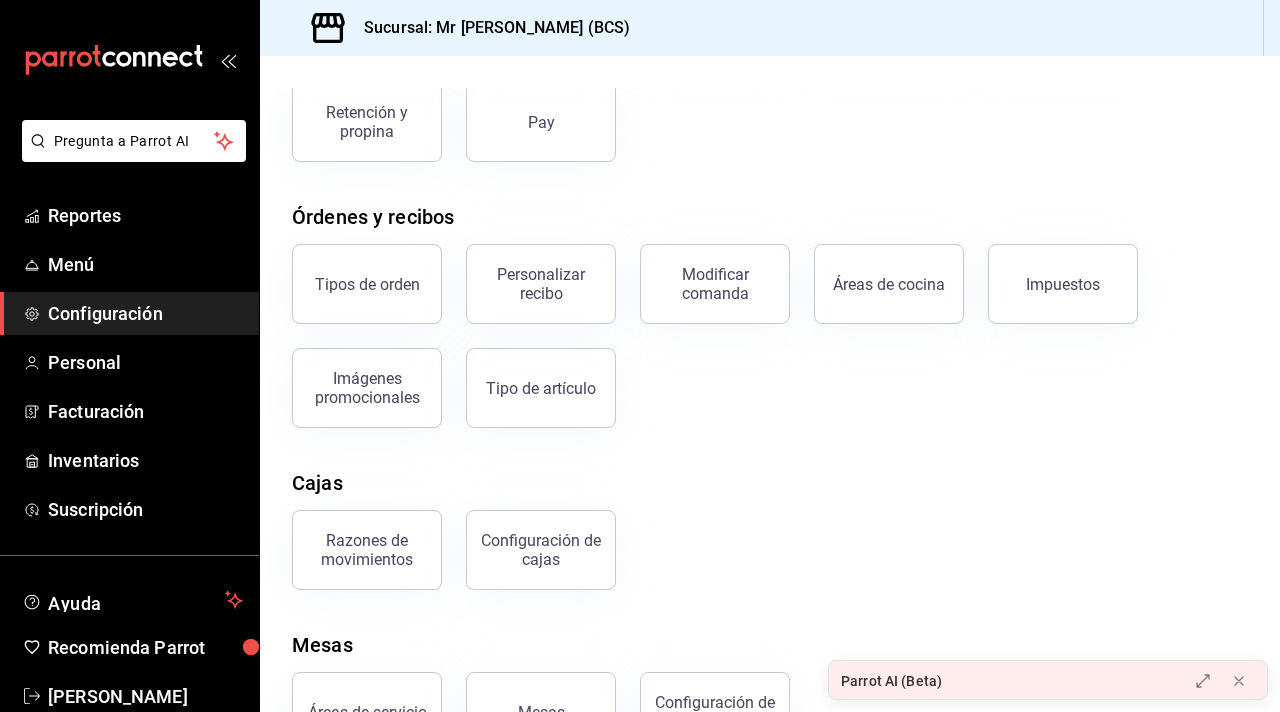 scroll, scrollTop: 225, scrollLeft: 0, axis: vertical 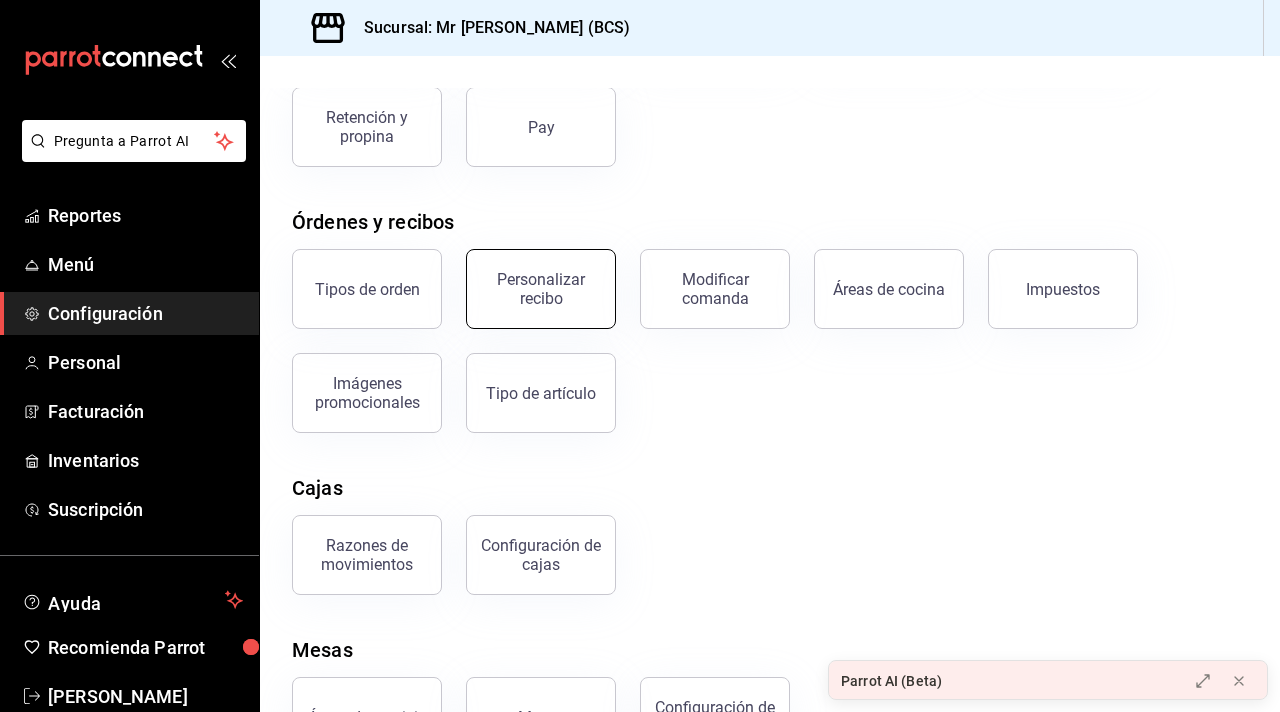 click on "Personalizar recibo" at bounding box center (541, 289) 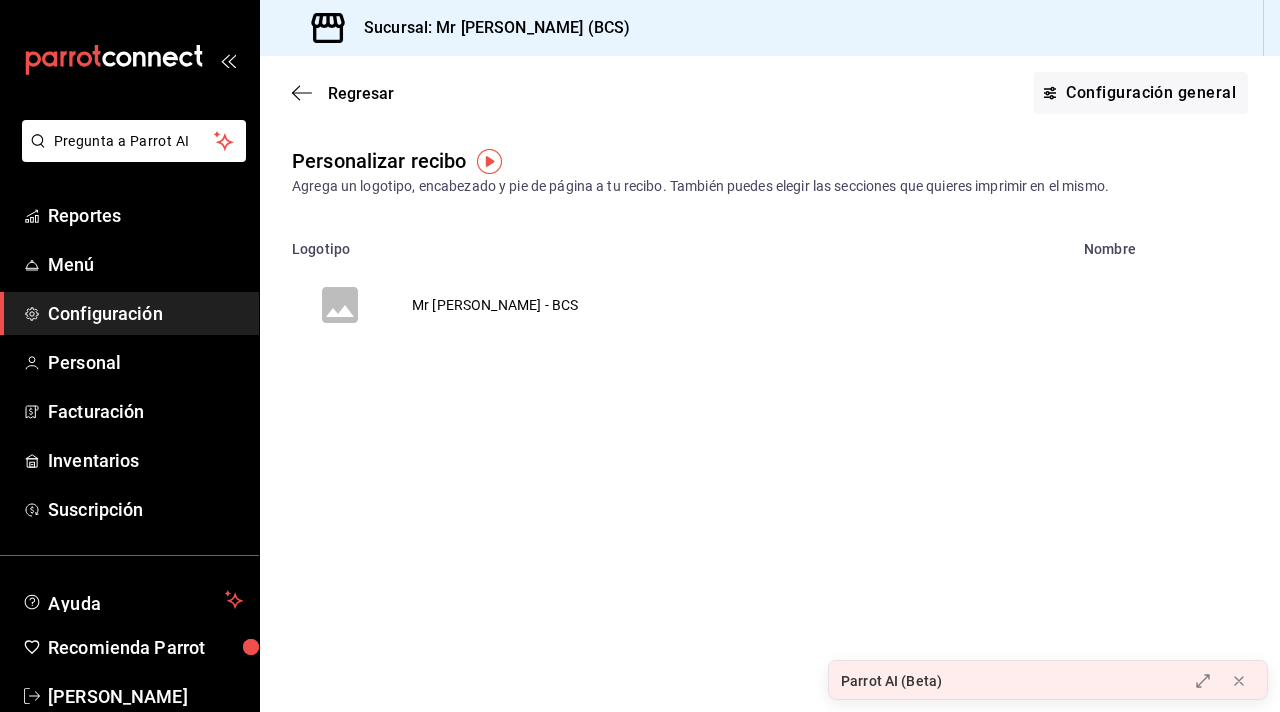 click on "Mr Focaccia - BCS" at bounding box center (495, 305) 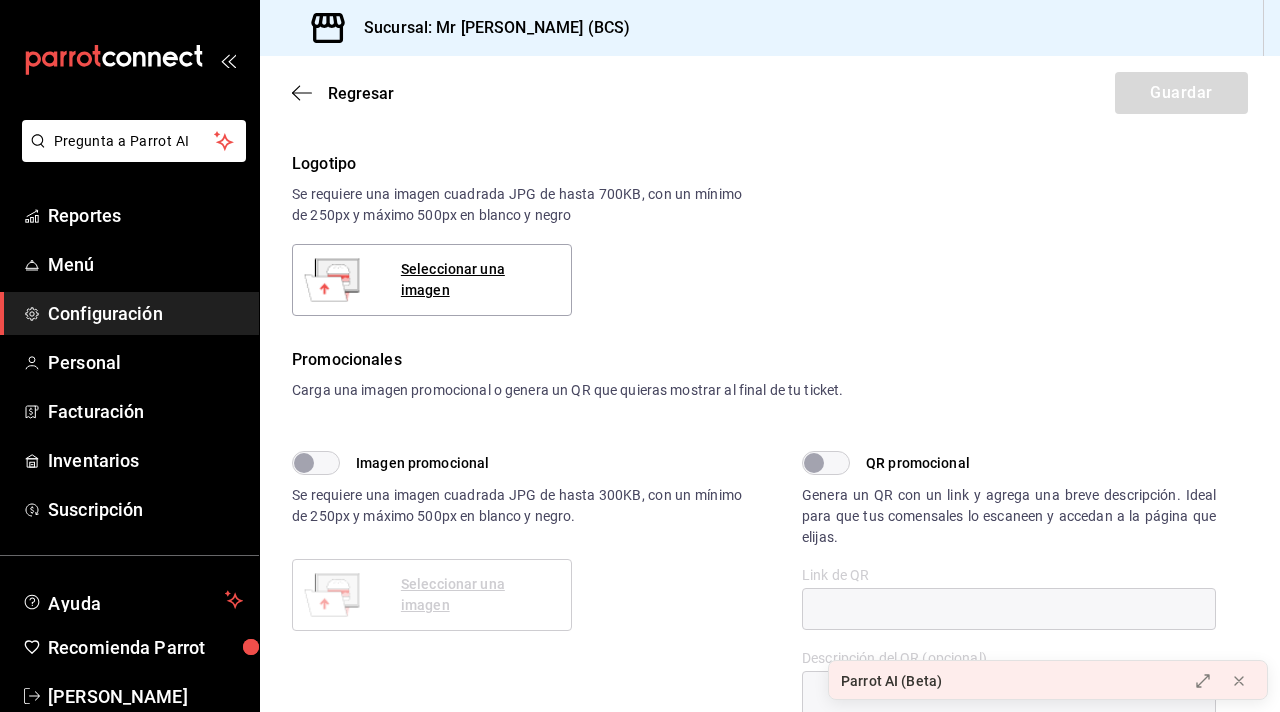 scroll, scrollTop: 320, scrollLeft: 0, axis: vertical 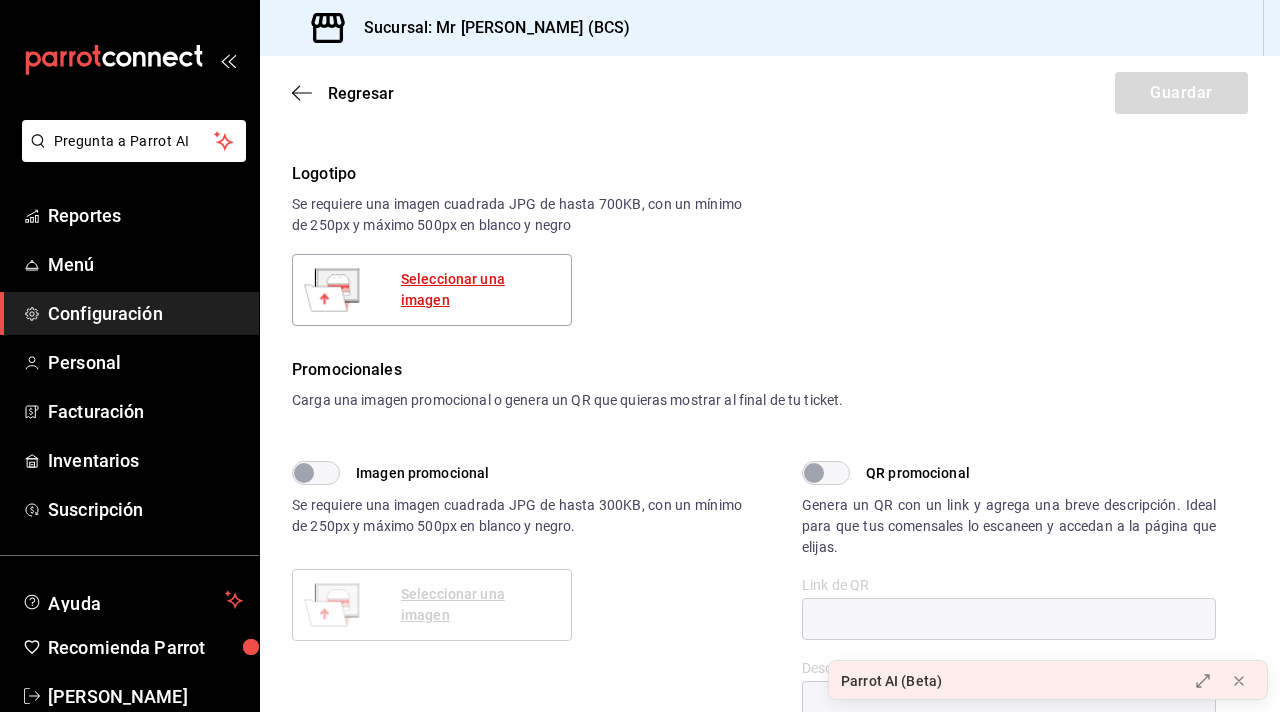click on "Seleccionar una imagen" at bounding box center (478, 290) 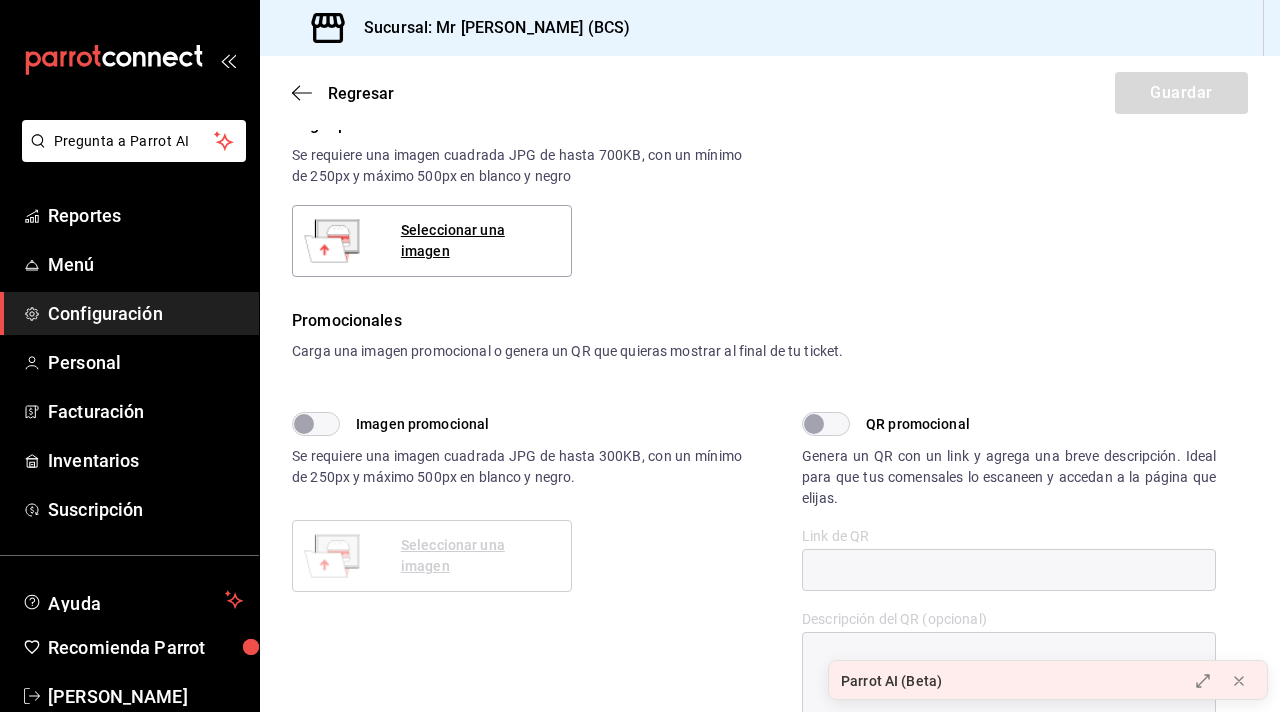 scroll, scrollTop: 371, scrollLeft: 0, axis: vertical 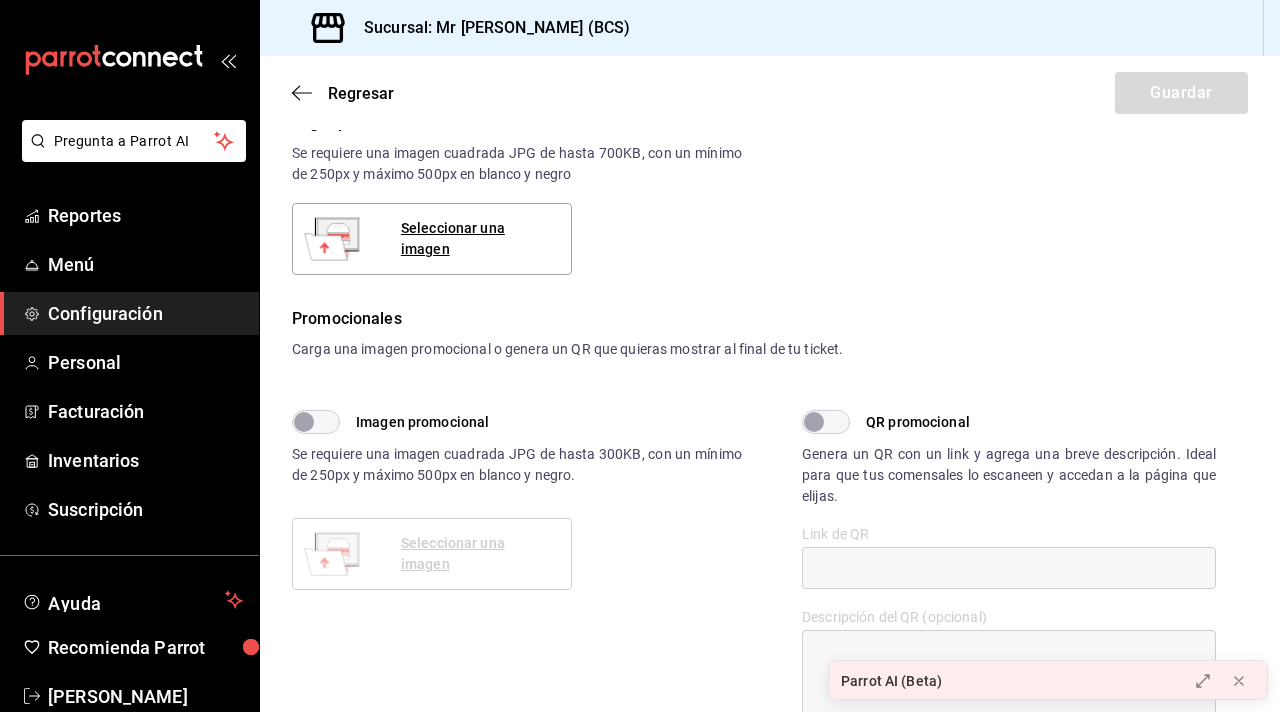 click on "Imagen promocional" at bounding box center (304, 422) 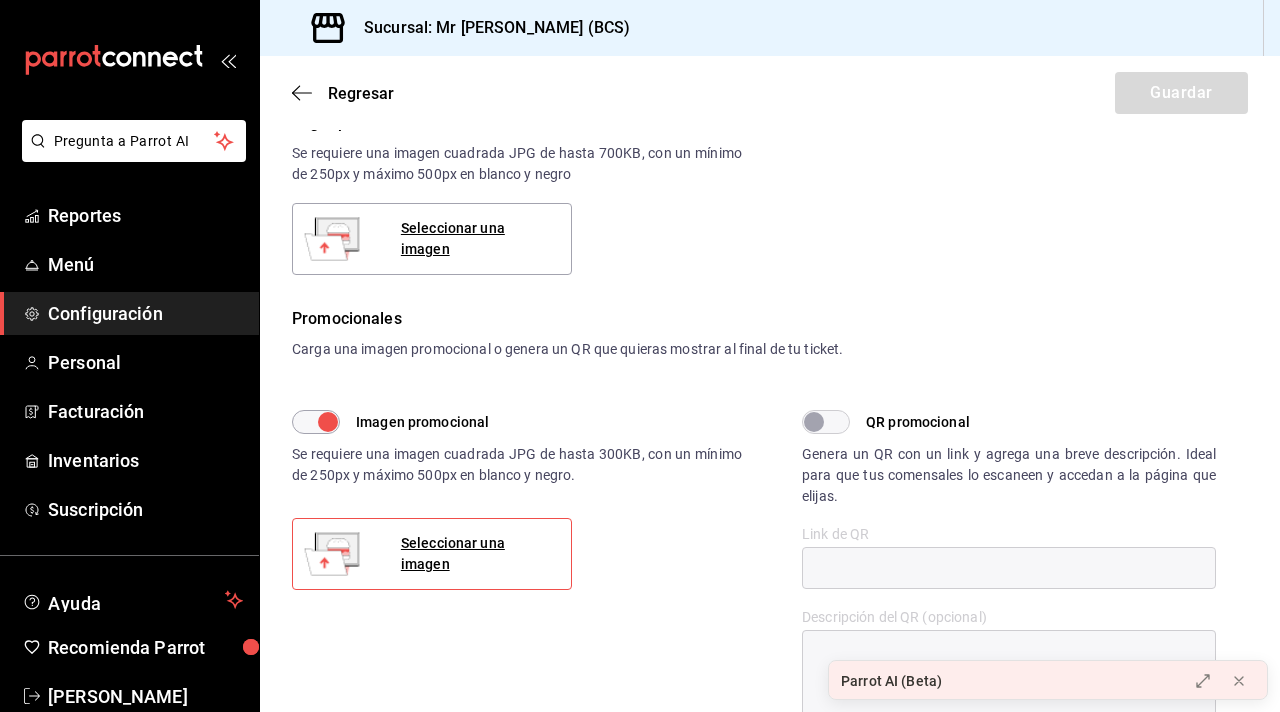 click on "Imagen promocional" at bounding box center [328, 422] 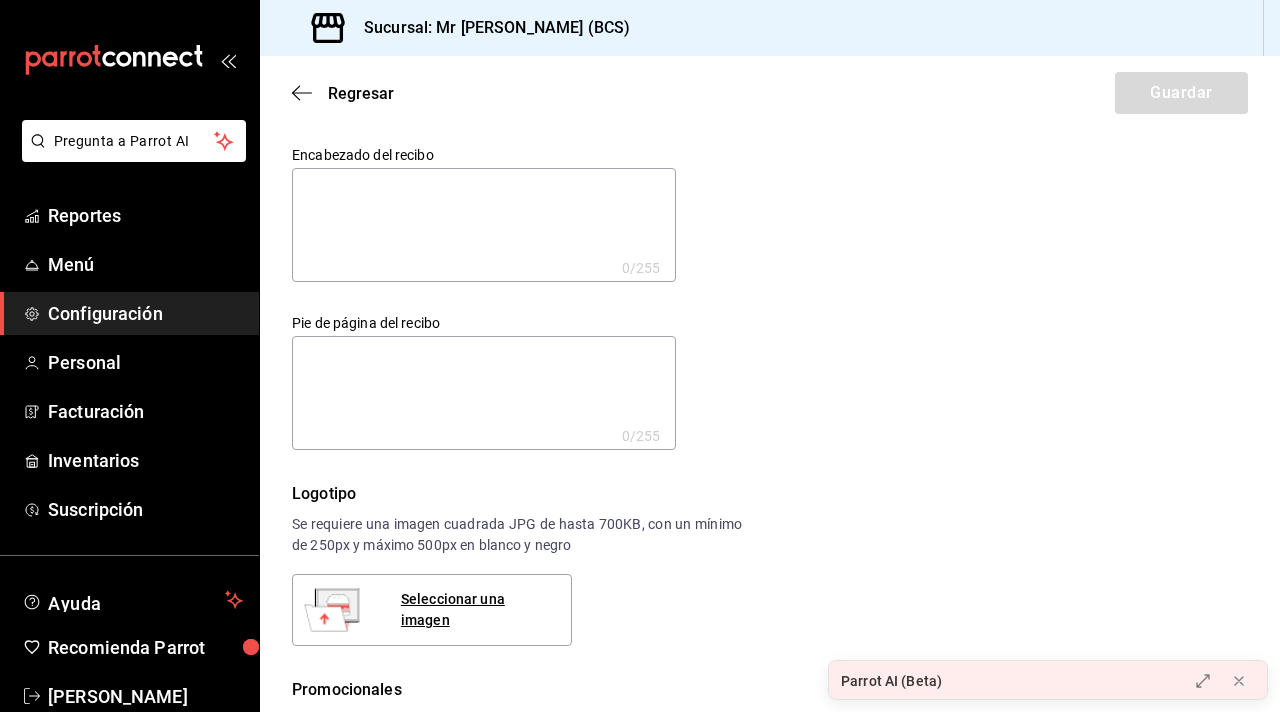 scroll, scrollTop: 2, scrollLeft: 0, axis: vertical 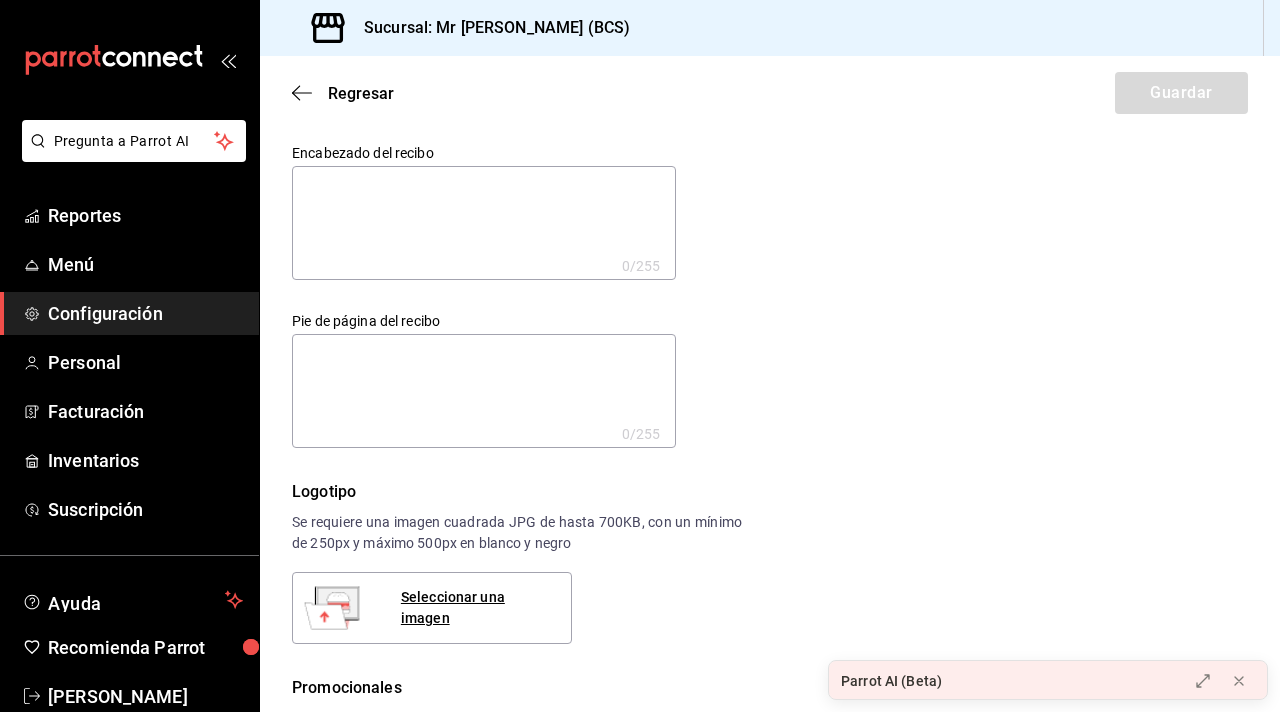 click at bounding box center (484, 391) 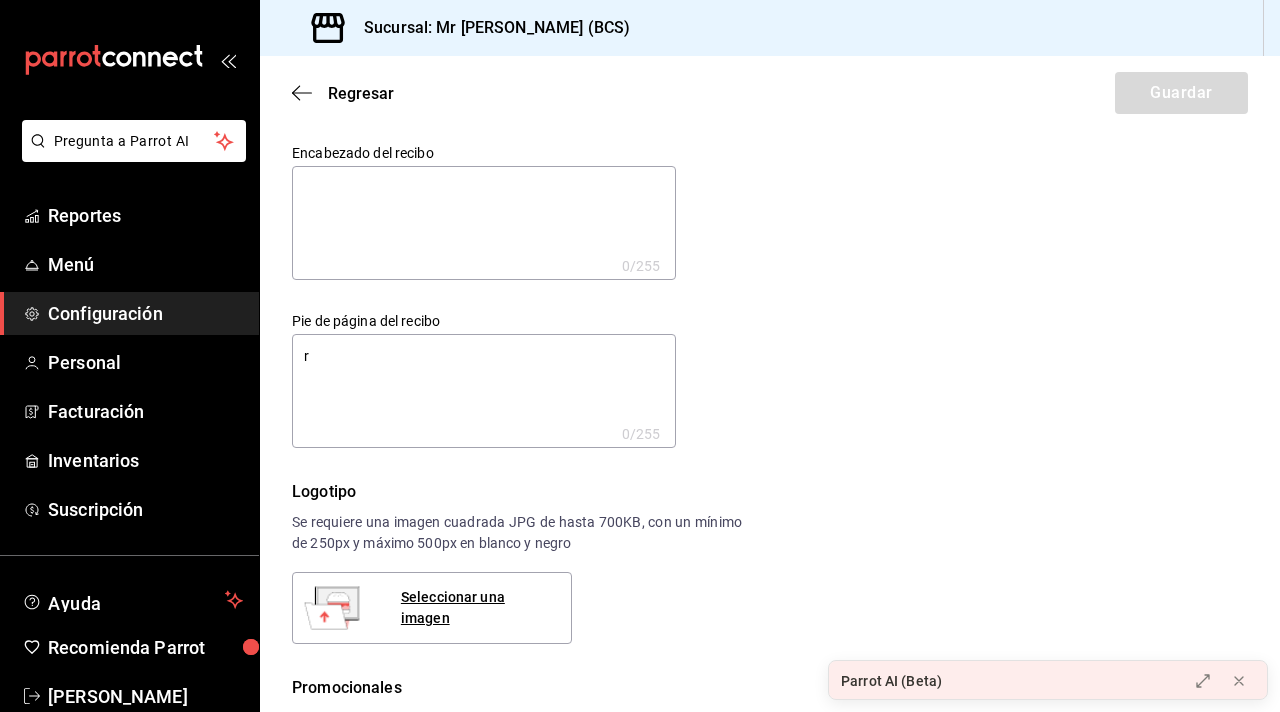 type on "x" 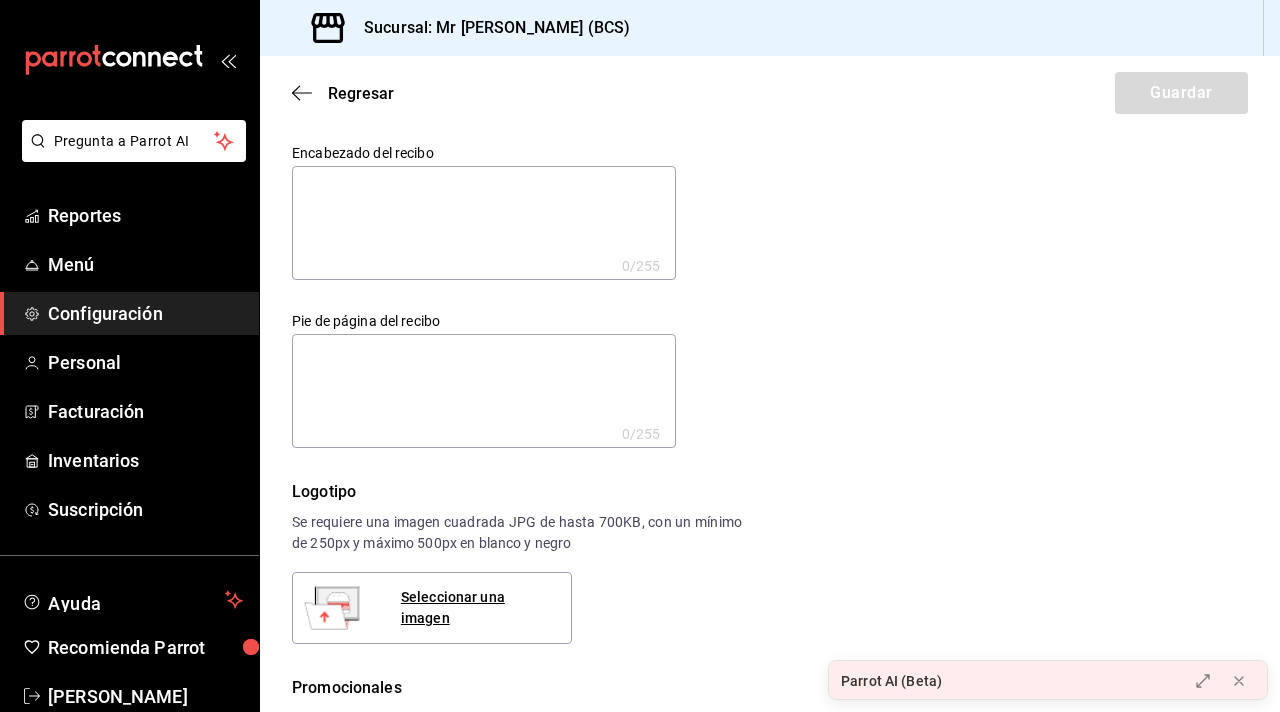 type on "R" 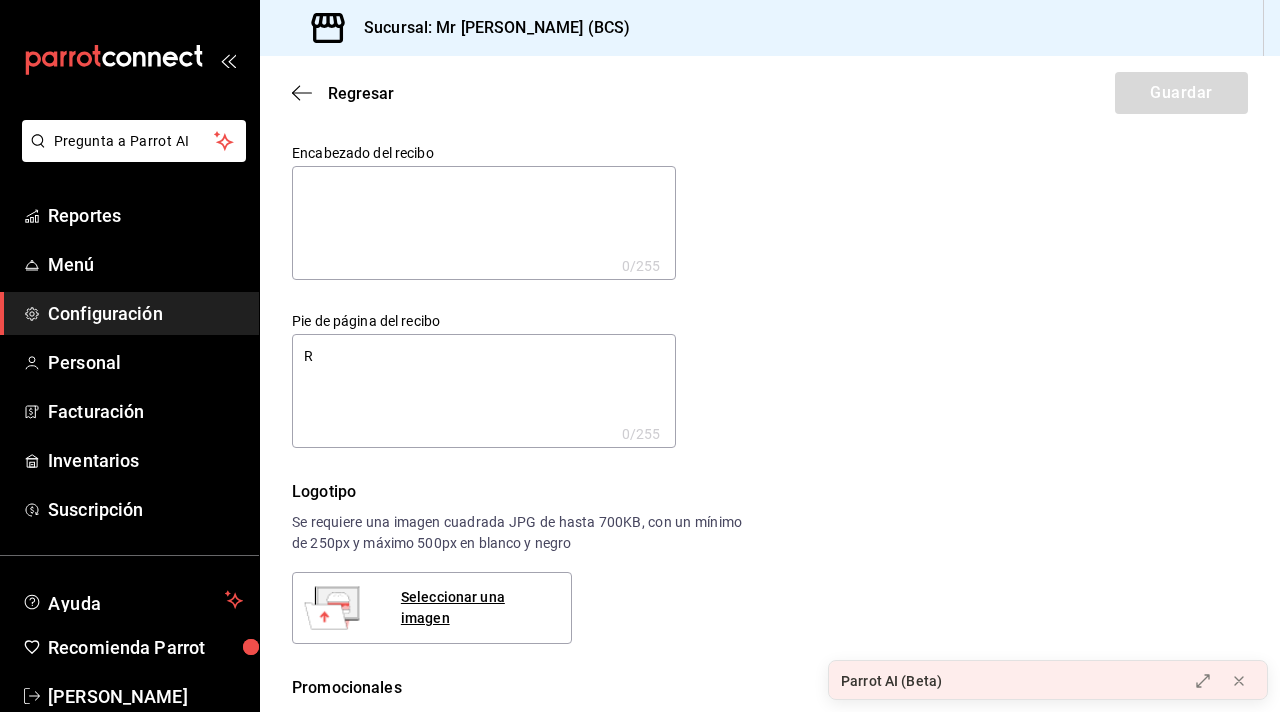 type on "x" 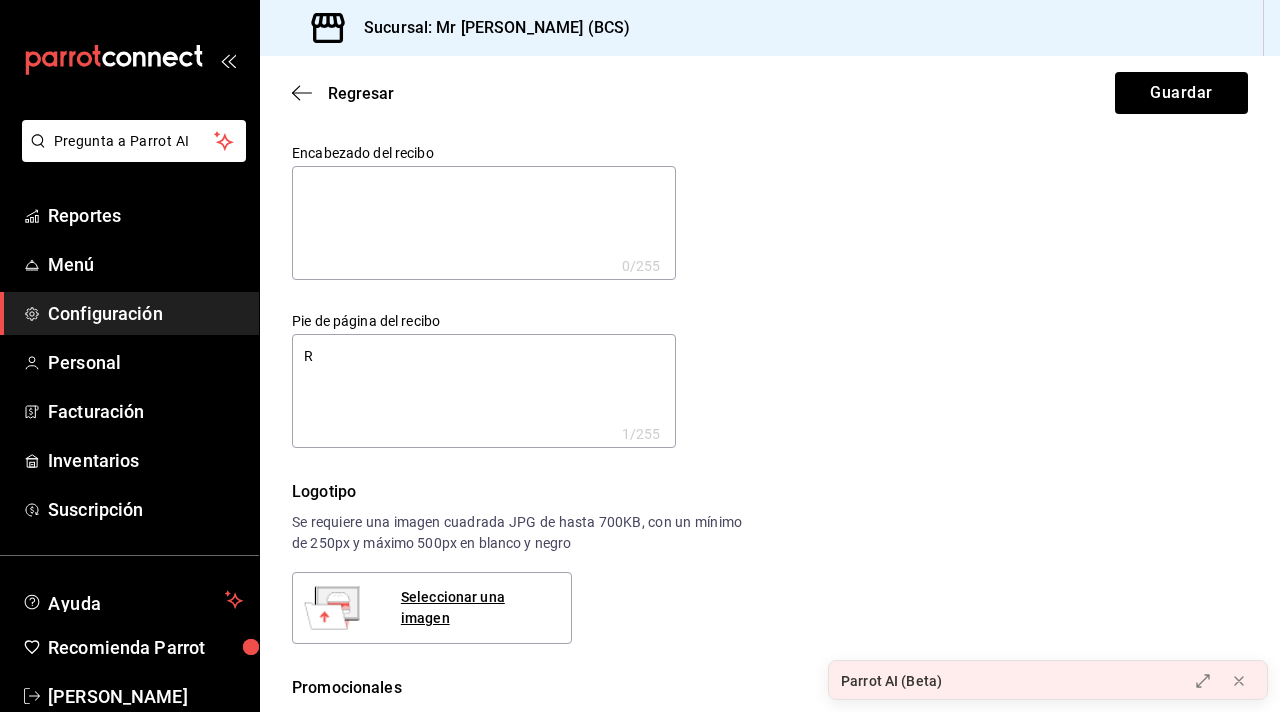 type on "RE" 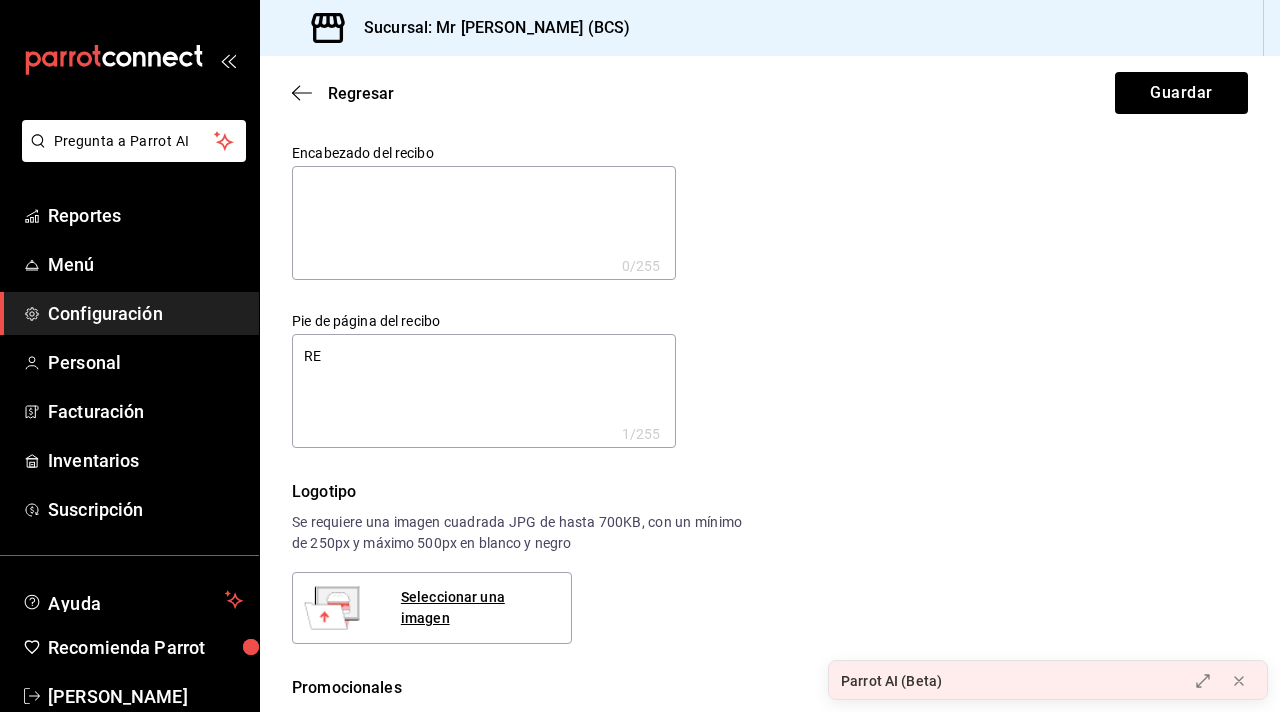 type on "x" 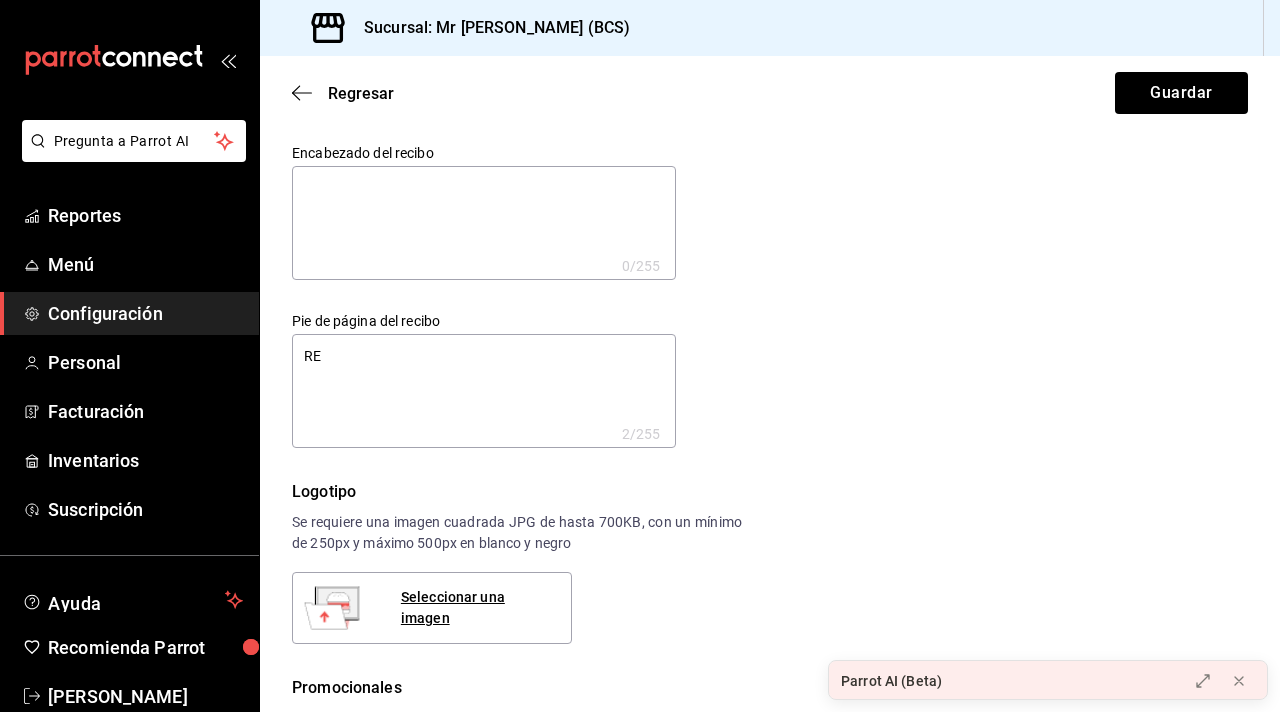 type on "RED" 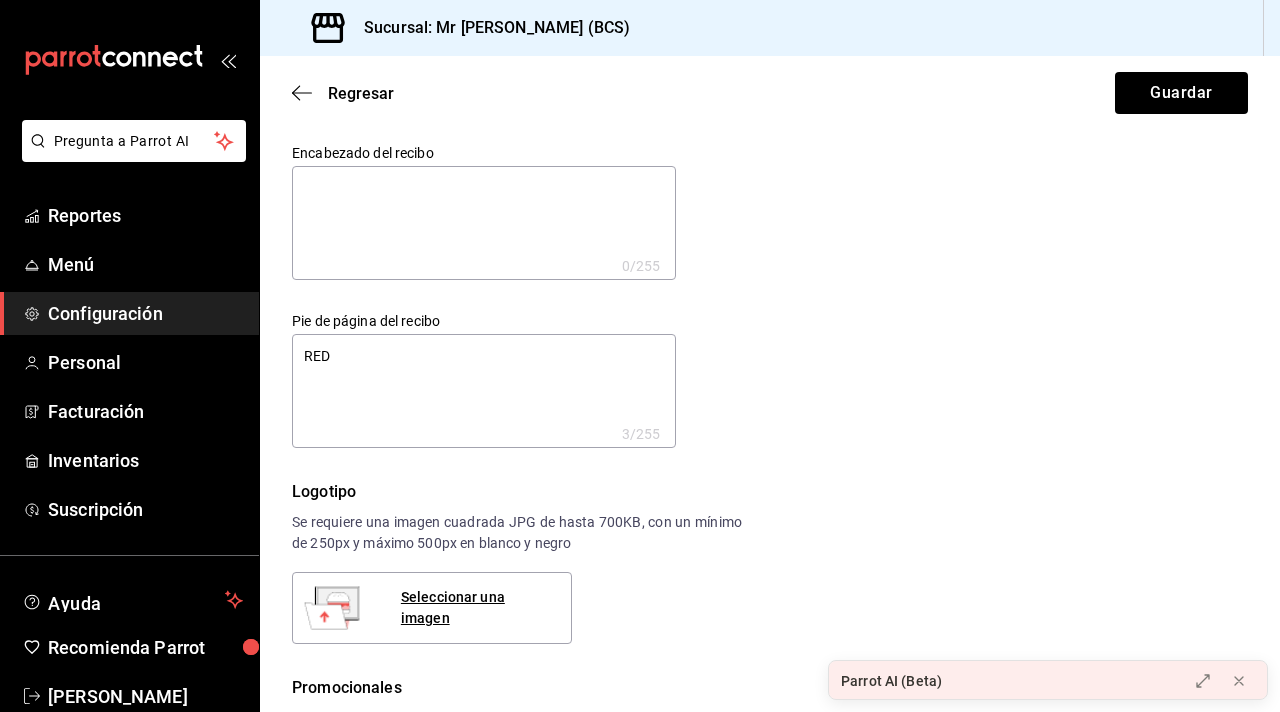type on "RED" 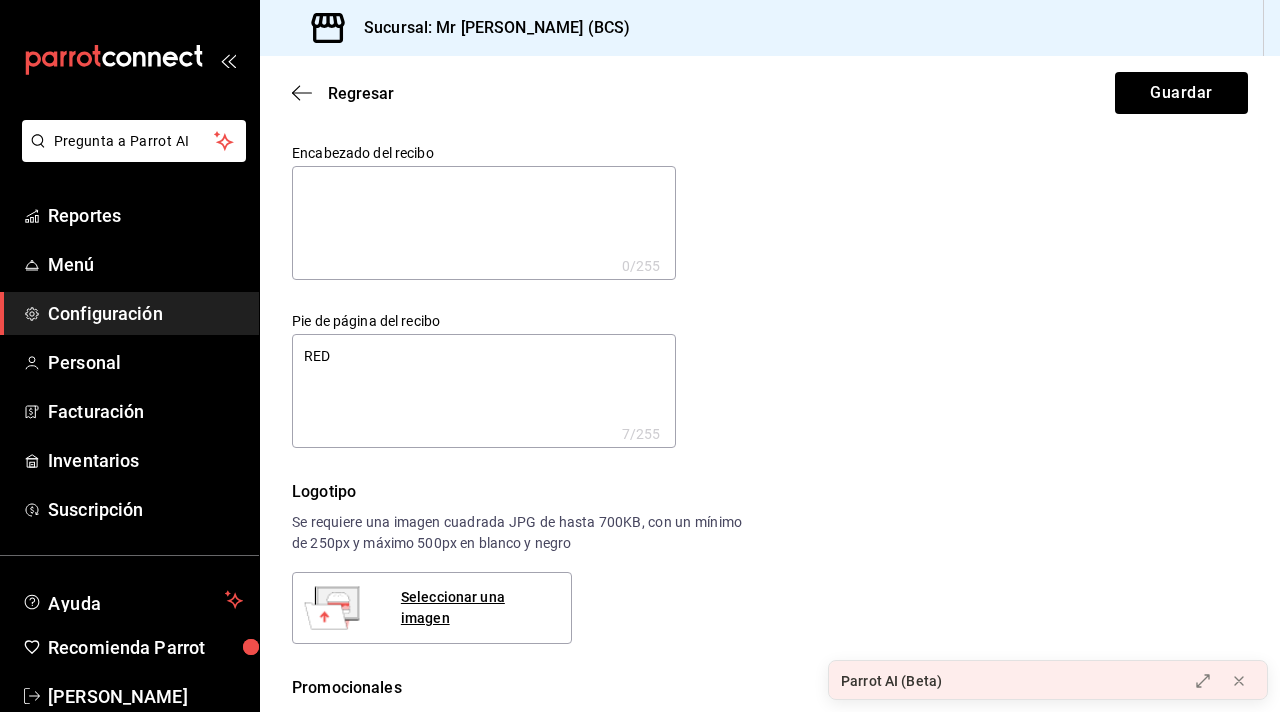 type on "RED
C" 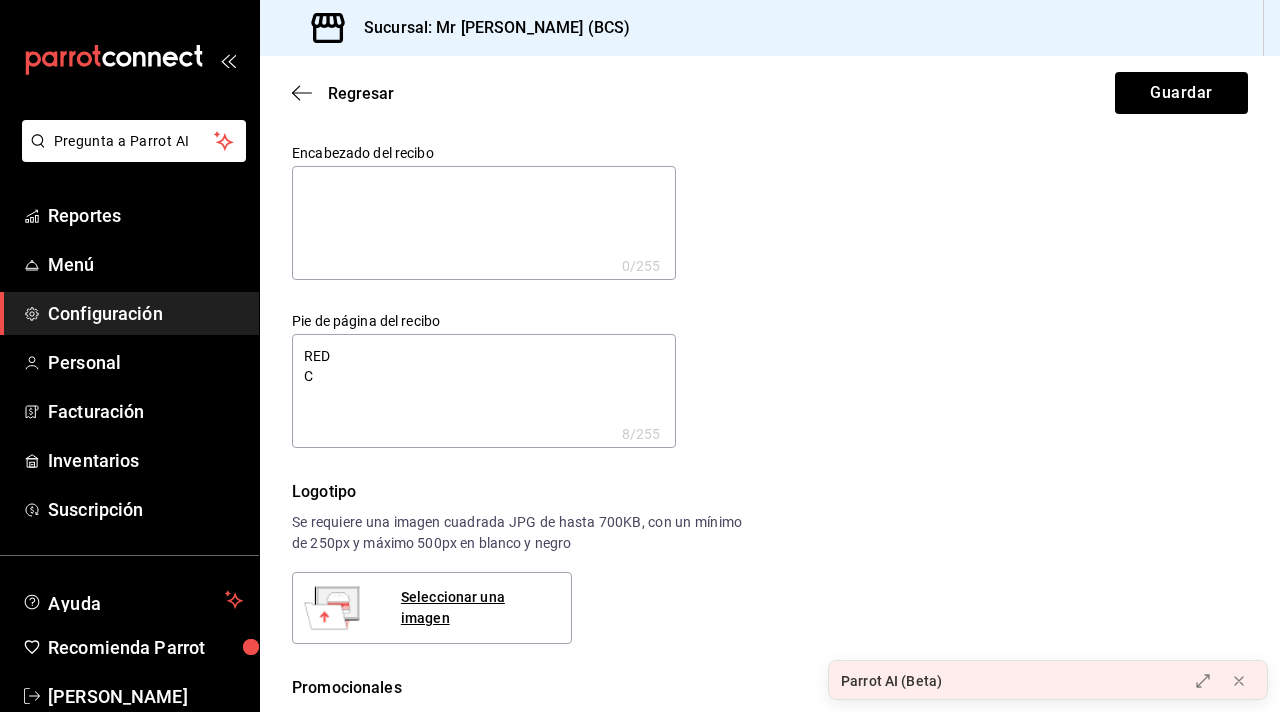 type on "RED
CO" 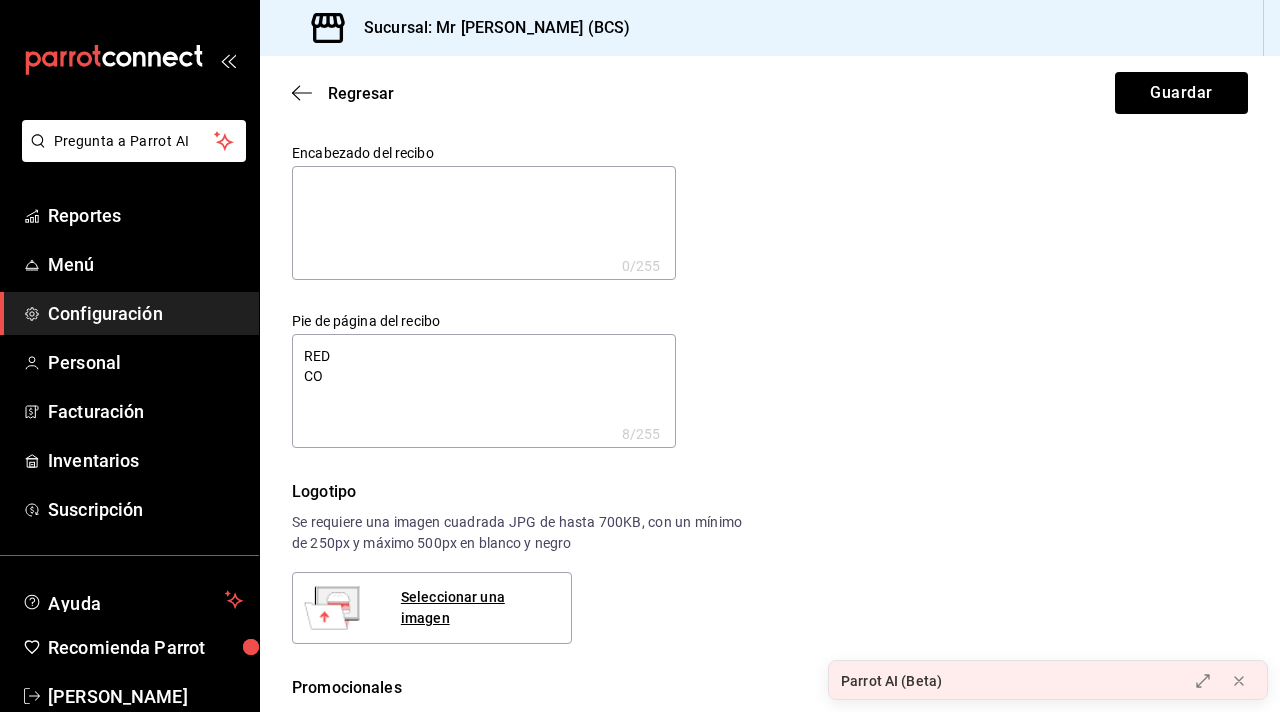 type on "x" 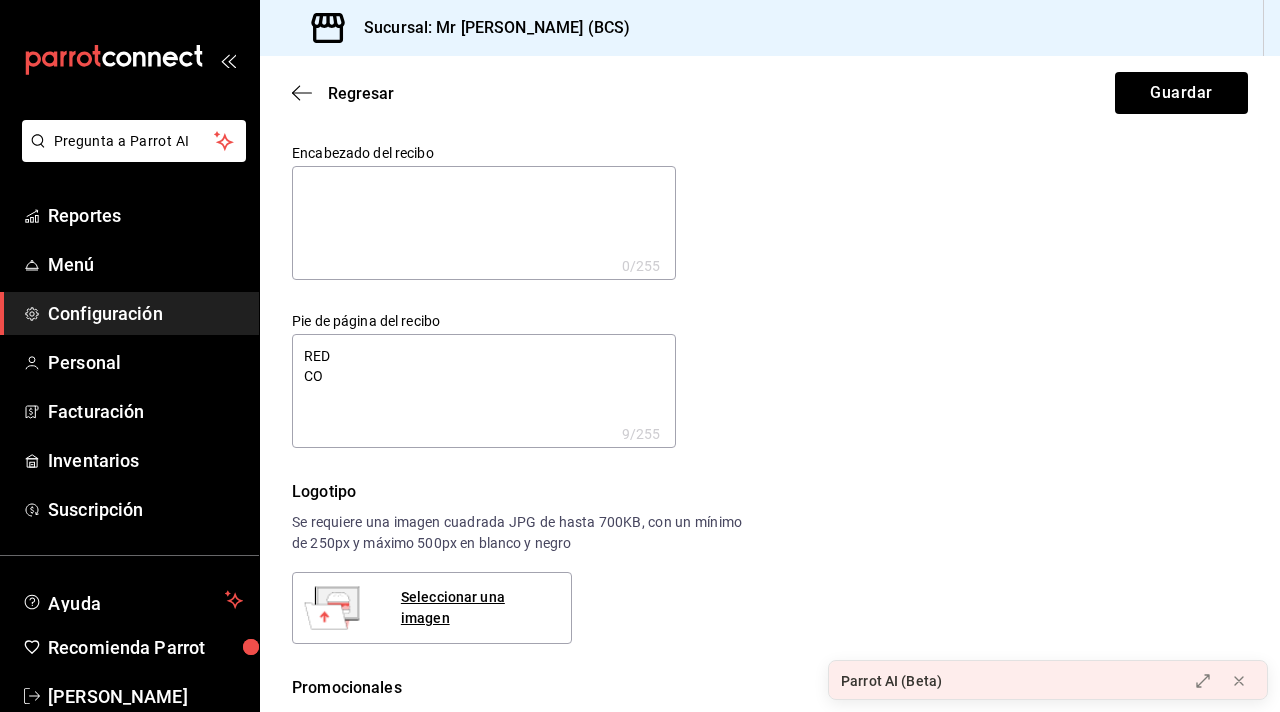type on "RED
CON" 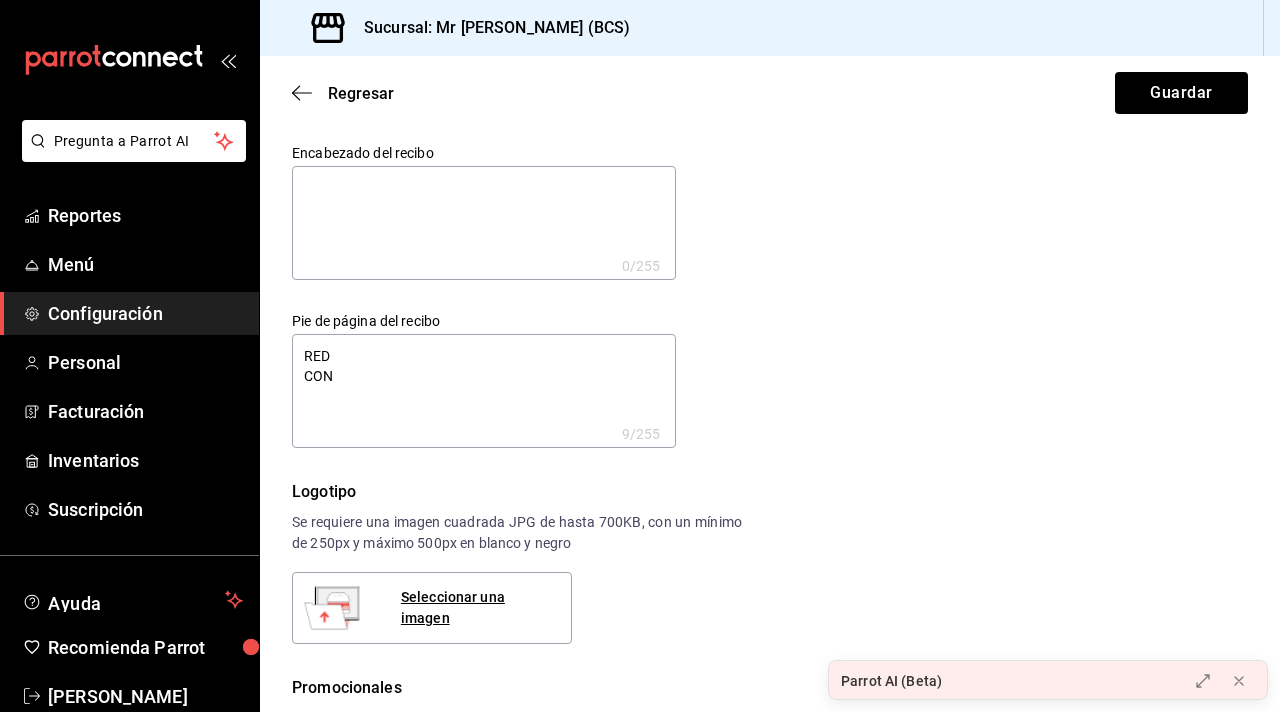 type on "RED
CONT" 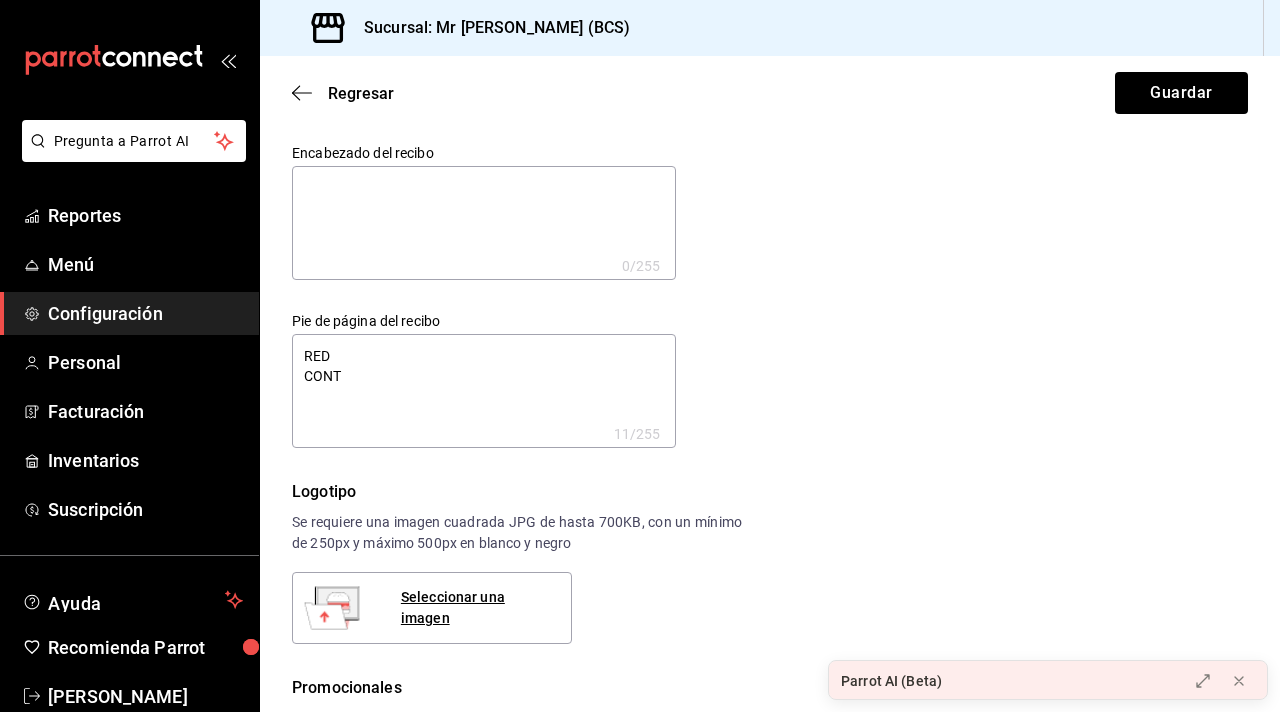 type on "RED
CONTR" 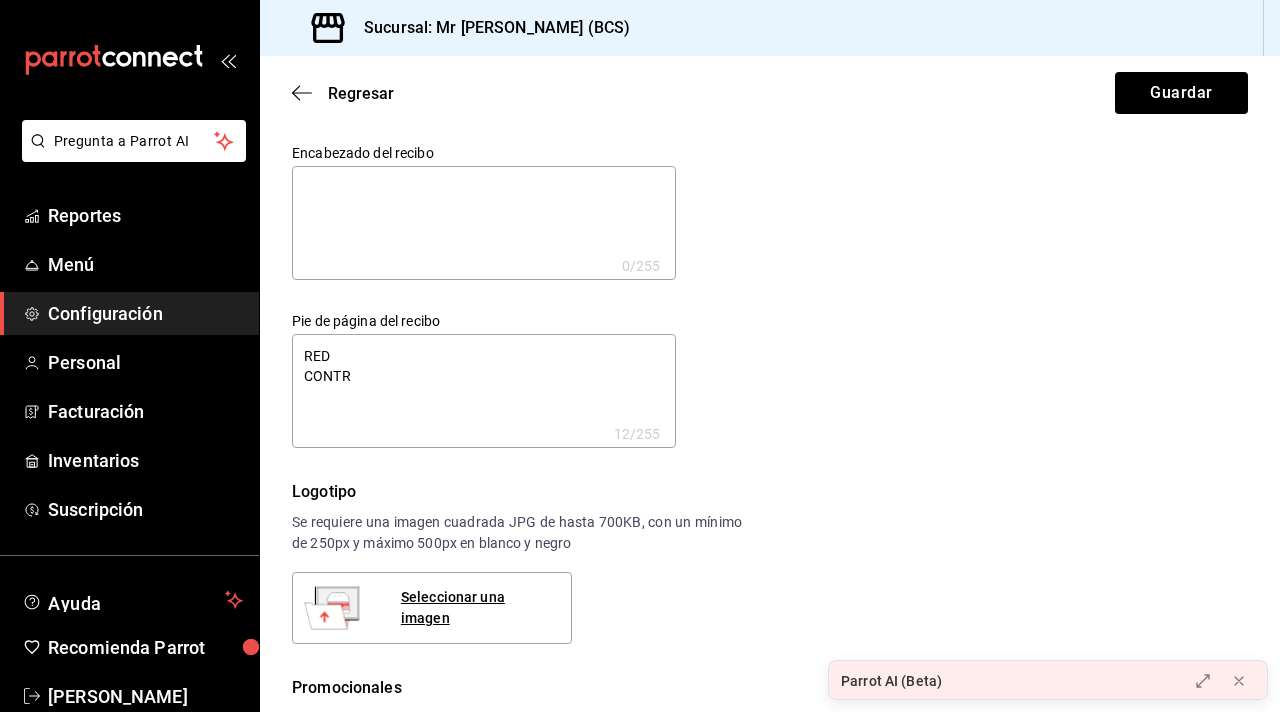 type on "RED
CONTRA" 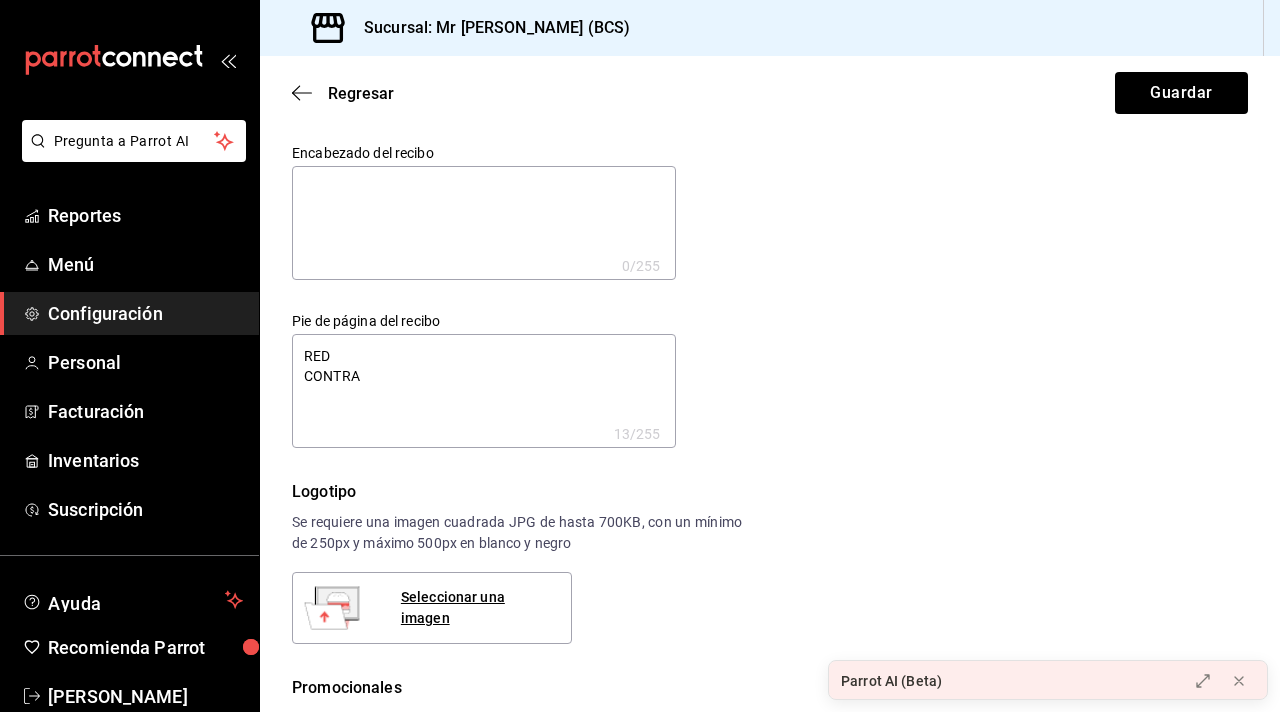 type on "RED
CONTRAS" 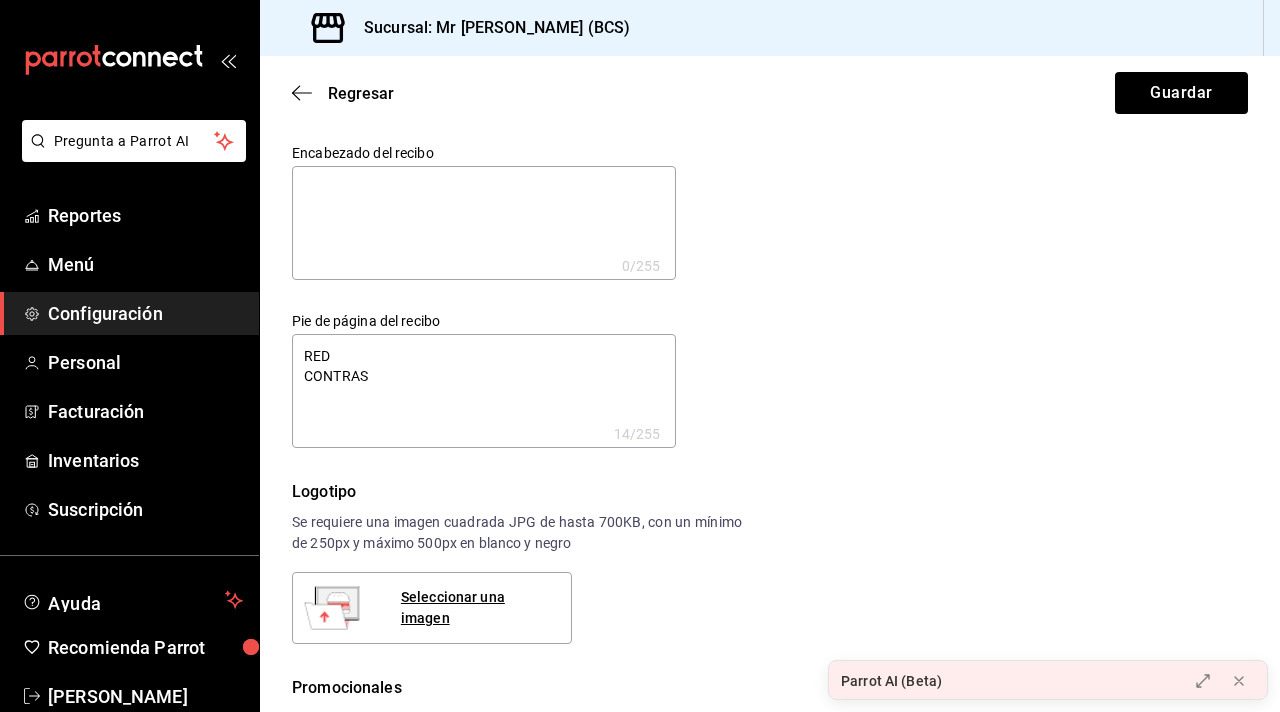 type on "RED
CONTRASE" 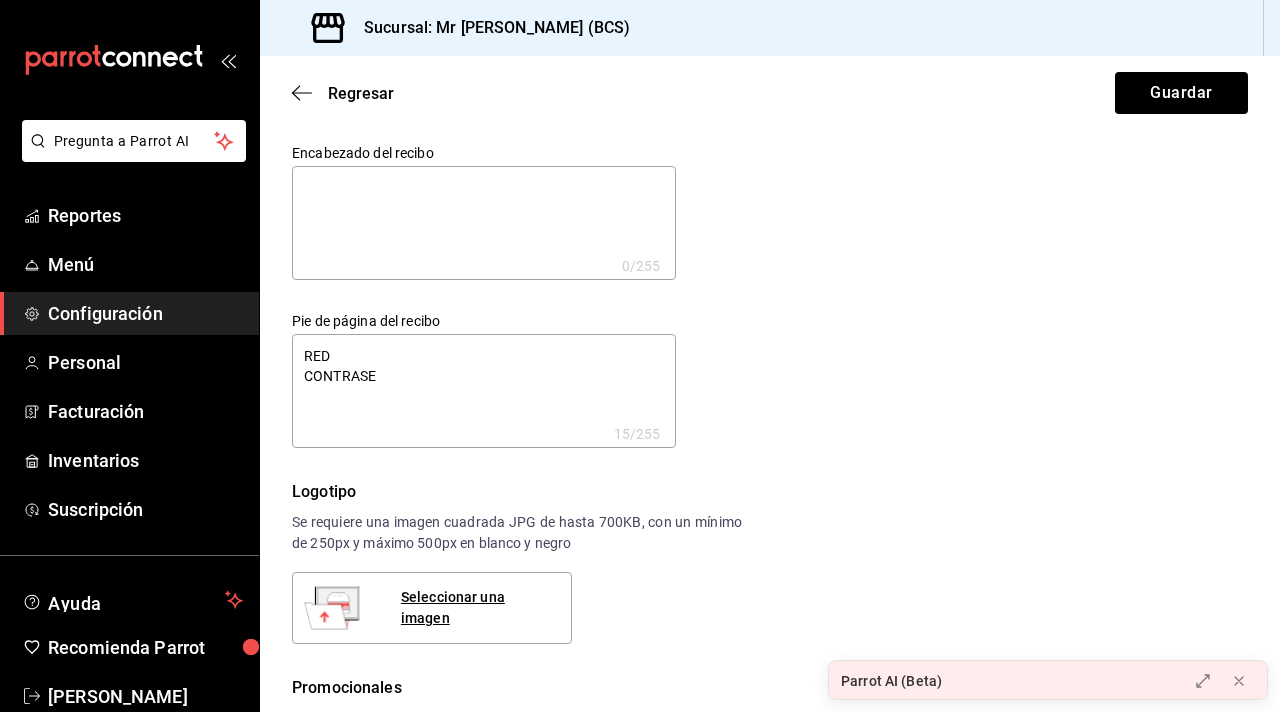 type on "RED
CONTRASEÑ" 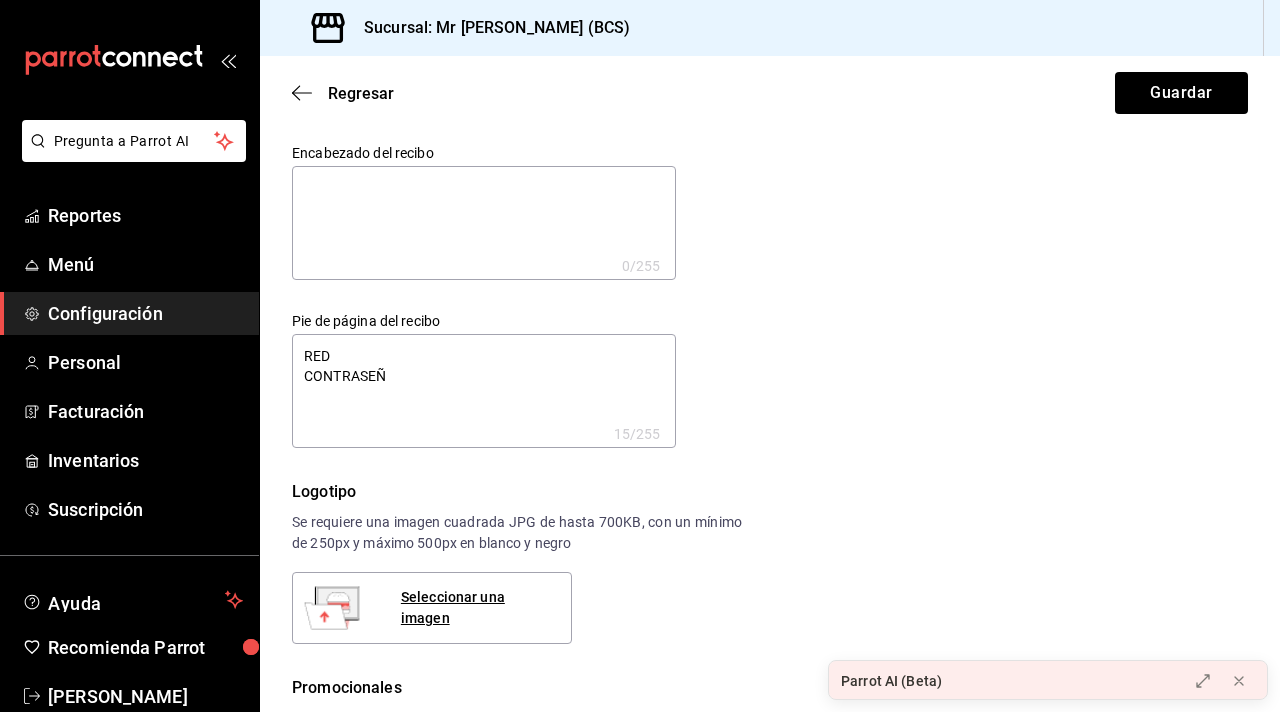 type on "RED
CONTRASEÑA" 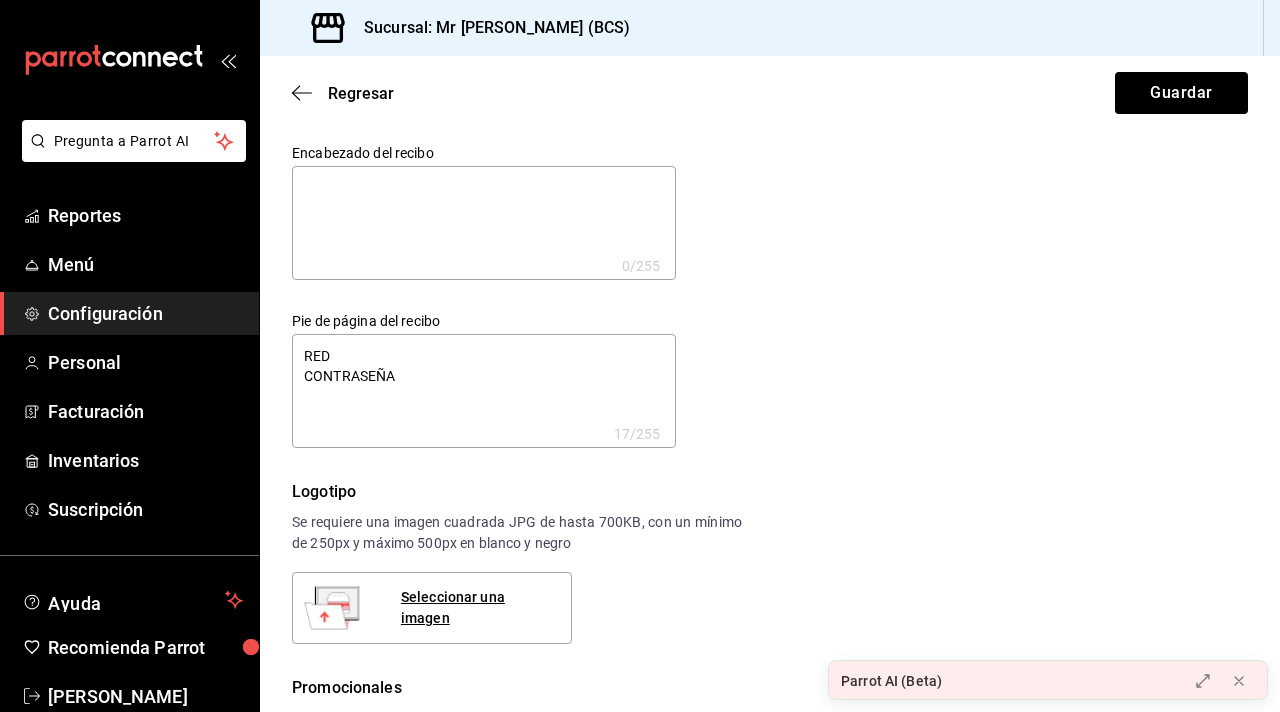 type on "RED
CONTRASEÑA" 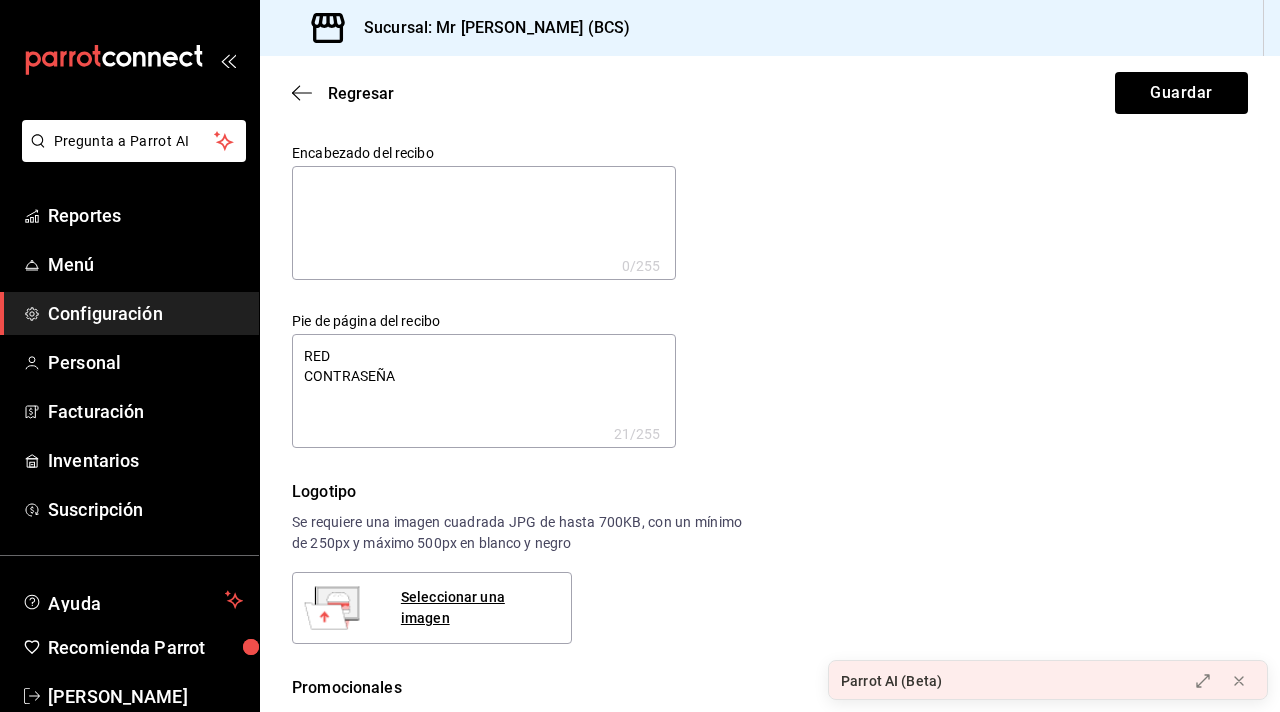 type on "RED
CONTRASEÑA
M" 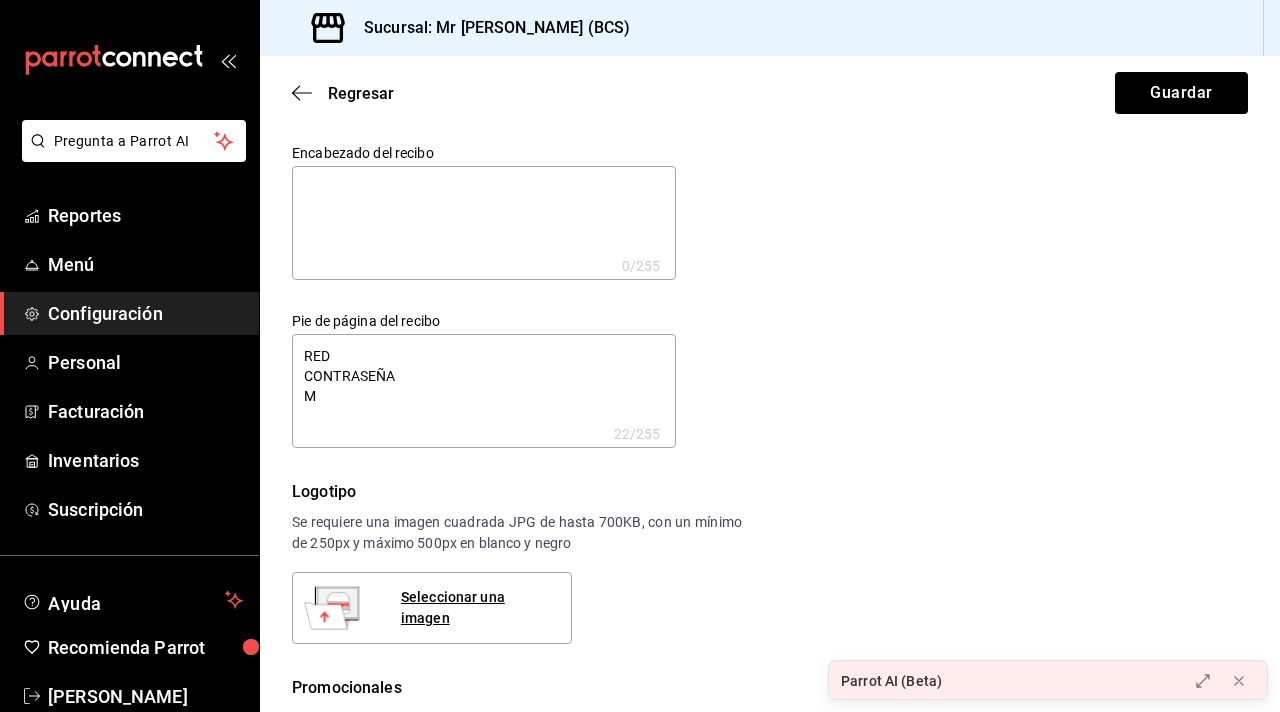 type on "RED
CONTRASEÑA
Mr" 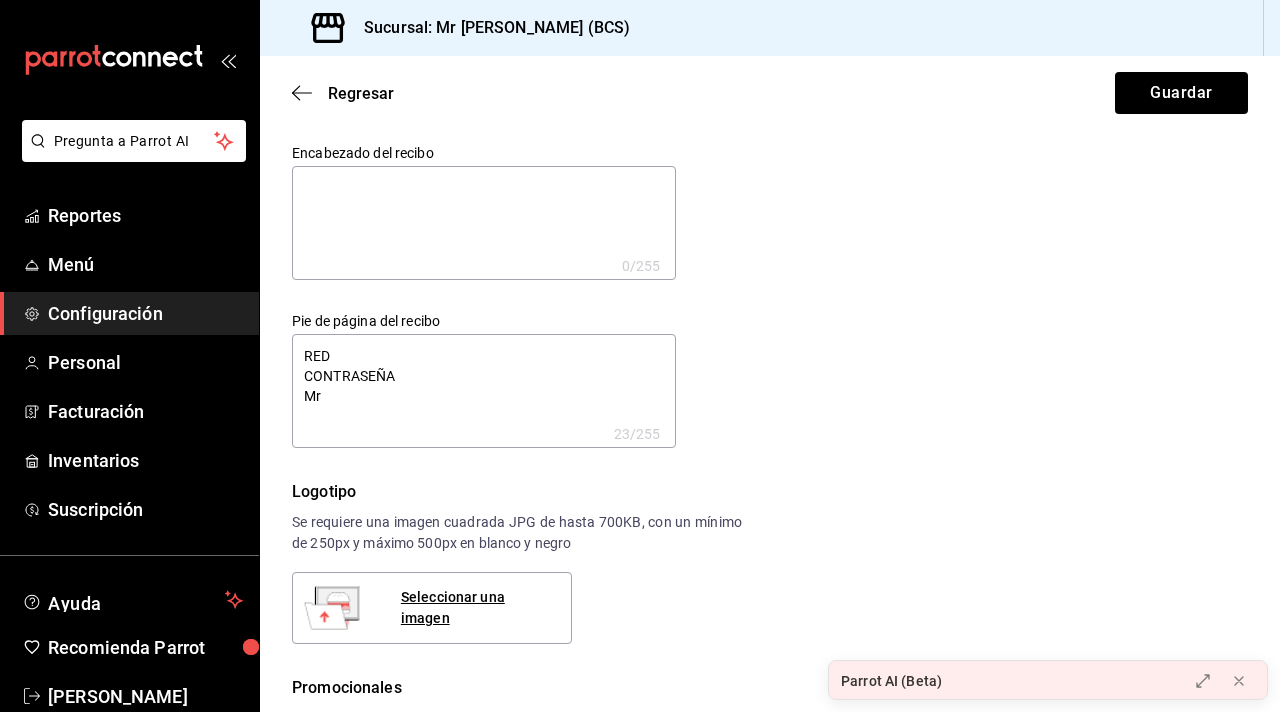 type on "RED
CONTRASEÑA
Mrf" 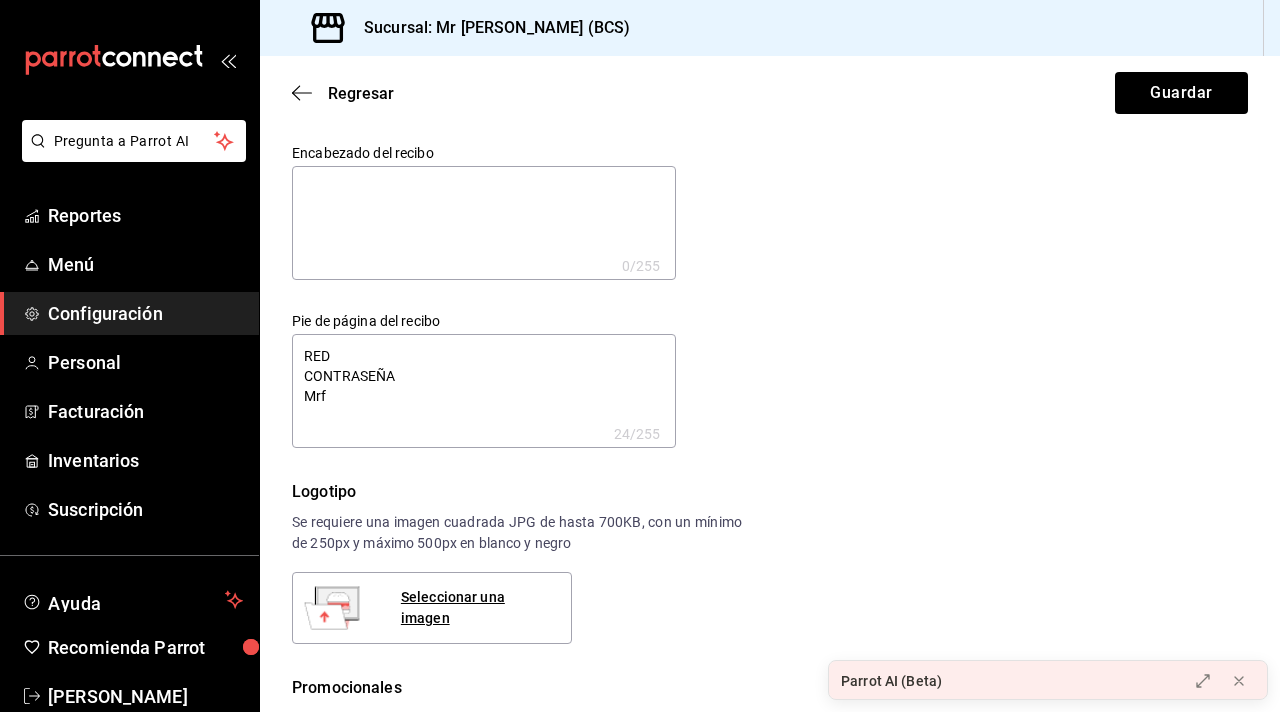 type on "RED
CONTRASEÑA
Mrfo" 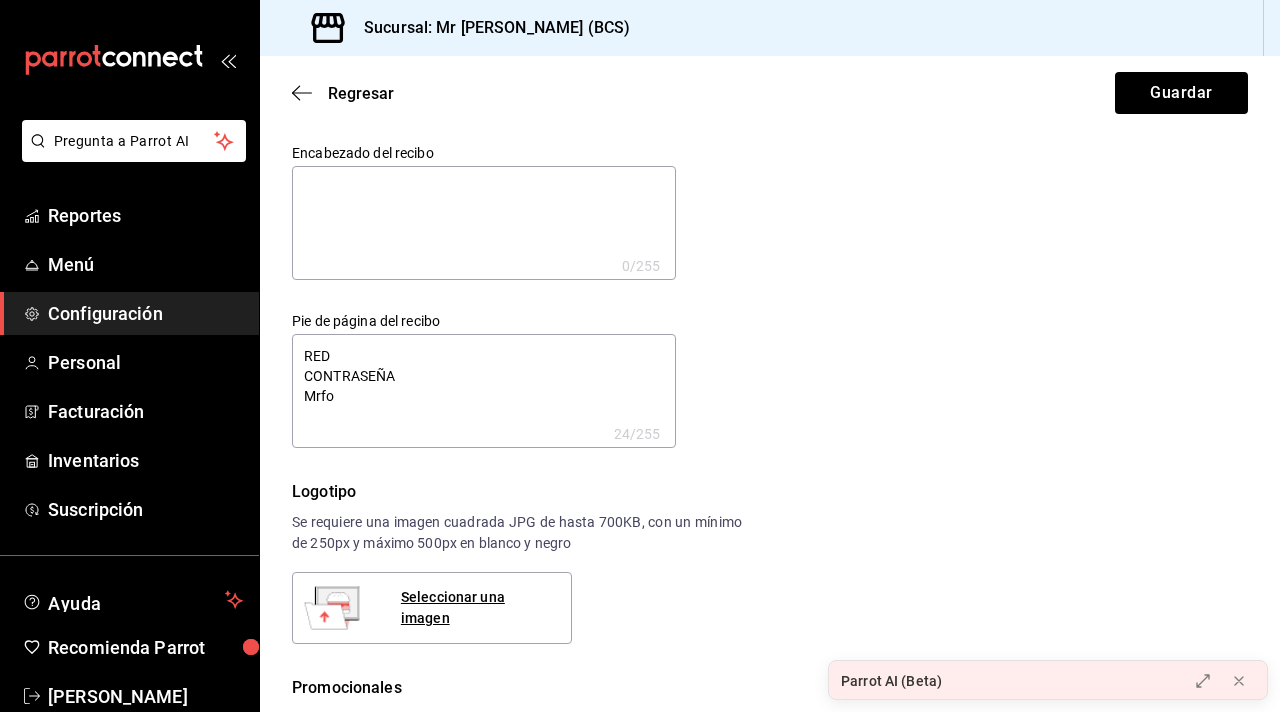 type on "x" 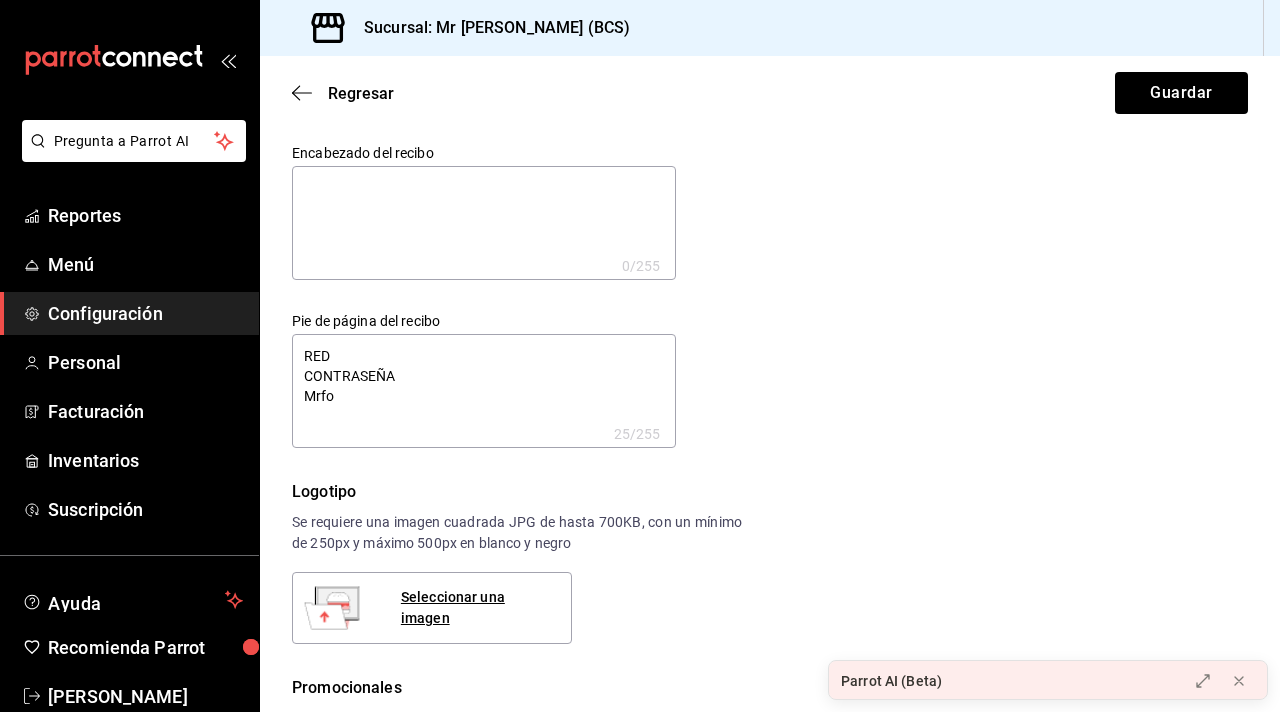 type on "RED
CONTRASEÑA
Mrfoc" 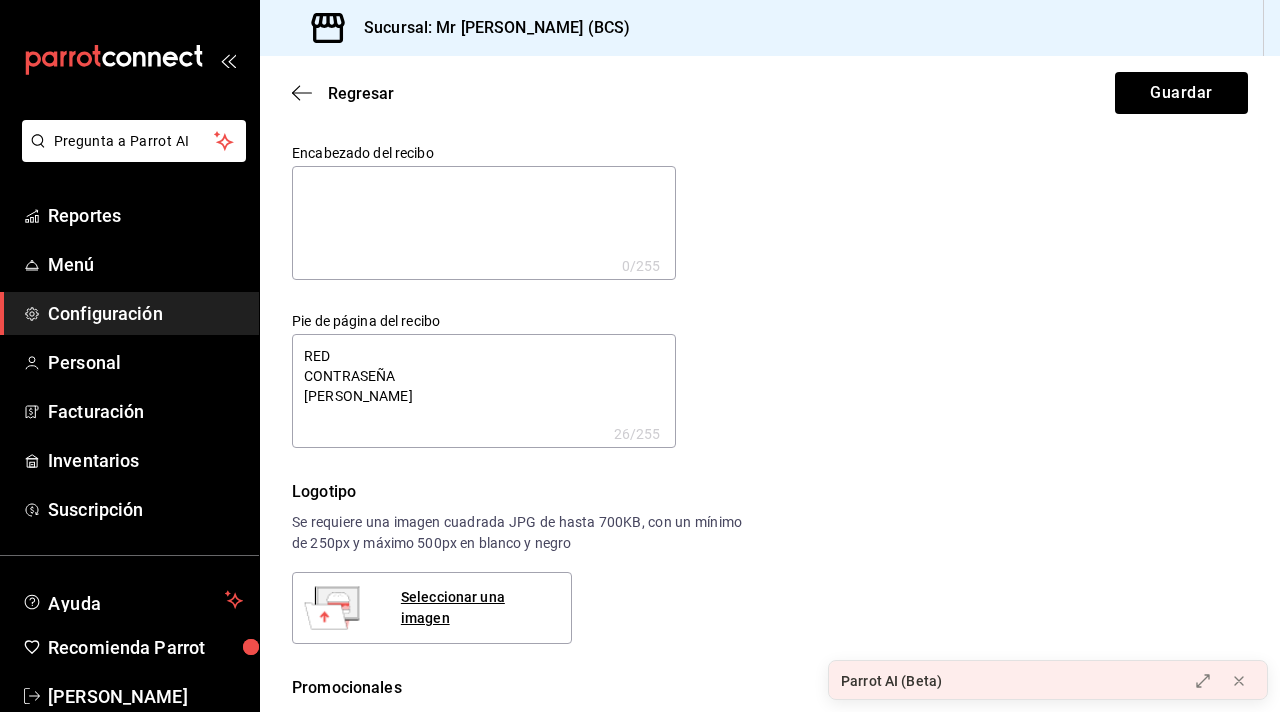 type on "RED
CONTRASEÑA
Mrfoca" 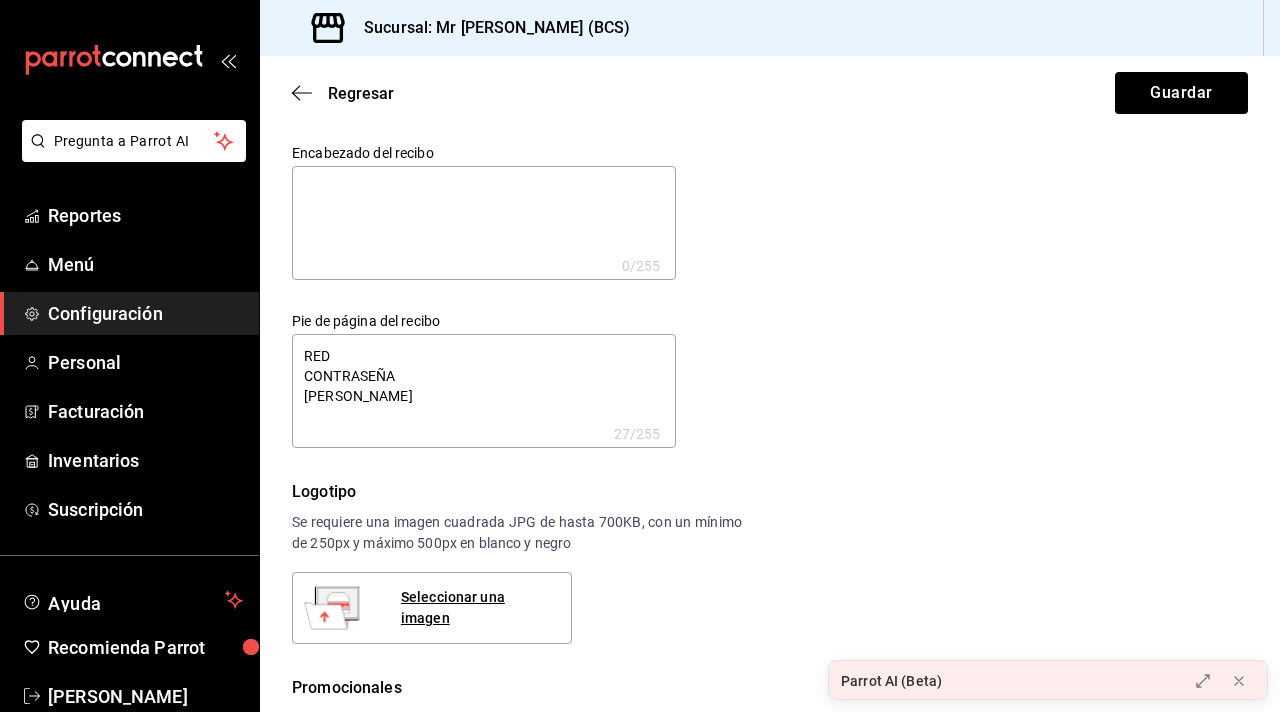 type on "RED
CONTRASEÑA
Mrfocac" 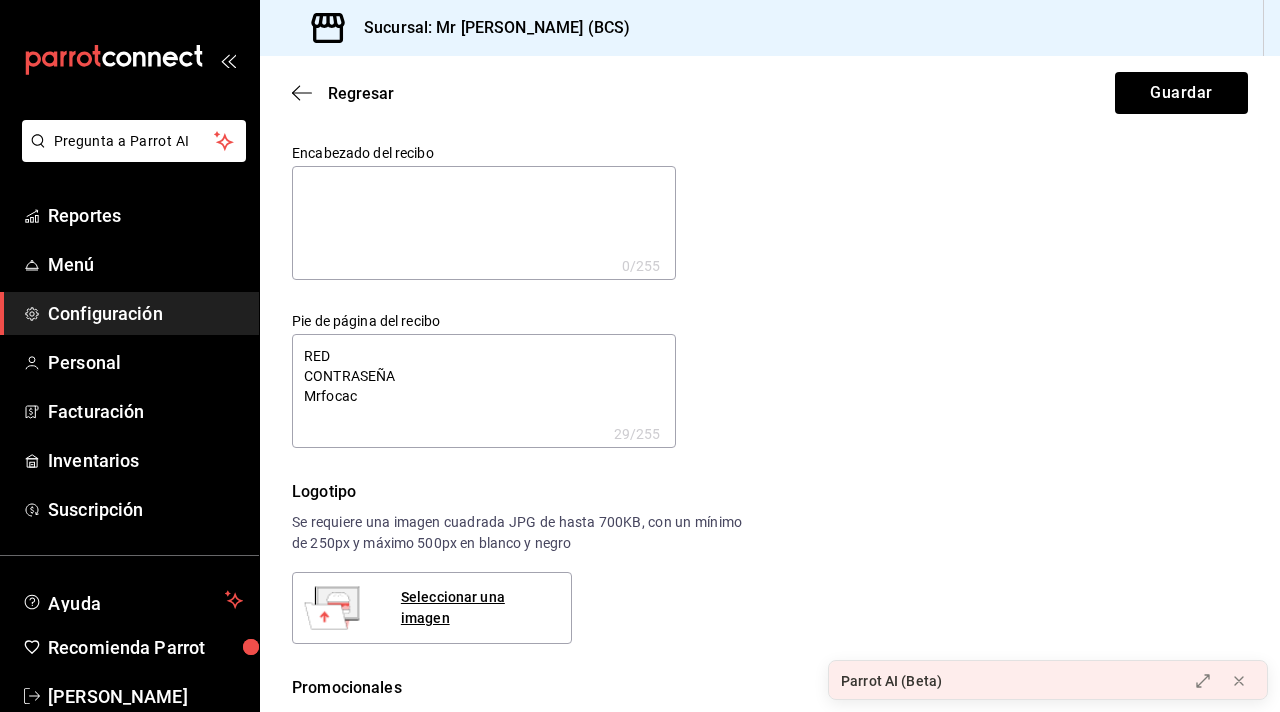type on "RED
CONTRASEÑA
Mrfocacc" 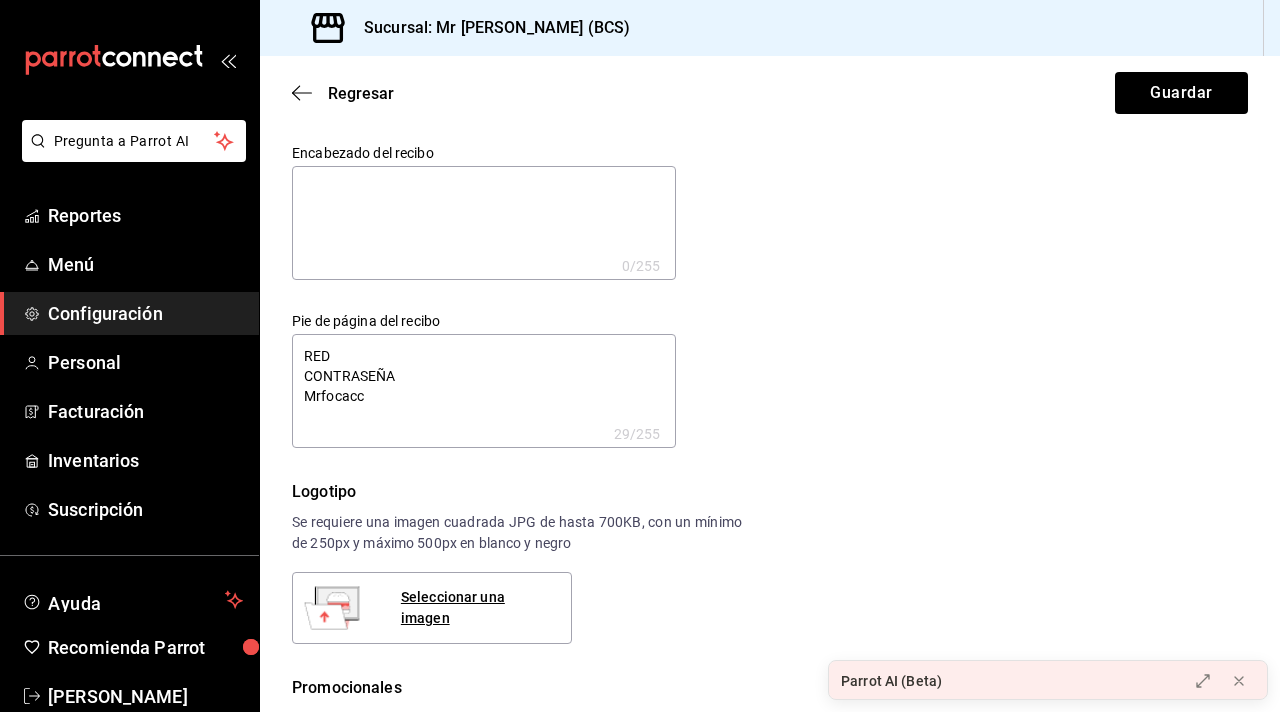type on "RED
CONTRASEÑA
Mrfocacci" 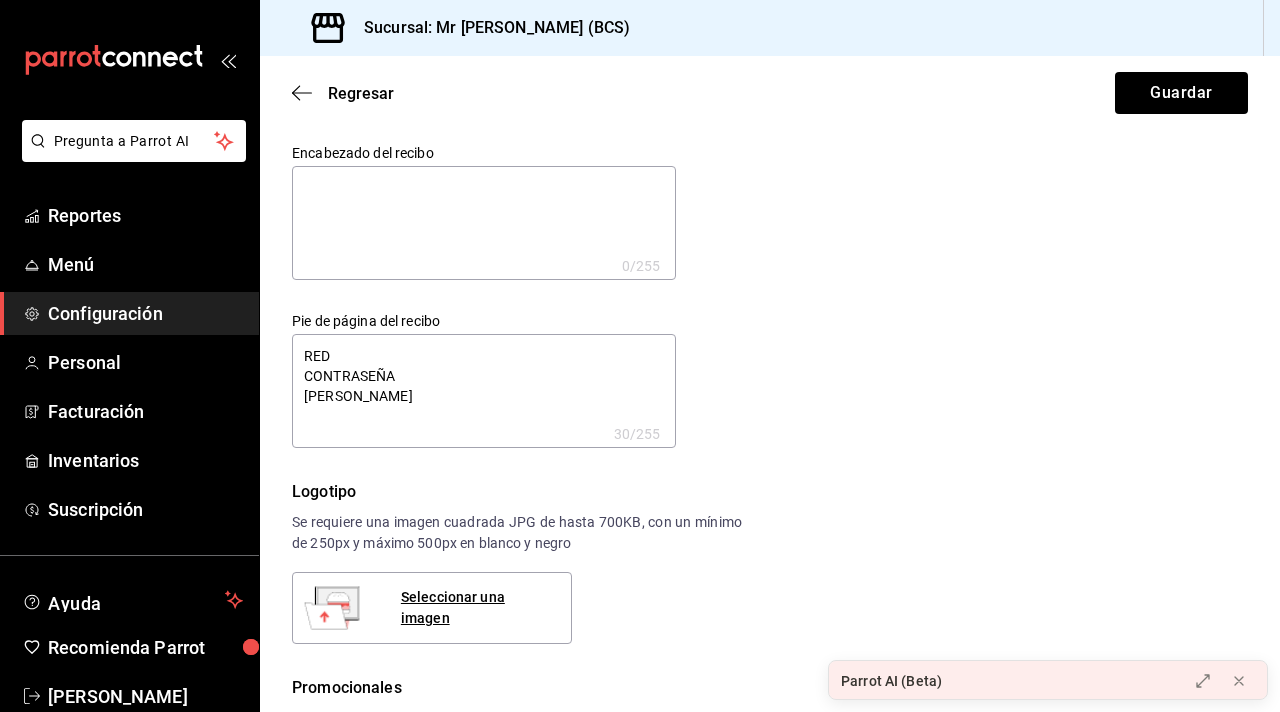 type on "RED
CONTRASEÑA
Mrfocaccia" 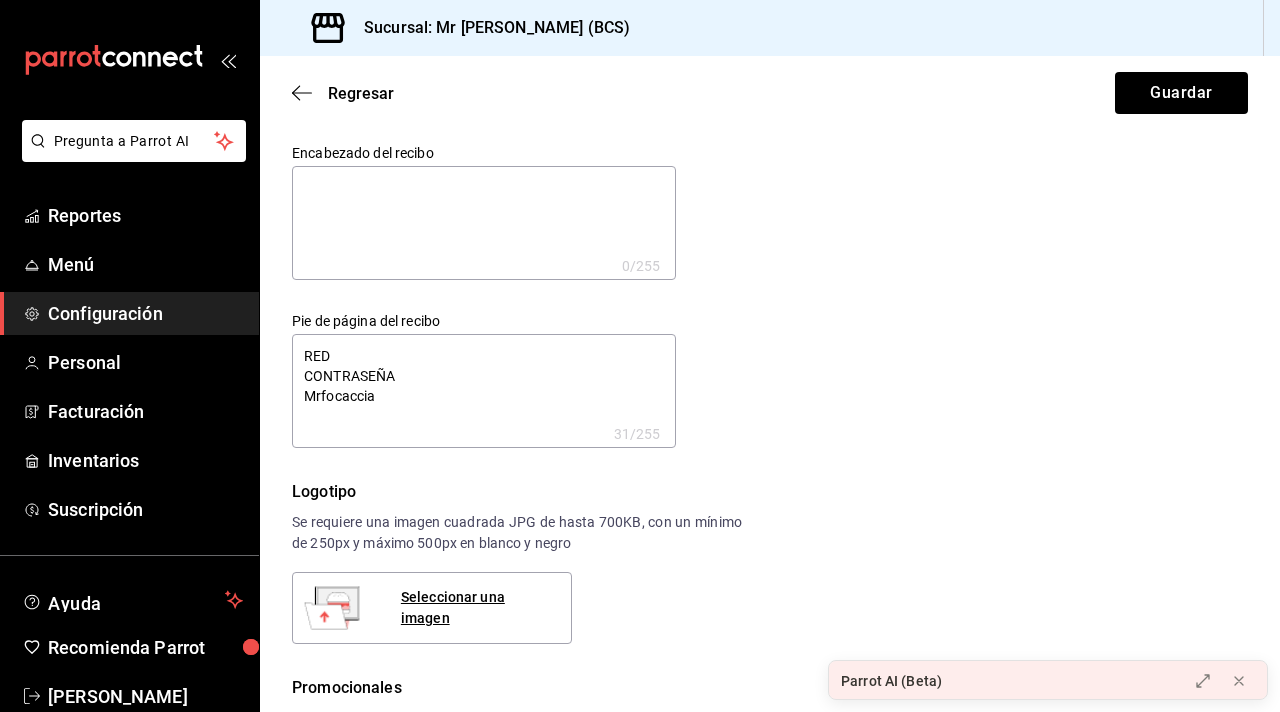 type on "RED
CONTRASEÑA
Mrfocaccia2" 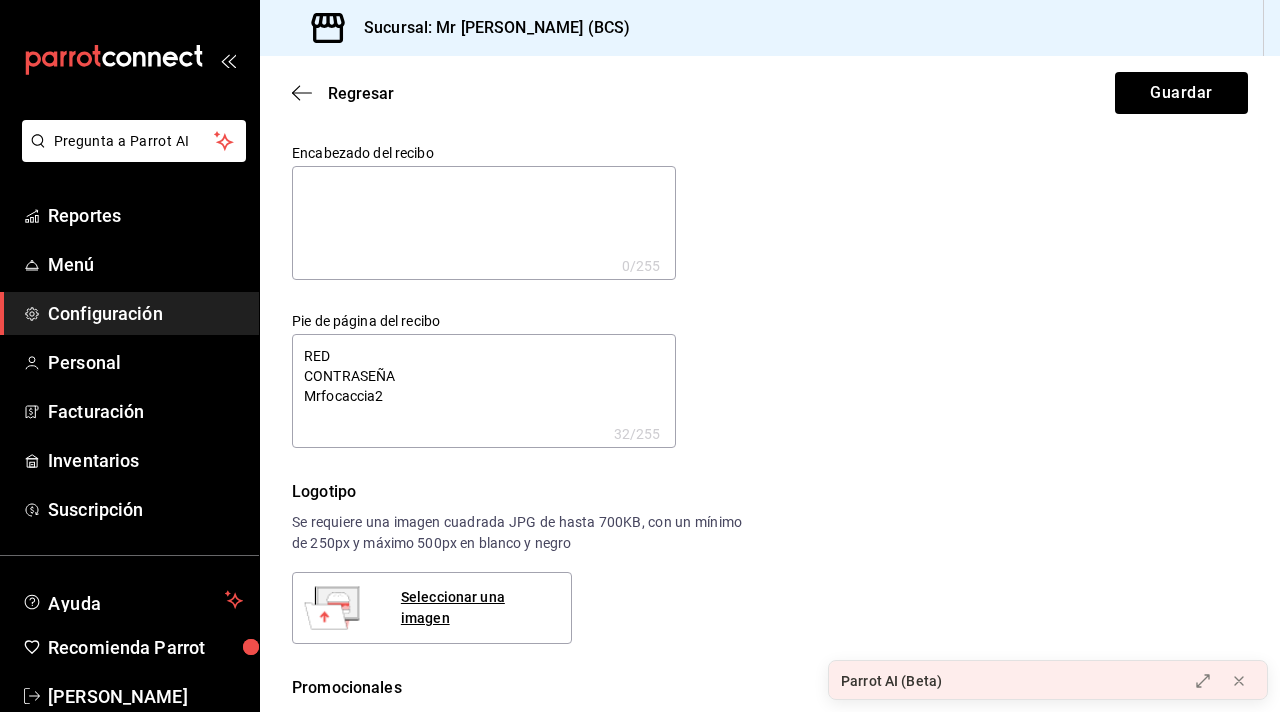 type on "RED
CONTRASEÑA
Mrfocaccia20" 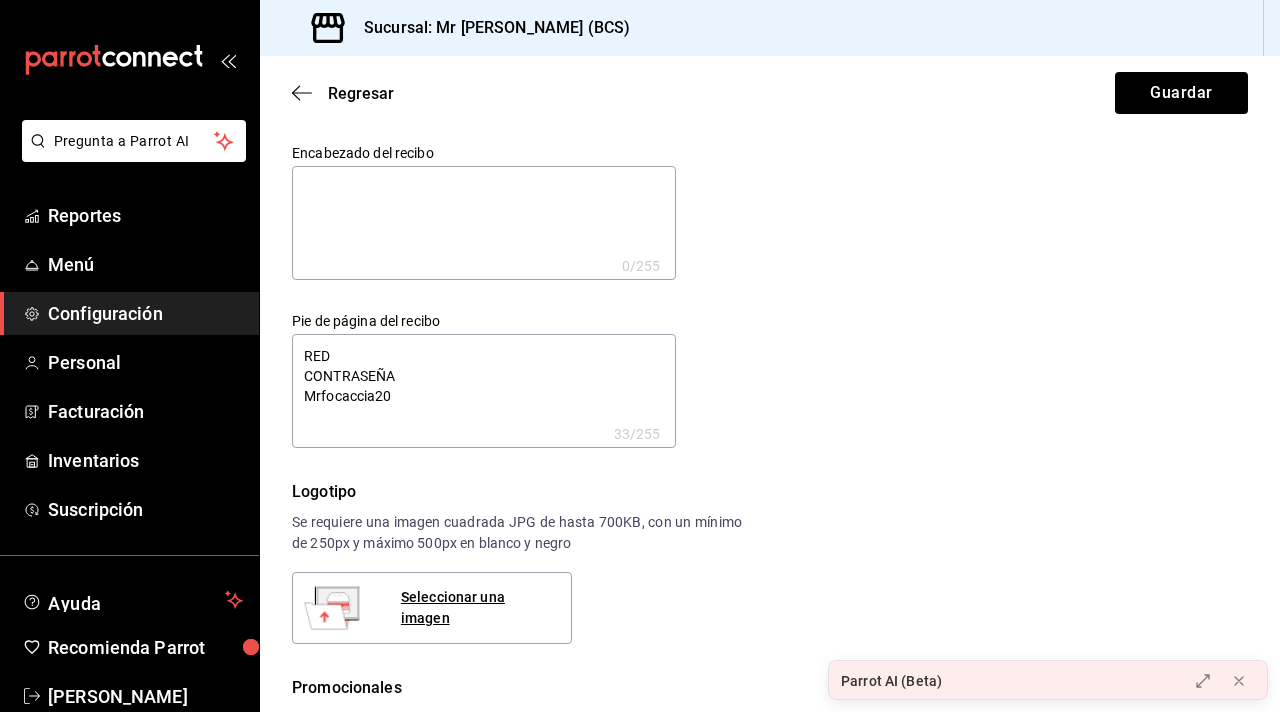 type on "RED
CONTRASEÑA
Mrfocaccia202" 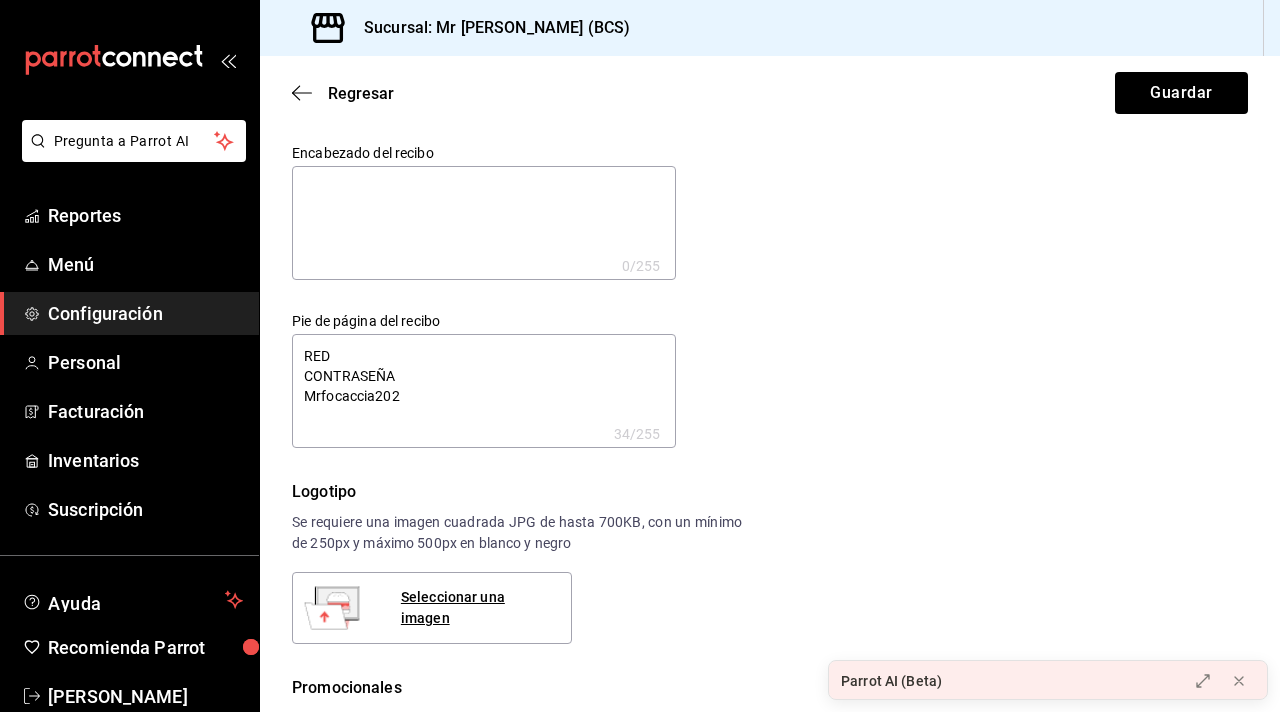 type on "RED
CONTRASEÑA
Mrfocaccia2024" 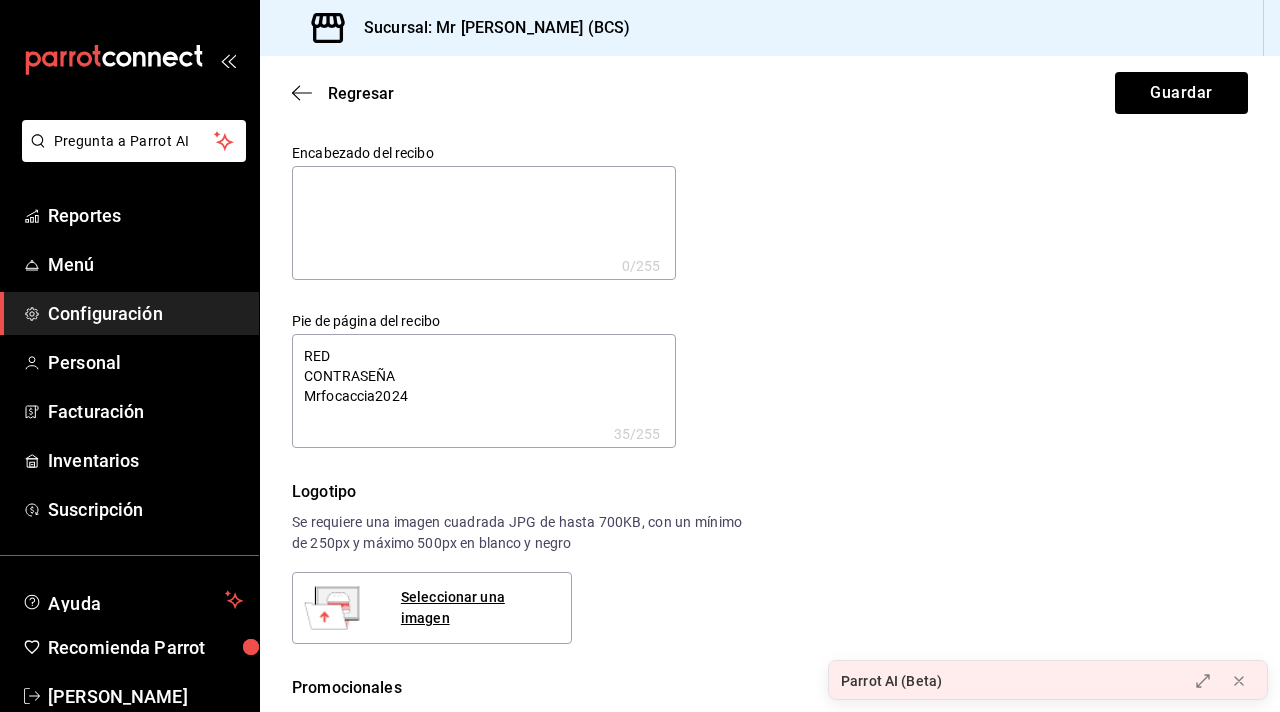 click on "RED
CONTRASEÑA
Mrfocaccia2024" at bounding box center [484, 391] 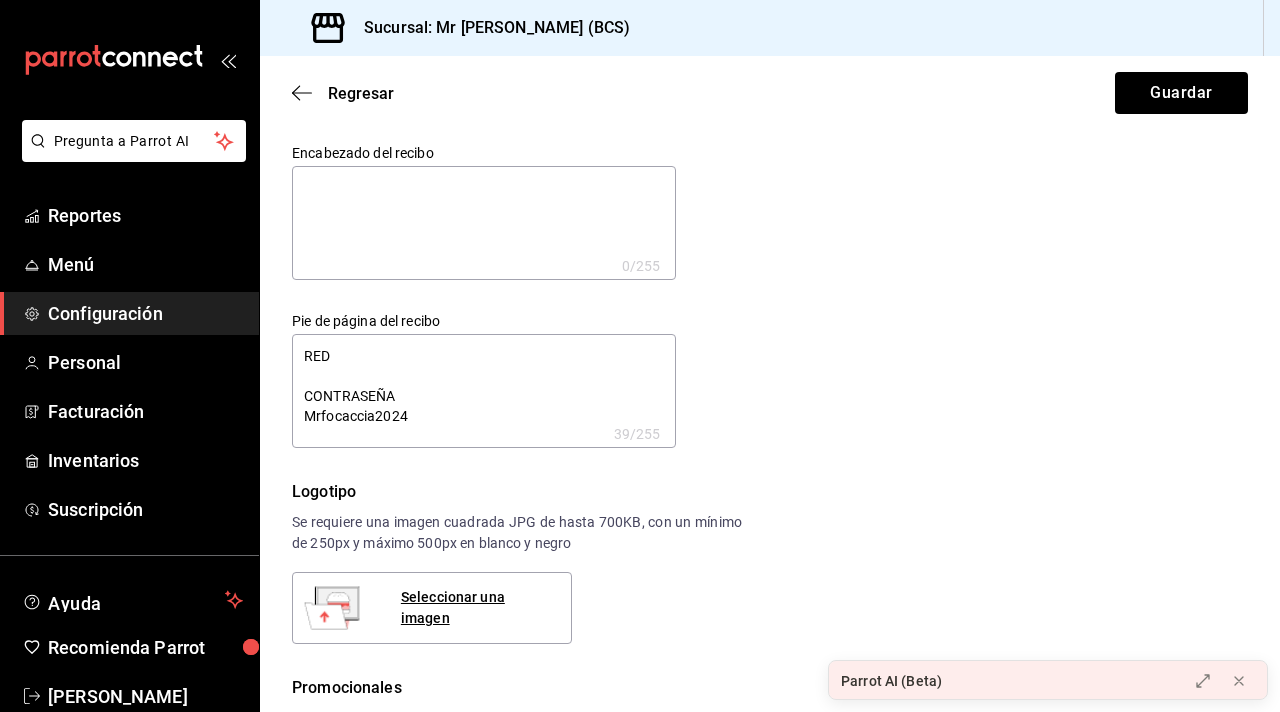 type on "RED
m
CONTRASEÑA
Mrfocaccia2024" 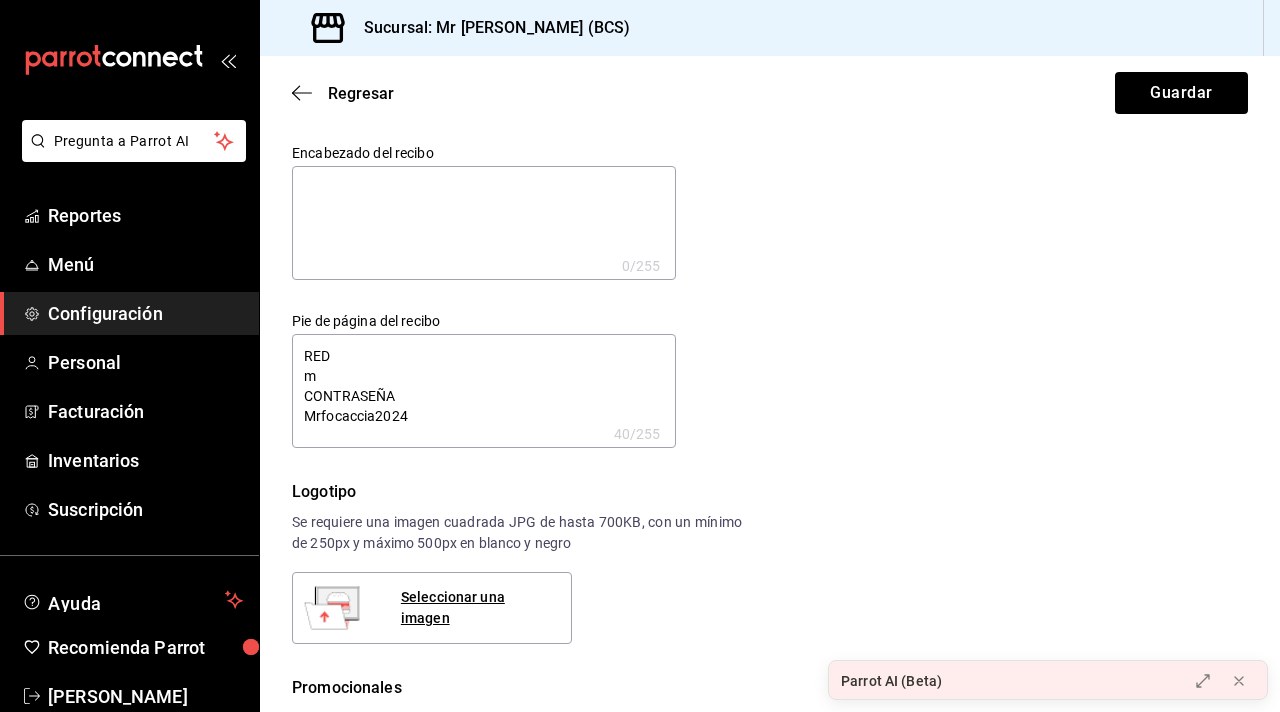 type on "RED
CONTRASEÑA
Mrfocaccia2024" 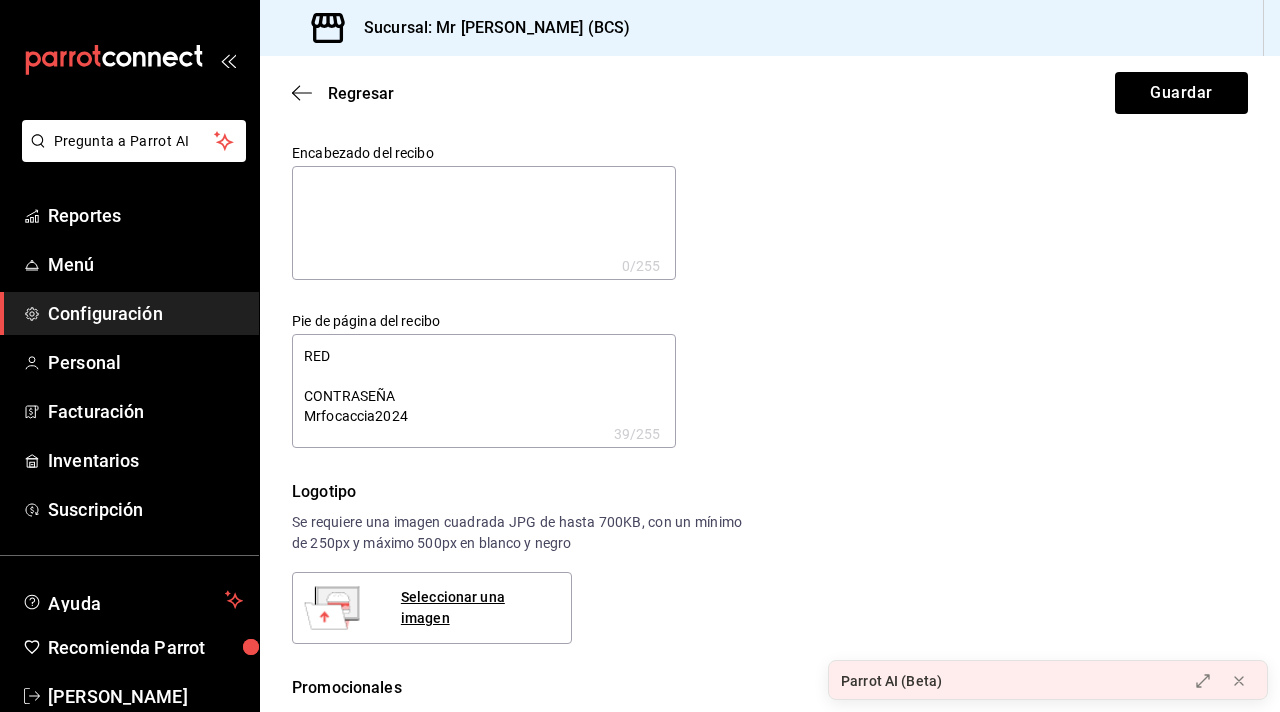 type on "RED
M
CONTRASEÑA
Mrfocaccia2024" 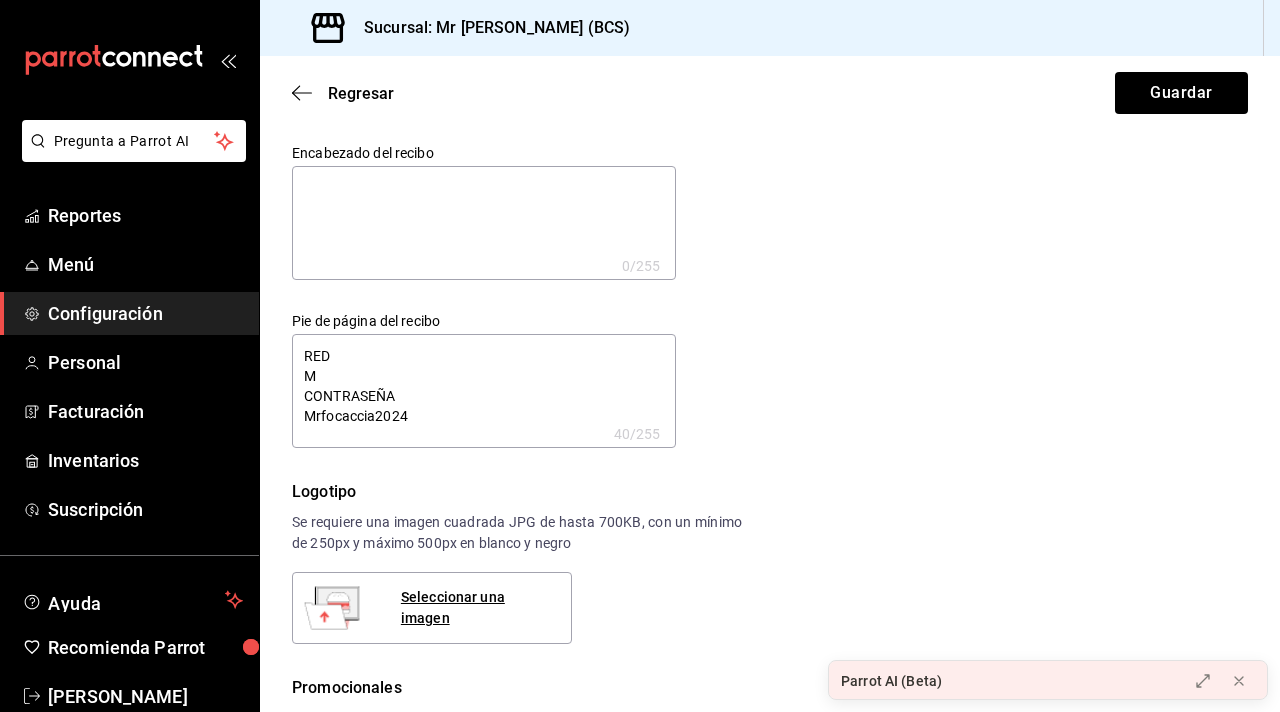 type on "RED
Mr
CONTRASEÑA
Mrfocaccia2024" 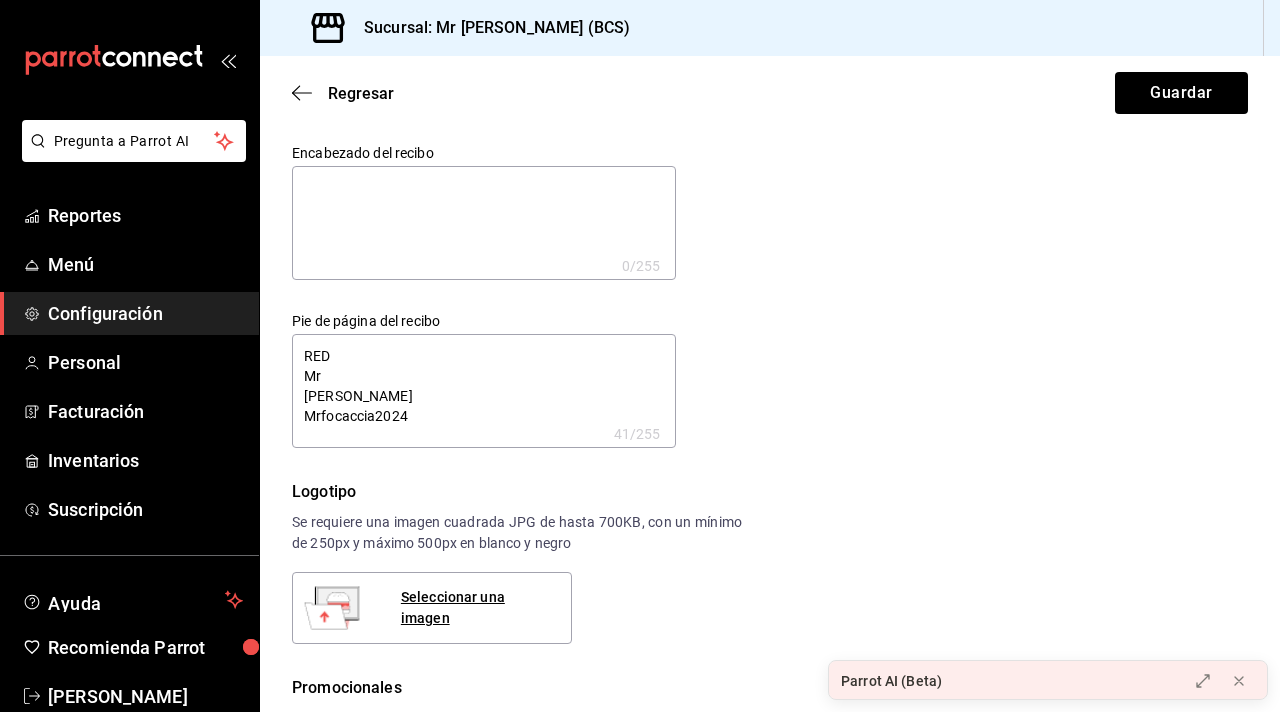 type on "RED
Mr.
CONTRASEÑA
Mrfocaccia2024" 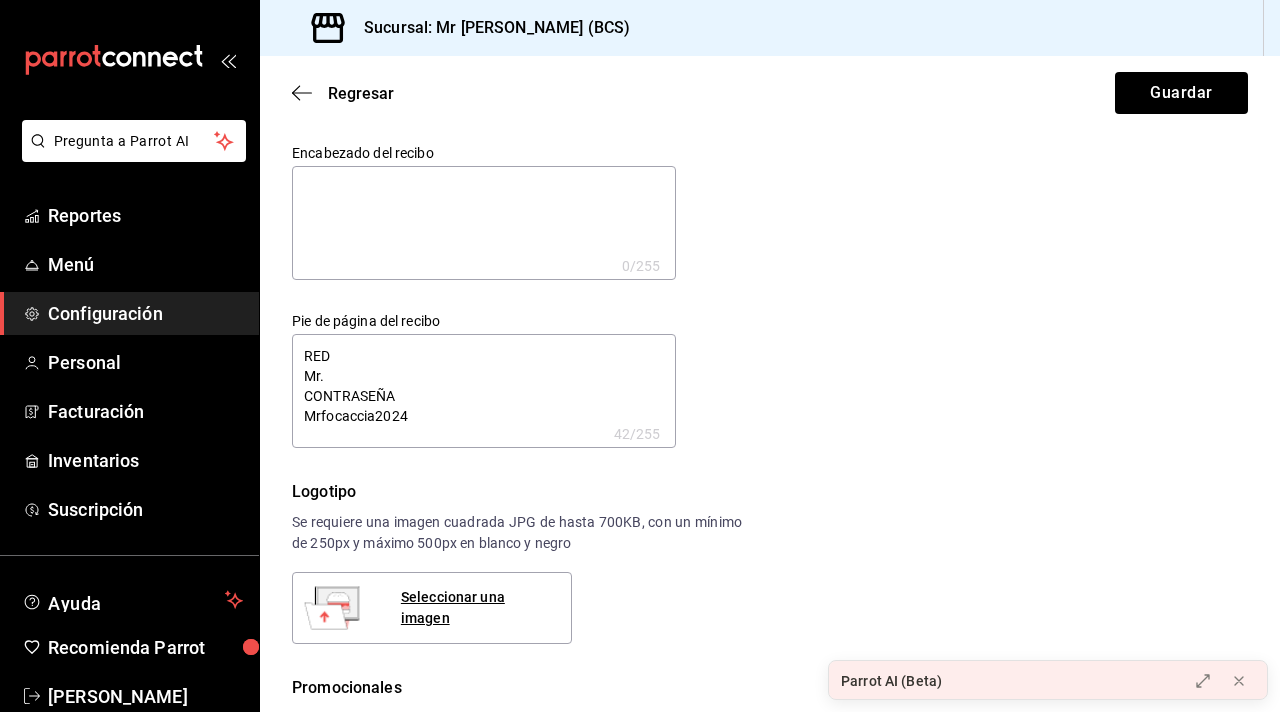 type on "RED
Mr.f
CONTRASEÑA
Mrfocaccia2024" 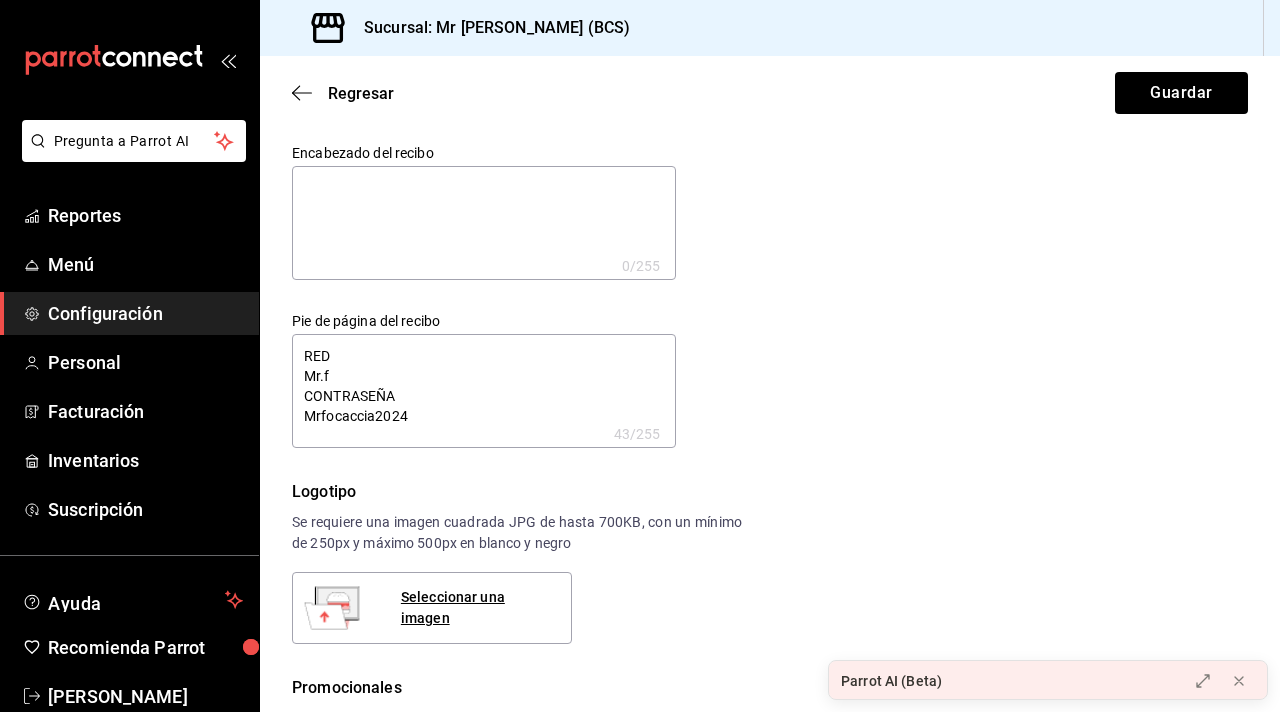 type on "RED
Mr.fo
CONTRASEÑA
Mrfocaccia2024" 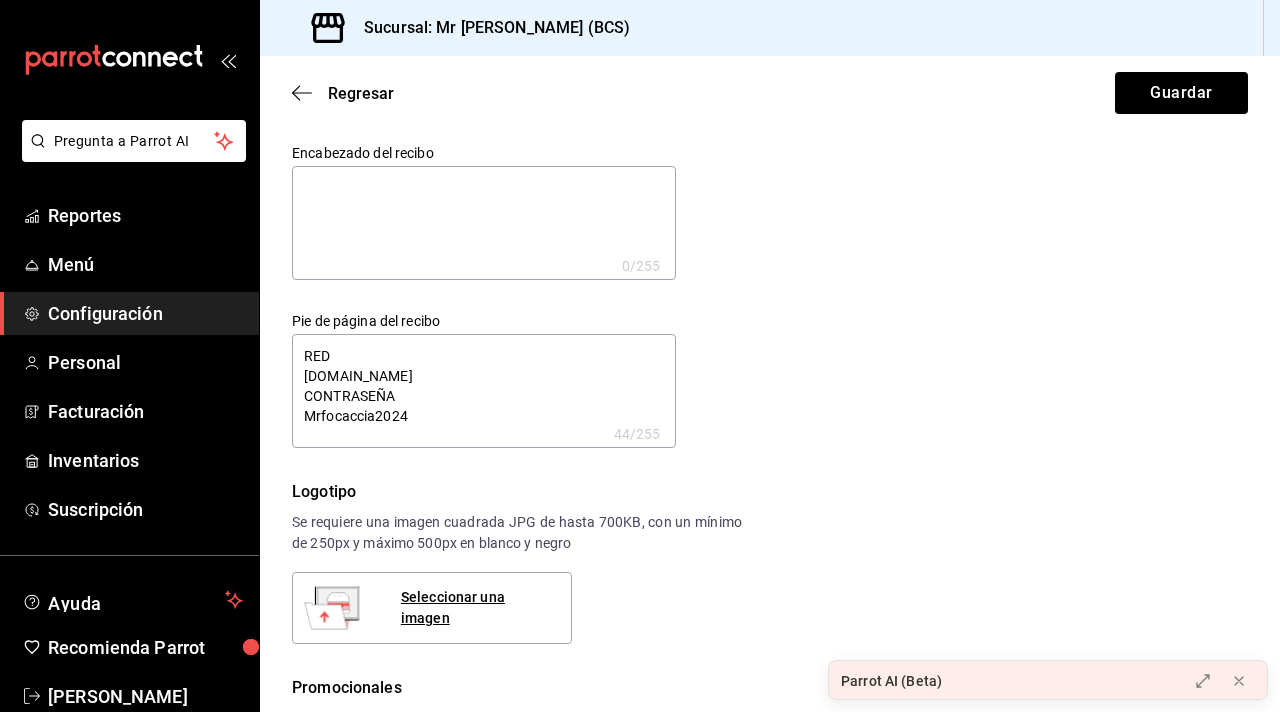 type on "RED
Mr.foc
CONTRASEÑA
Mrfocaccia2024" 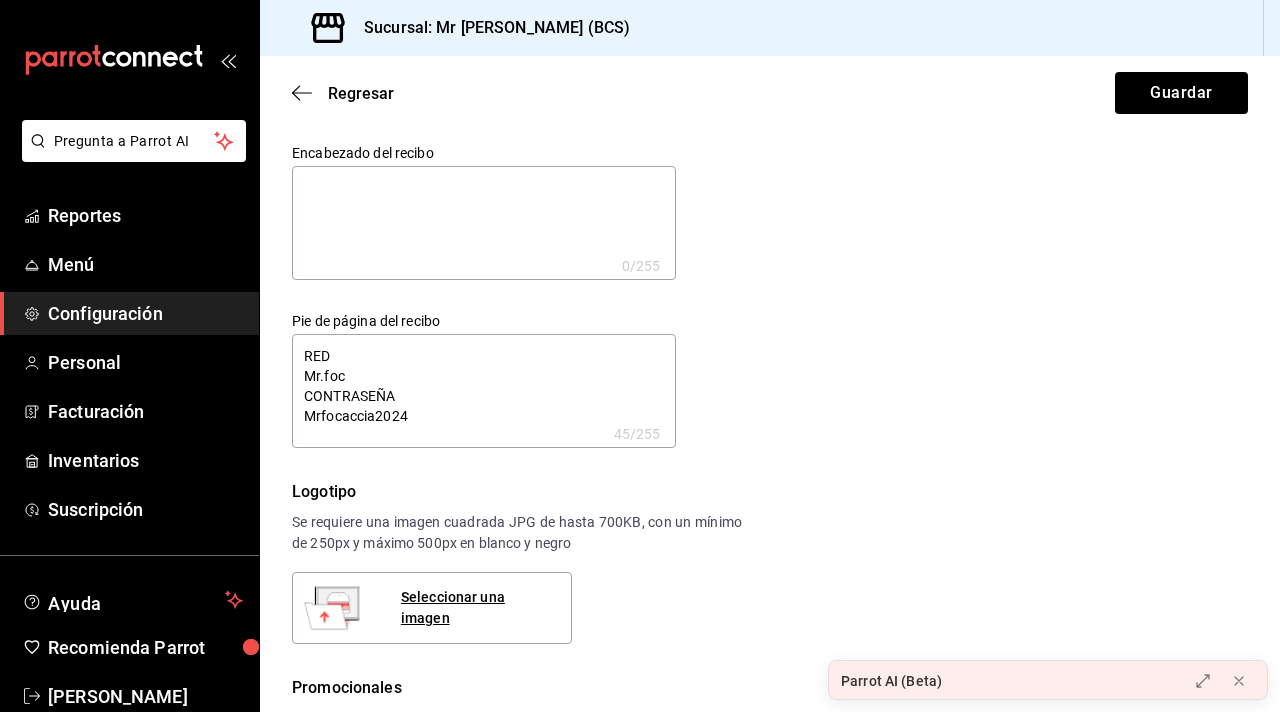 type on "RED
Mr.foca
CONTRASEÑA
Mrfocaccia2024" 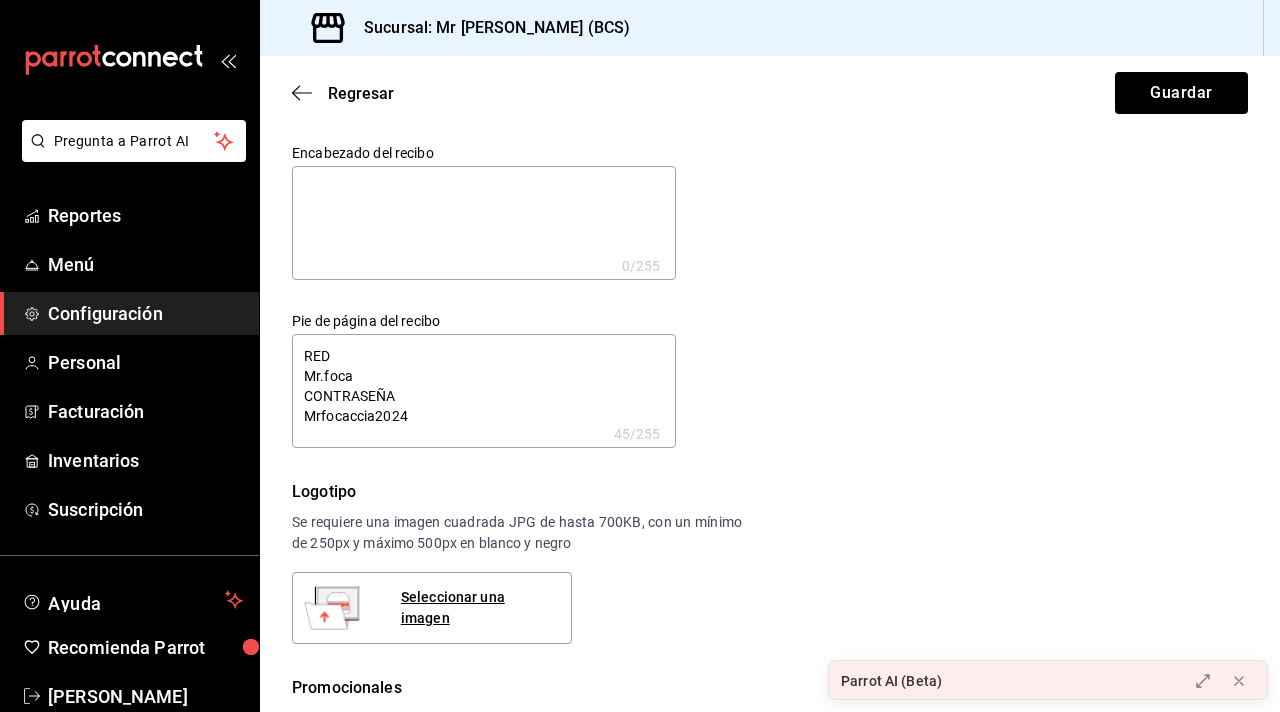 type on "RED
Mr.focac
CONTRASEÑA
Mrfocaccia2024" 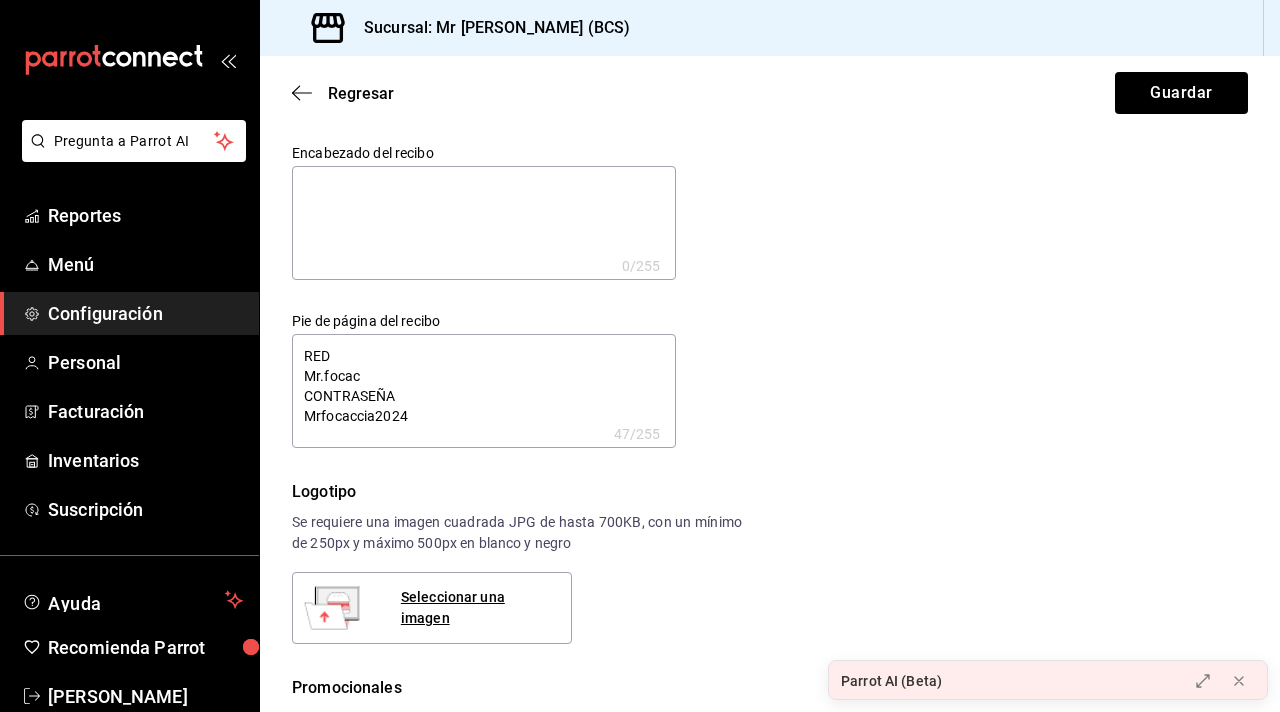 type on "RED
Mr.focacc
CONTRASEÑA
Mrfocaccia2024" 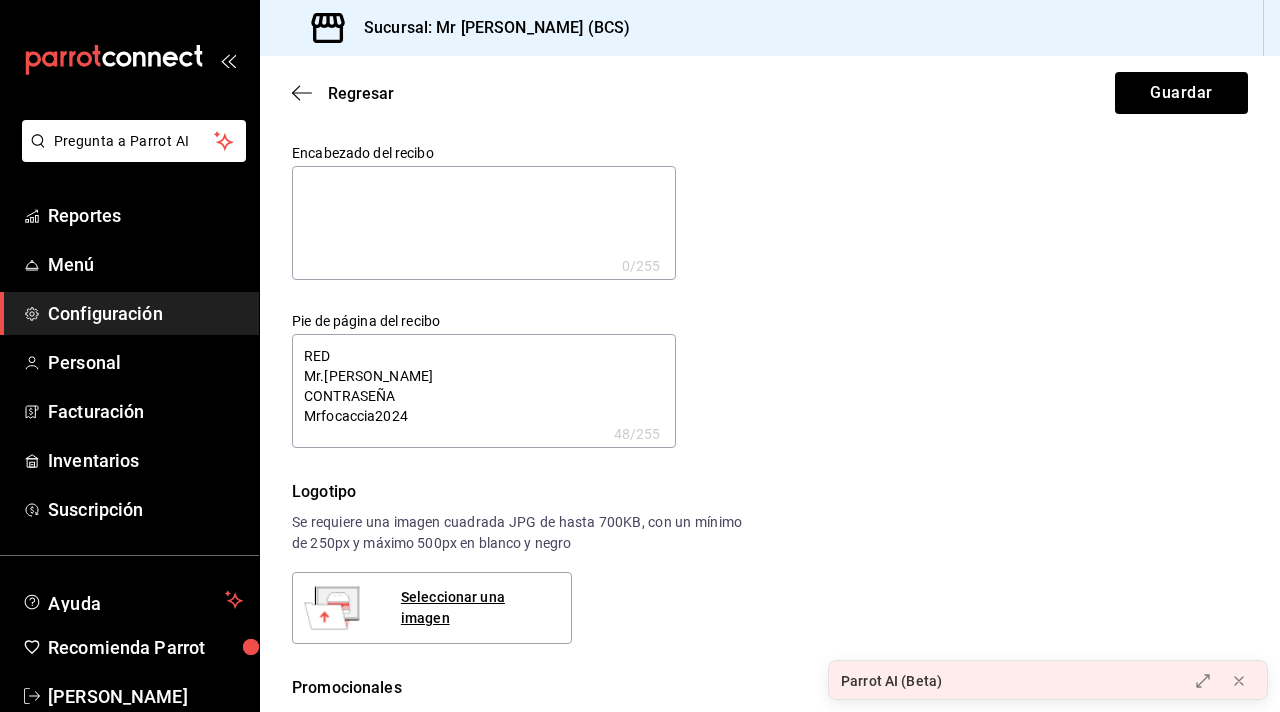 type on "RED
Mr.focacci
CONTRASEÑA
Mrfocaccia2024" 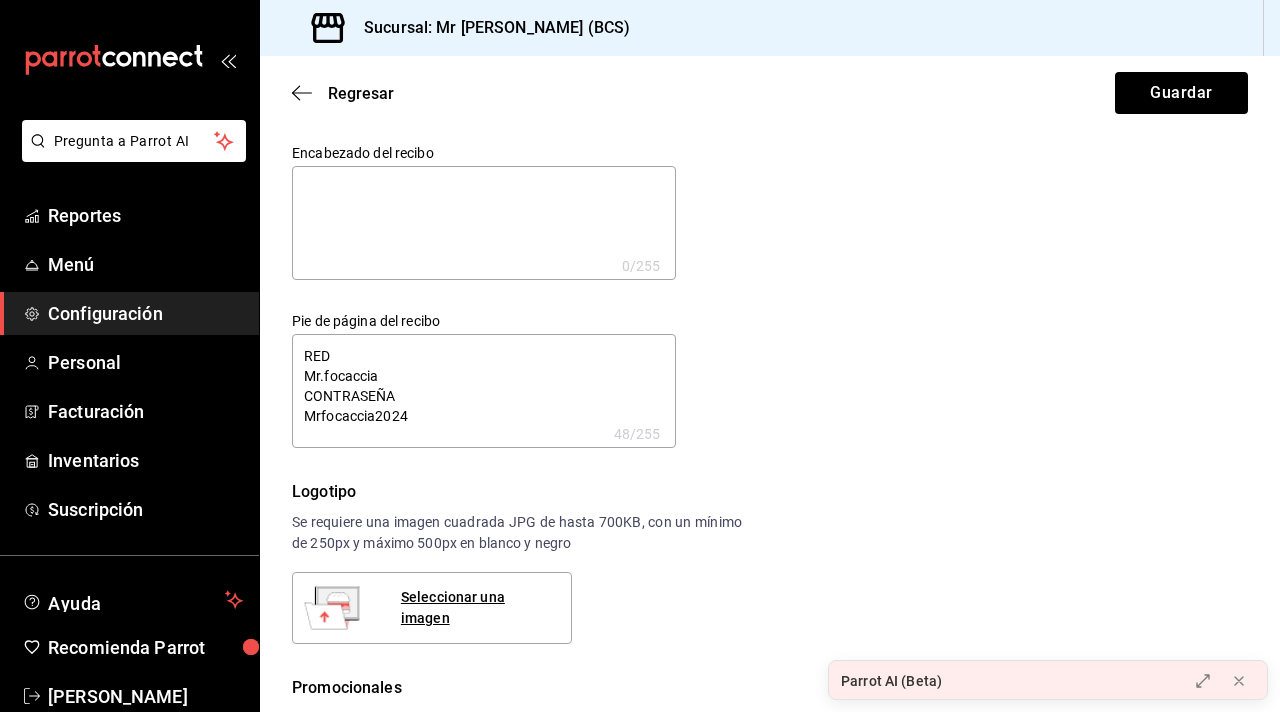type on "x" 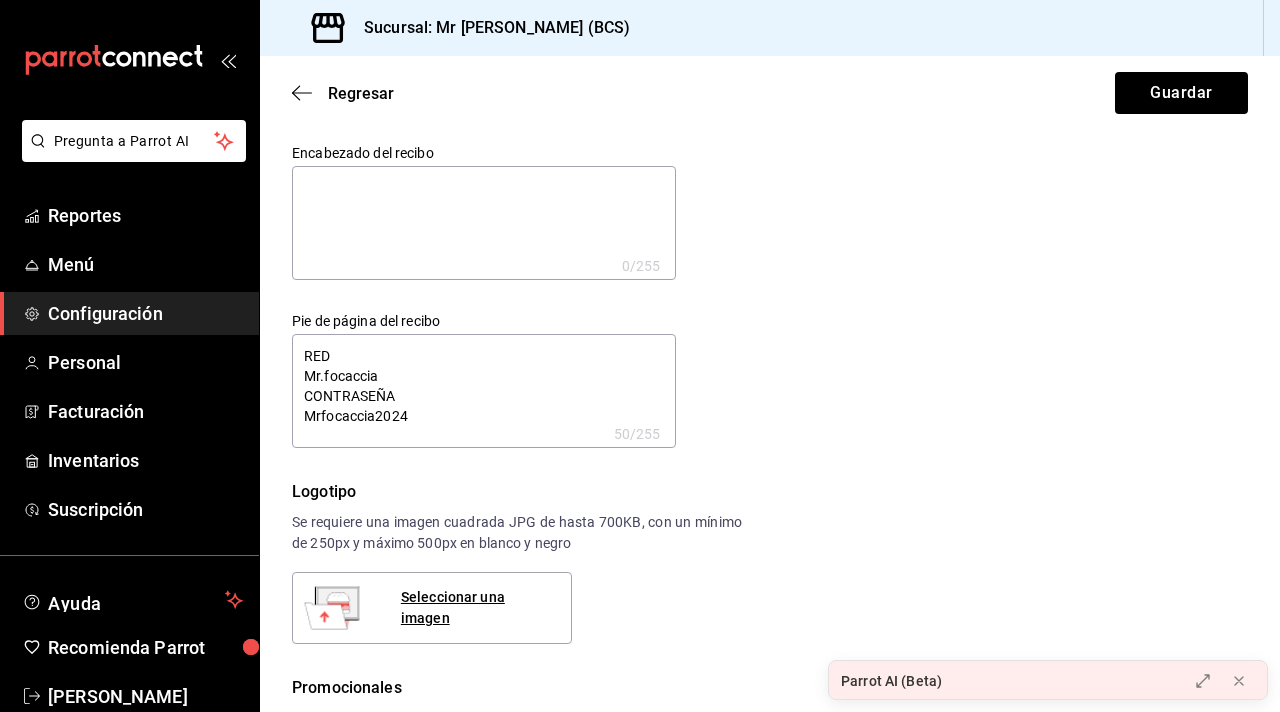 click on "RED
Mr.focaccia
CONTRASEÑA
Mrfocaccia2024" at bounding box center [484, 391] 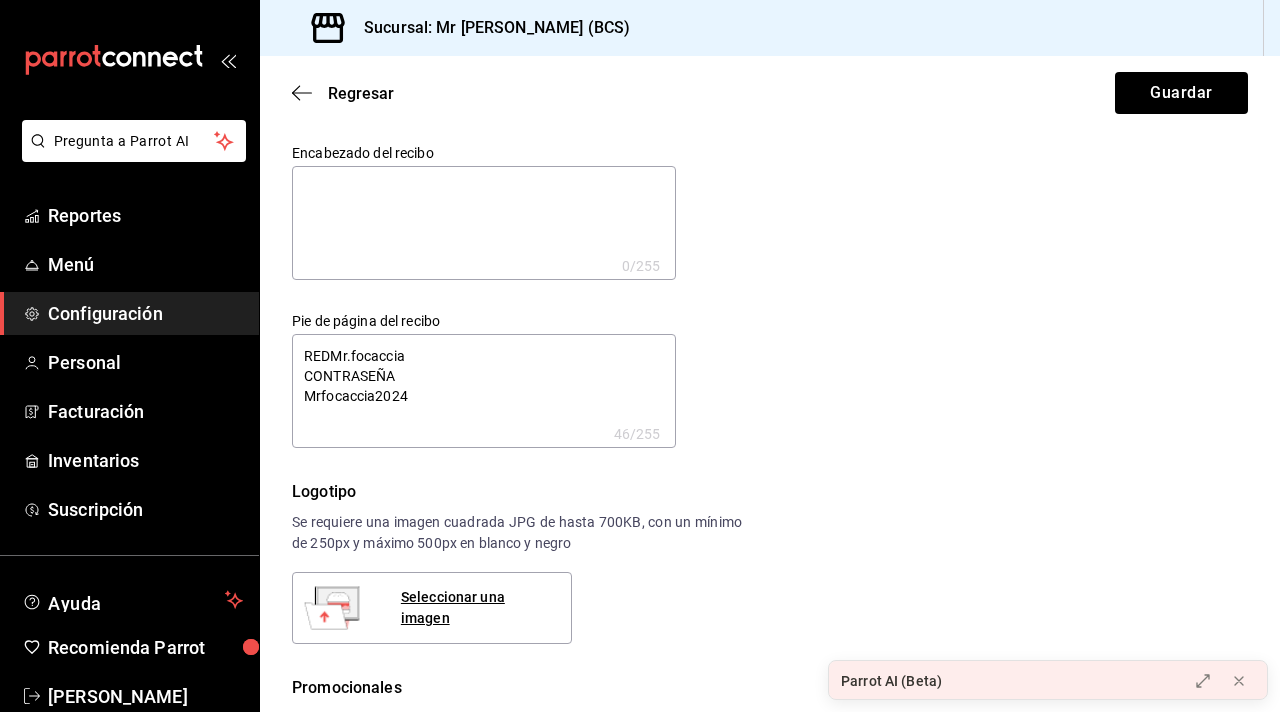type on "RED Mr.focaccia
CONTRASEÑA
Mrfocaccia2024" 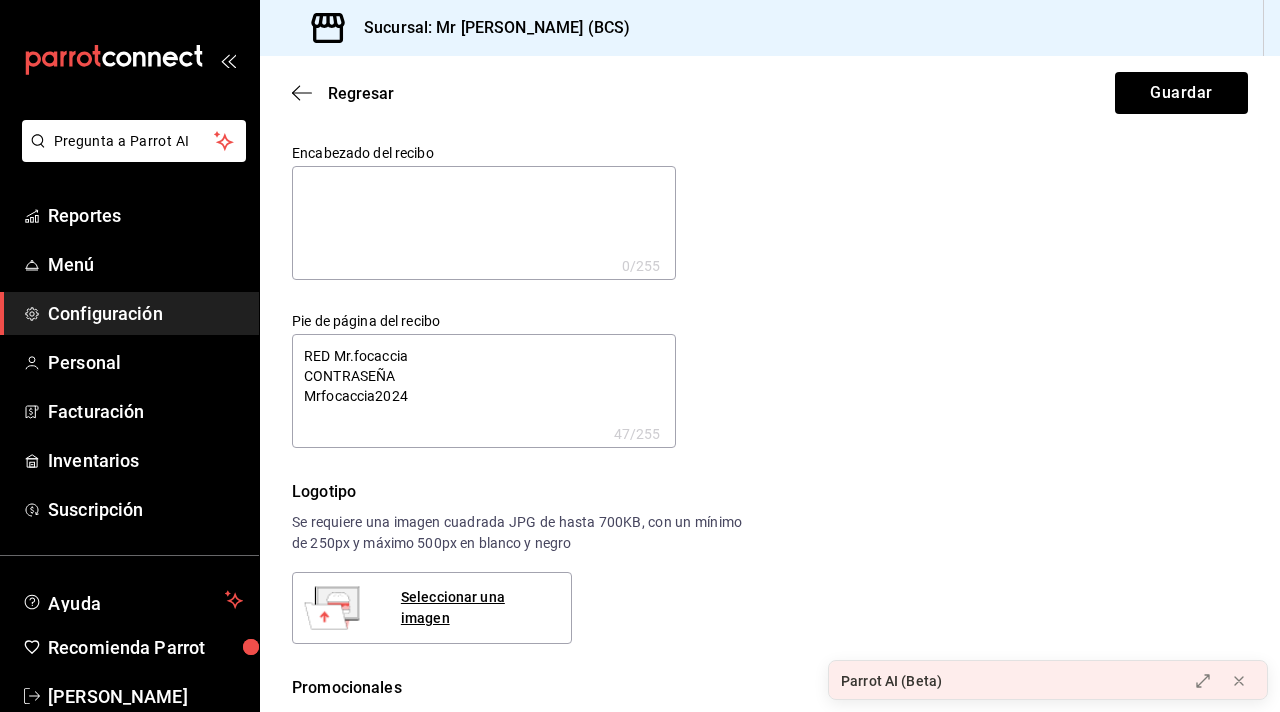 type on "REDMr.focaccia
CONTRASEÑA
Mrfocaccia2024" 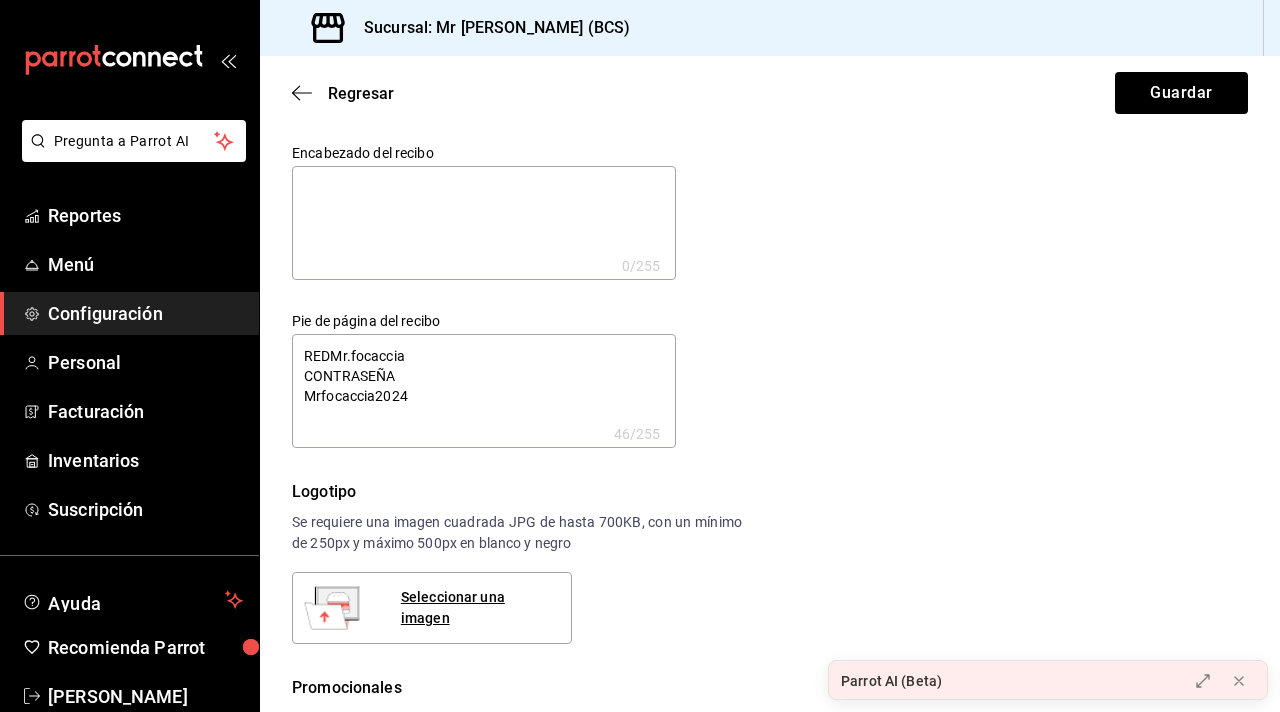 type on "RED;Mr.focaccia
CONTRASEÑA
Mrfocaccia2024" 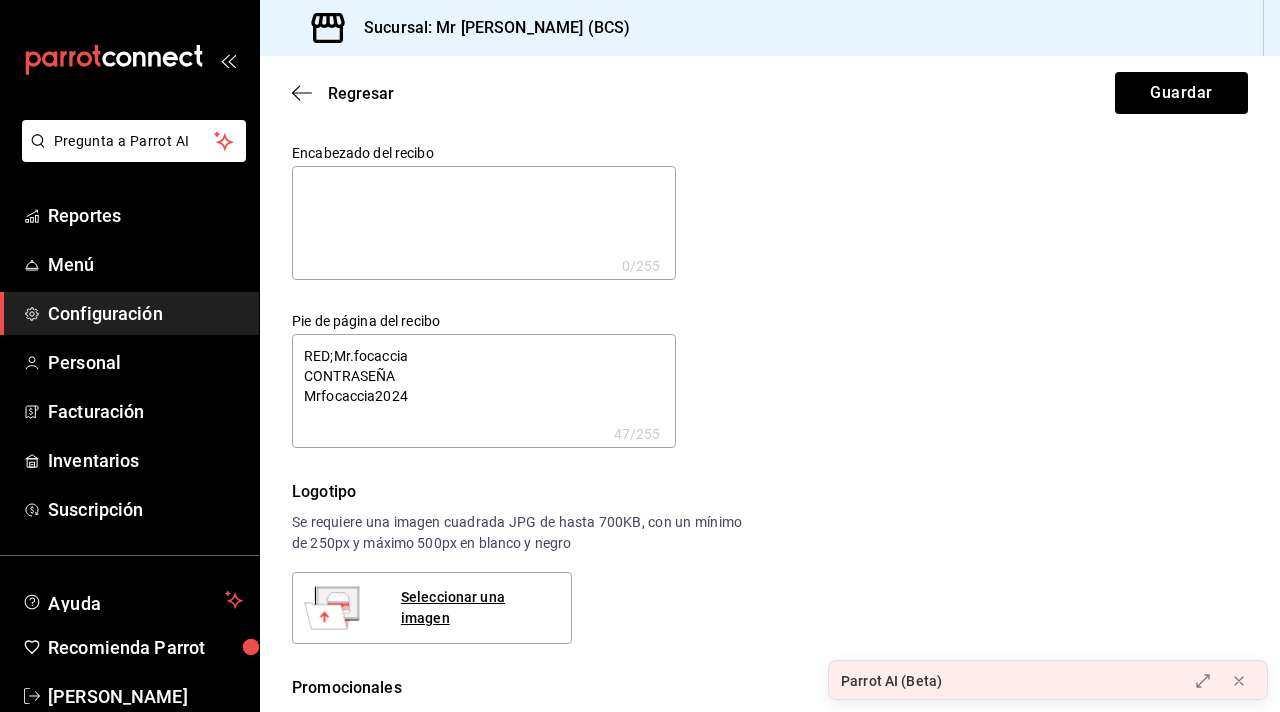 type on "REDMr.focaccia
CONTRASEÑA
Mrfocaccia2024" 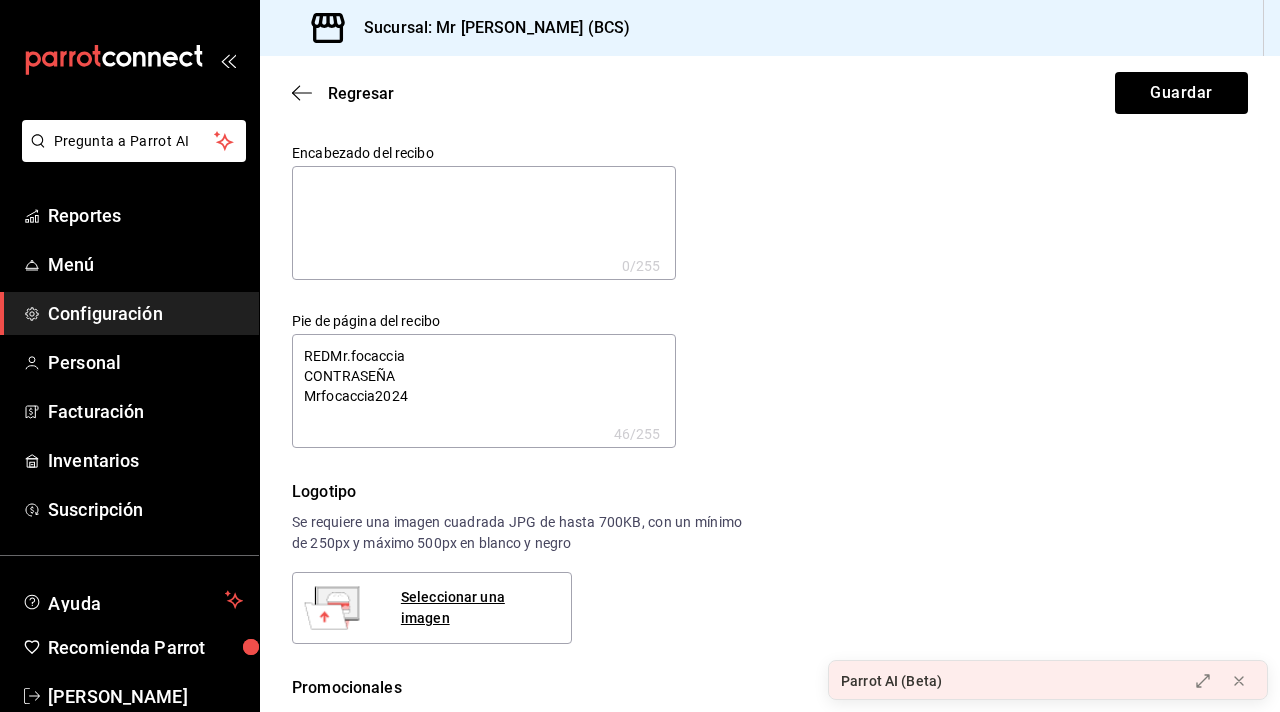 type on "RED;Mr.focaccia
CONTRASEÑA
Mrfocaccia2024" 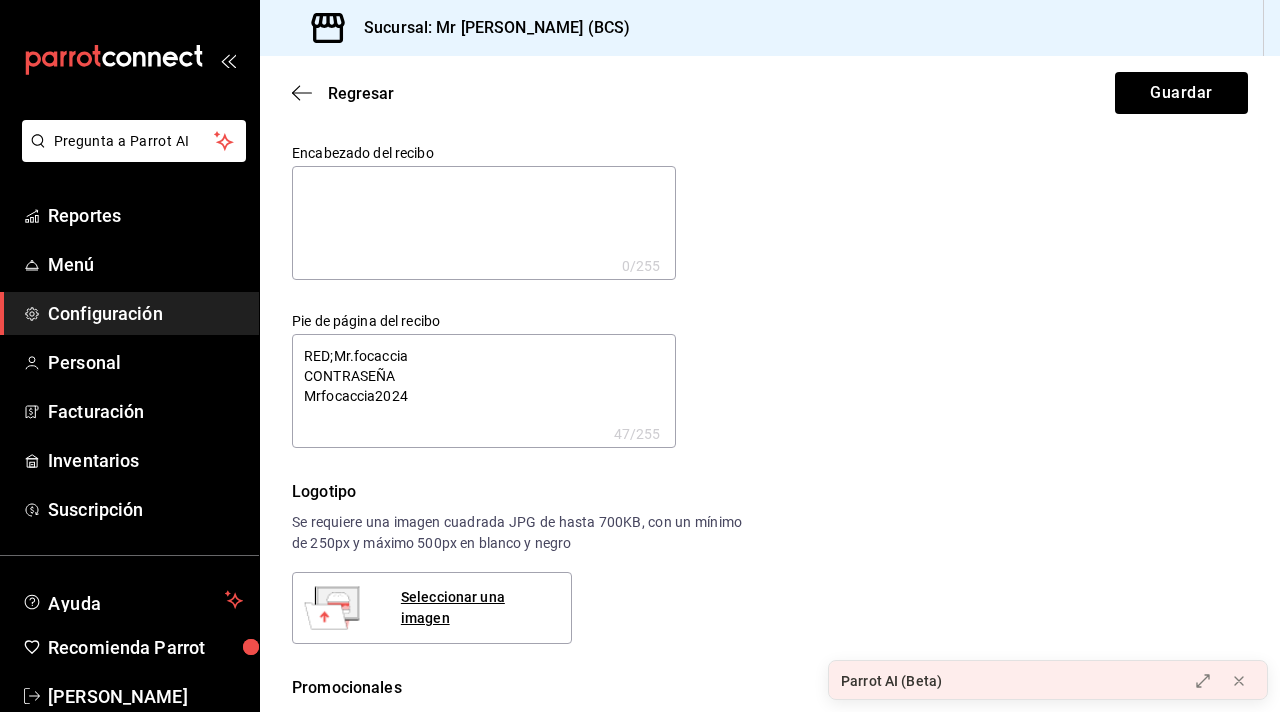 type on "RED;;Mr.focaccia
CONTRASEÑA
Mrfocaccia2024" 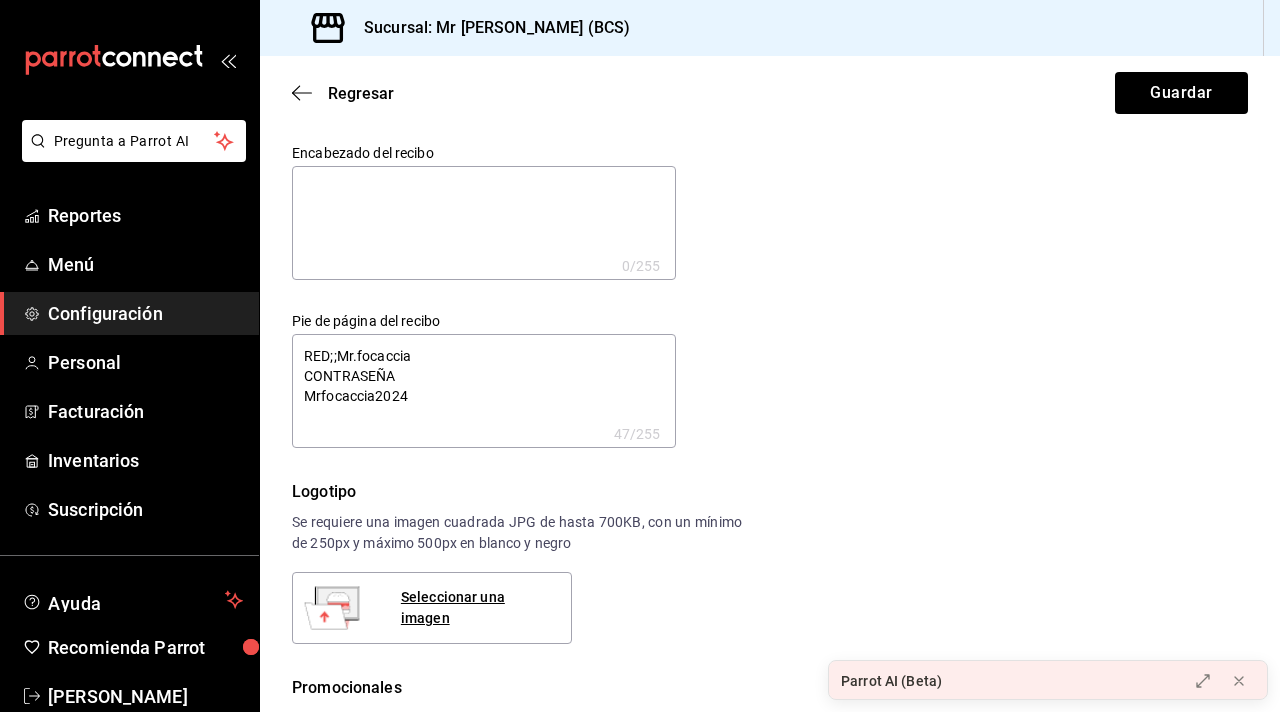 type on "x" 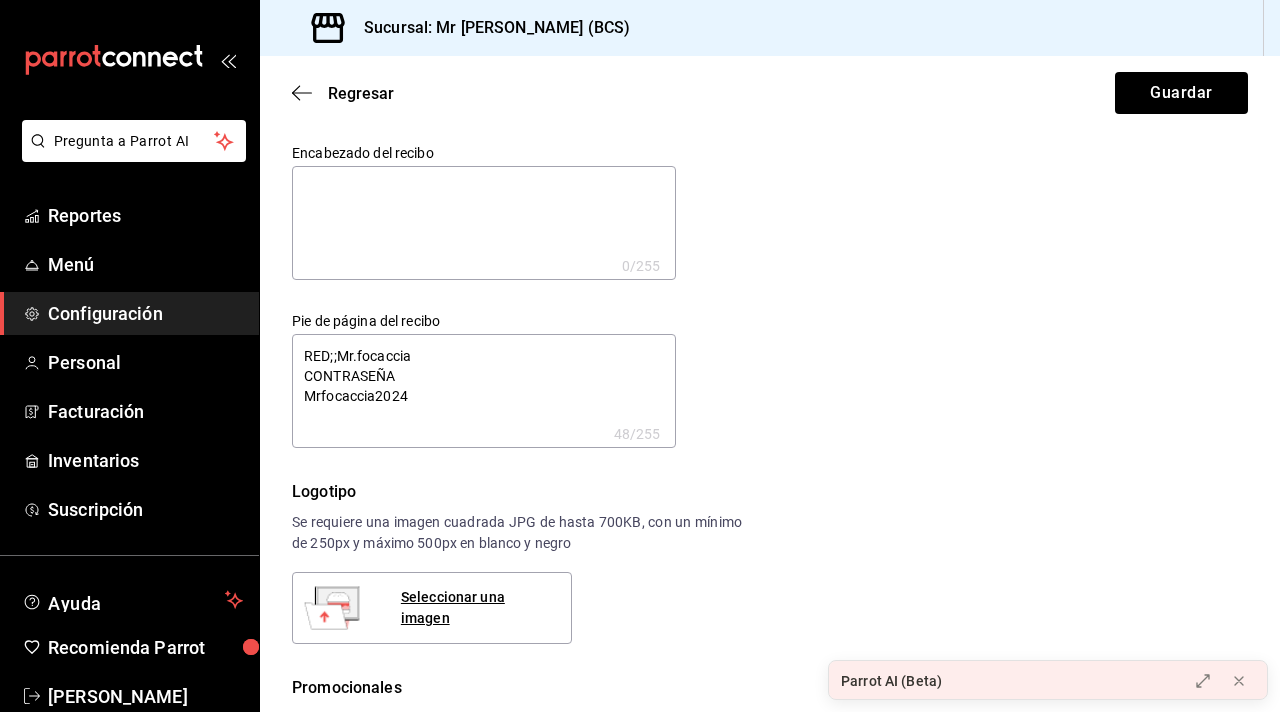type on "RED;Mr.focaccia
CONTRASEÑA
Mrfocaccia2024" 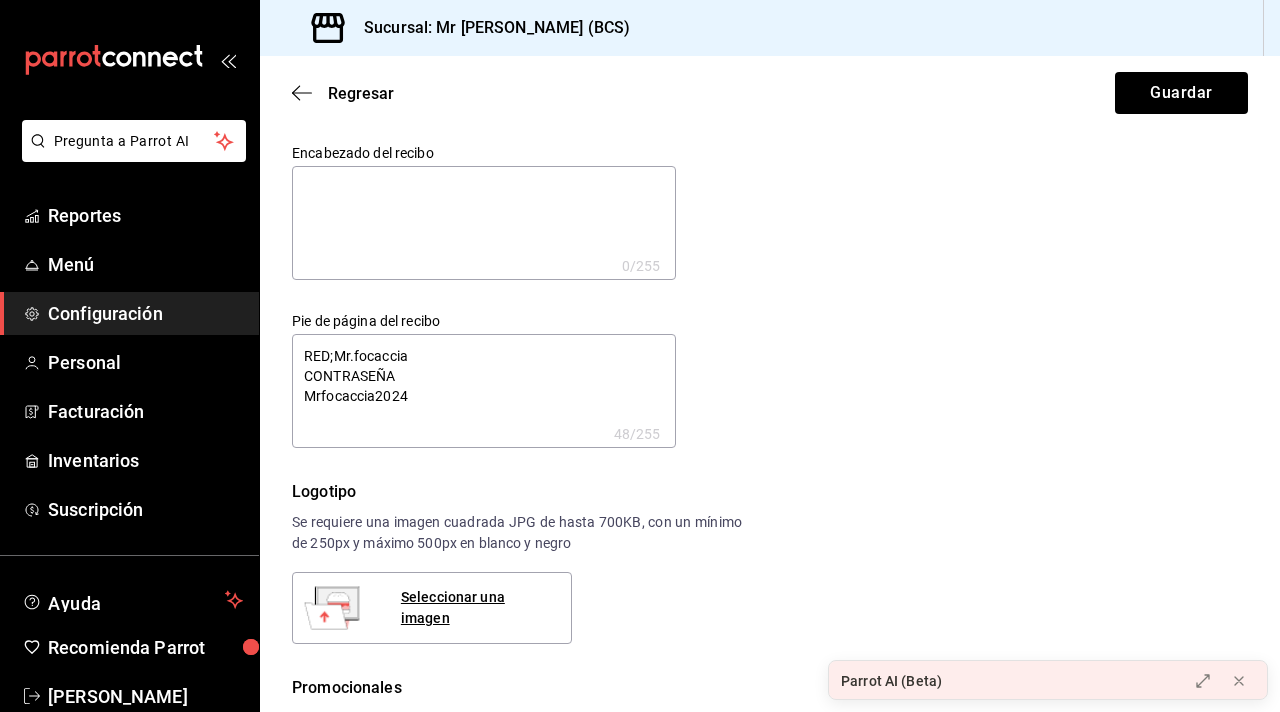 type on "x" 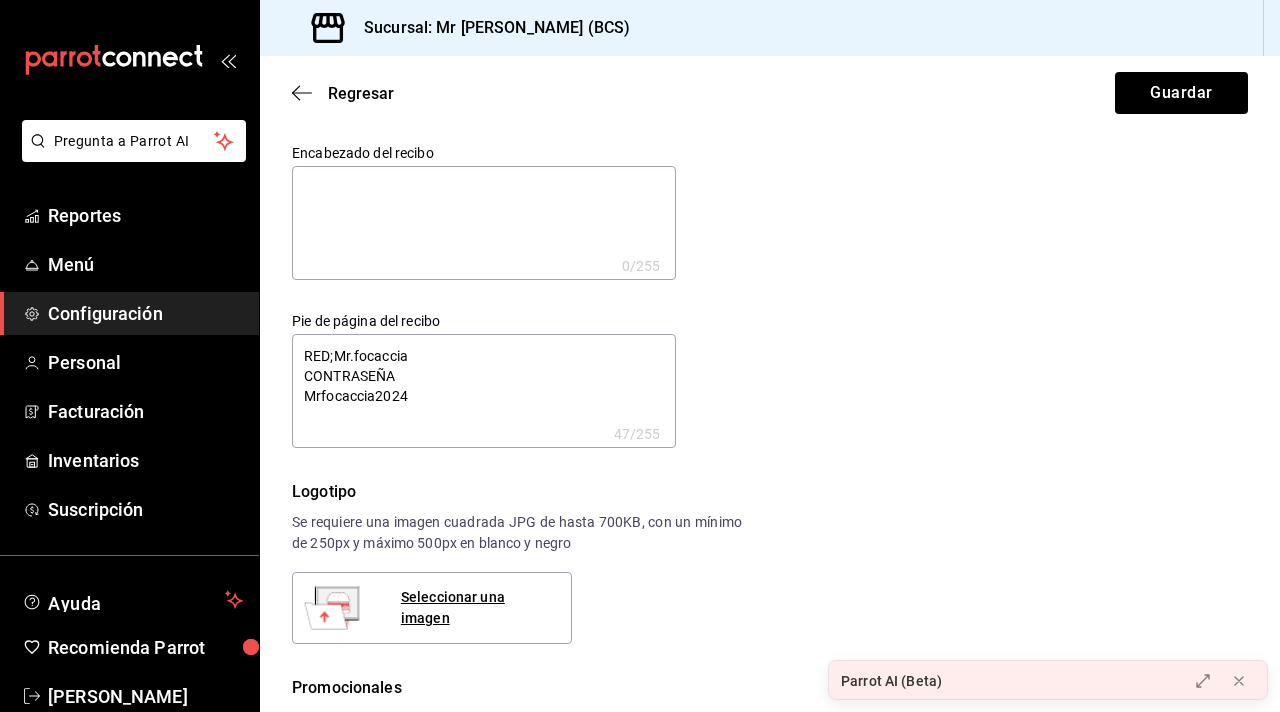 type on "RED; Mr.focaccia
CONTRASEÑA
Mrfocaccia2024" 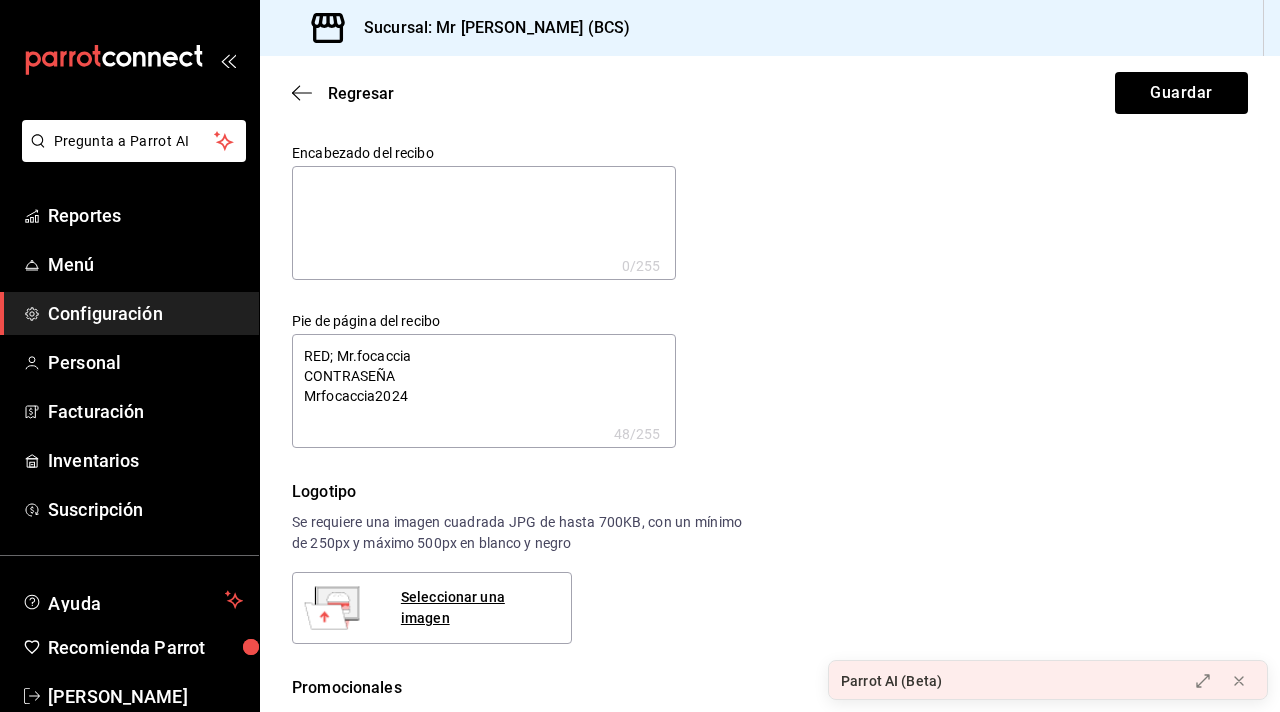 click on "RED; Mr.focaccia
CONTRASEÑA
Mrfocaccia2024" at bounding box center (484, 391) 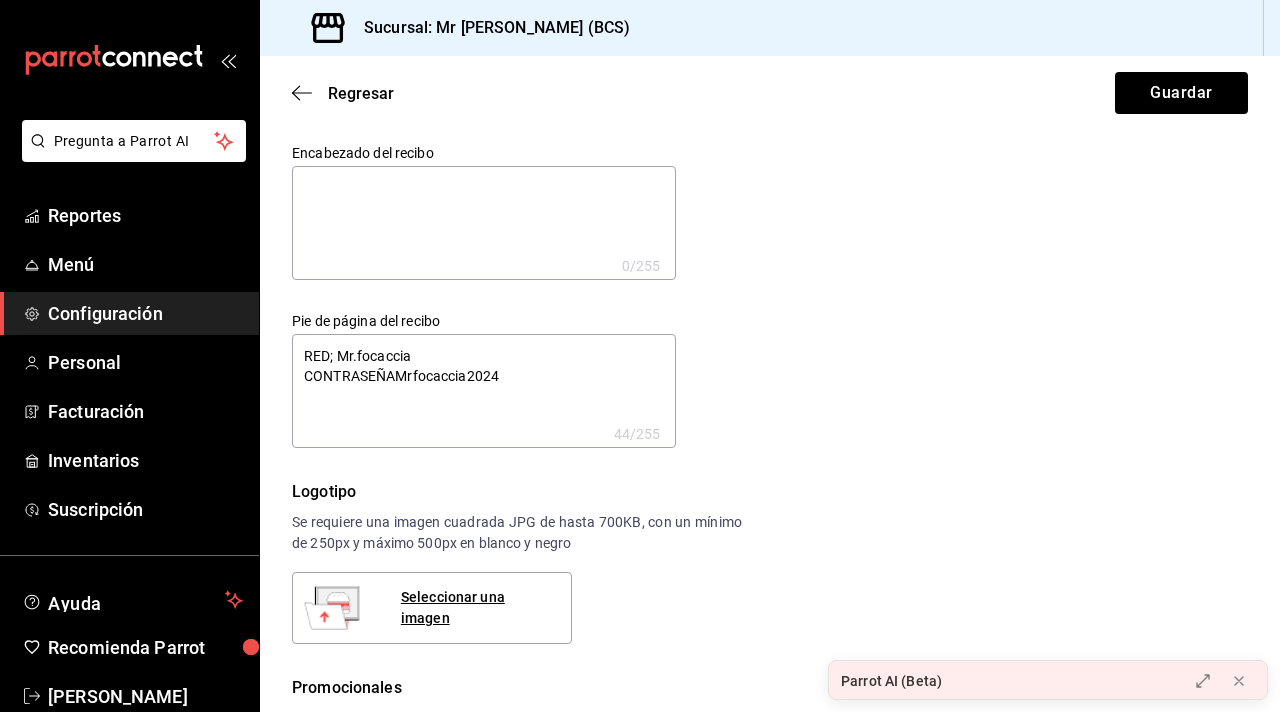 type on "RED; Mr.focaccia
CONTRASEÑA;Mrfocaccia2024" 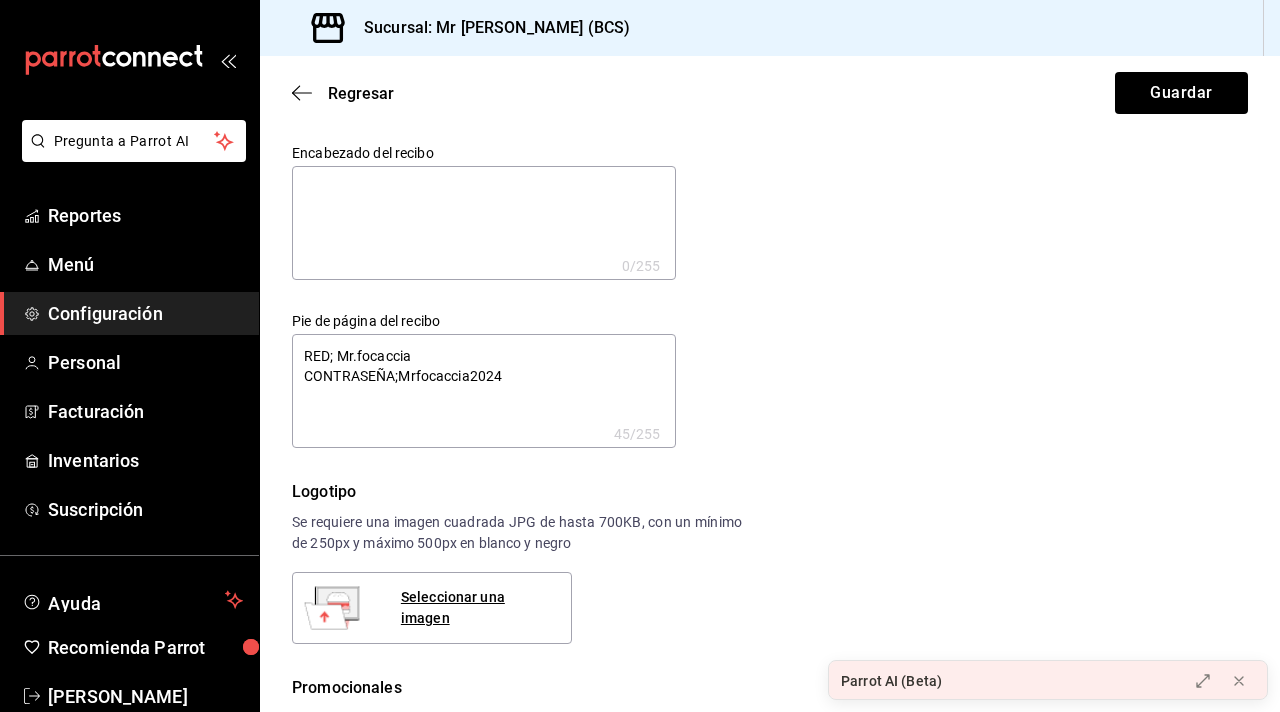 type on "RED; Mr.focaccia
CONTRASEÑA; Mrfocaccia2024" 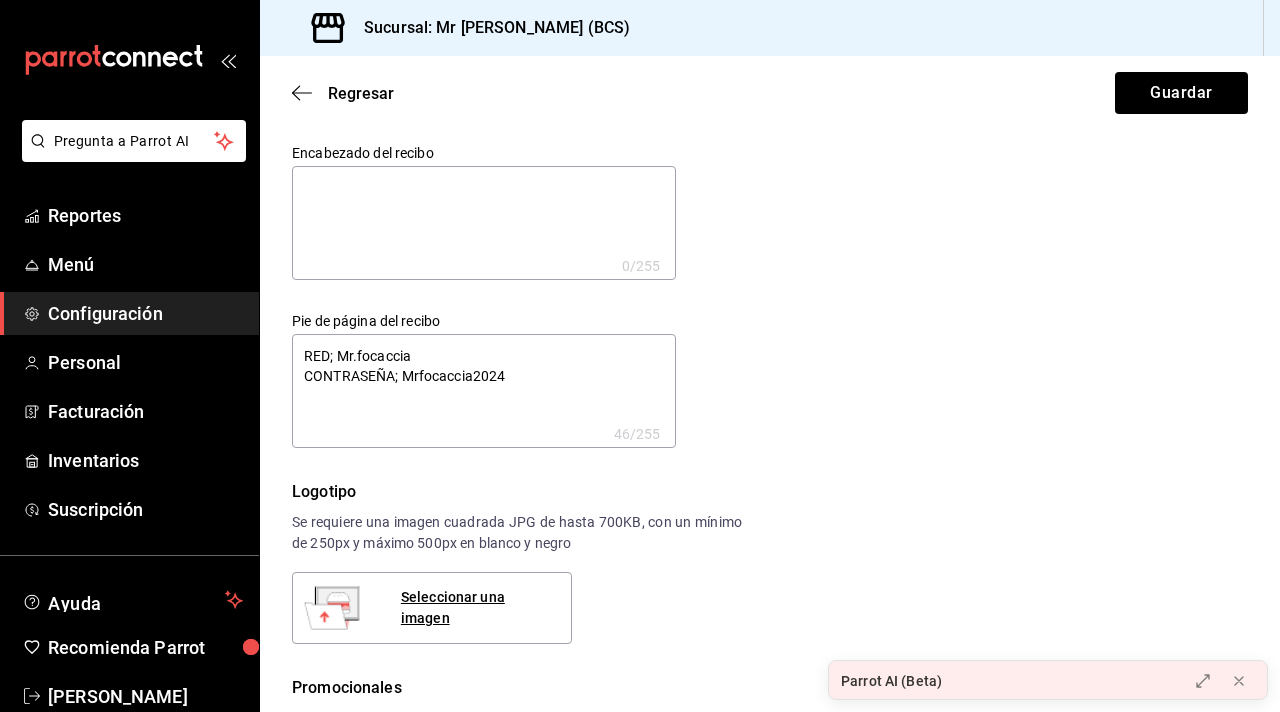 click on "RED; Mr.focaccia
CONTRASEÑA; Mrfocaccia2024" at bounding box center (484, 391) 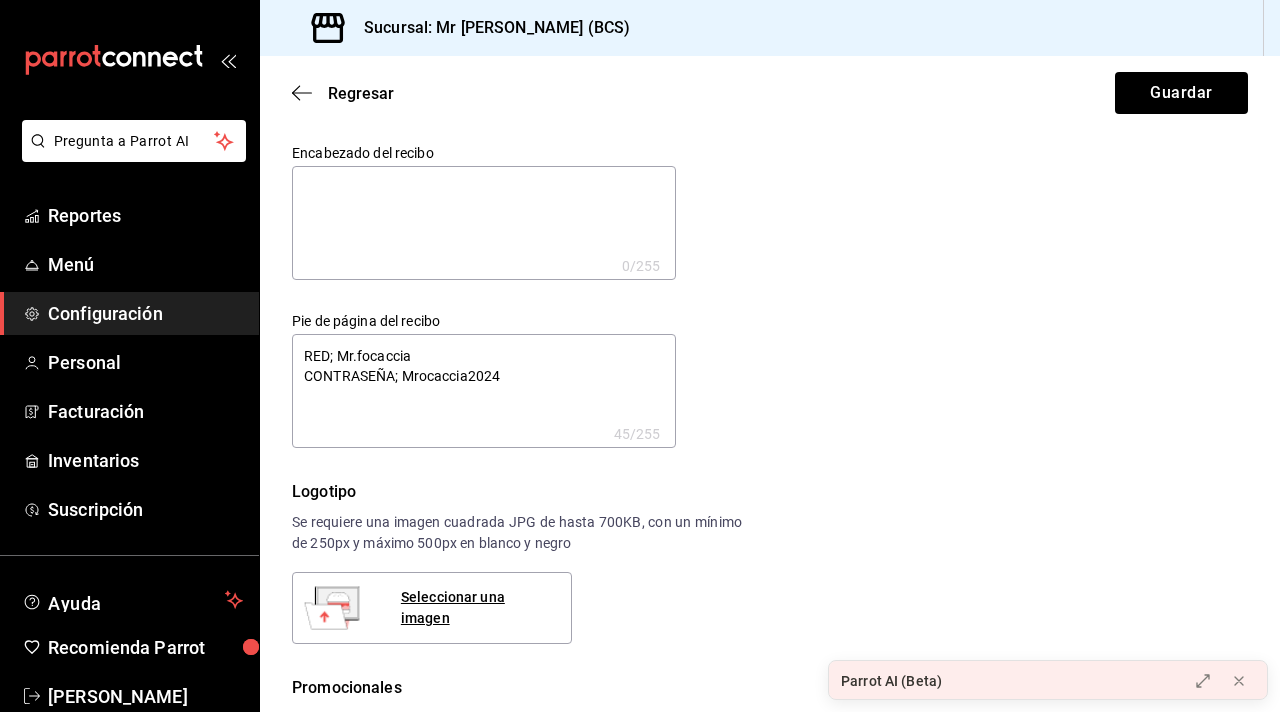 type on "RED; Mr.focaccia
CONTRASEÑA; Mocaccia2024" 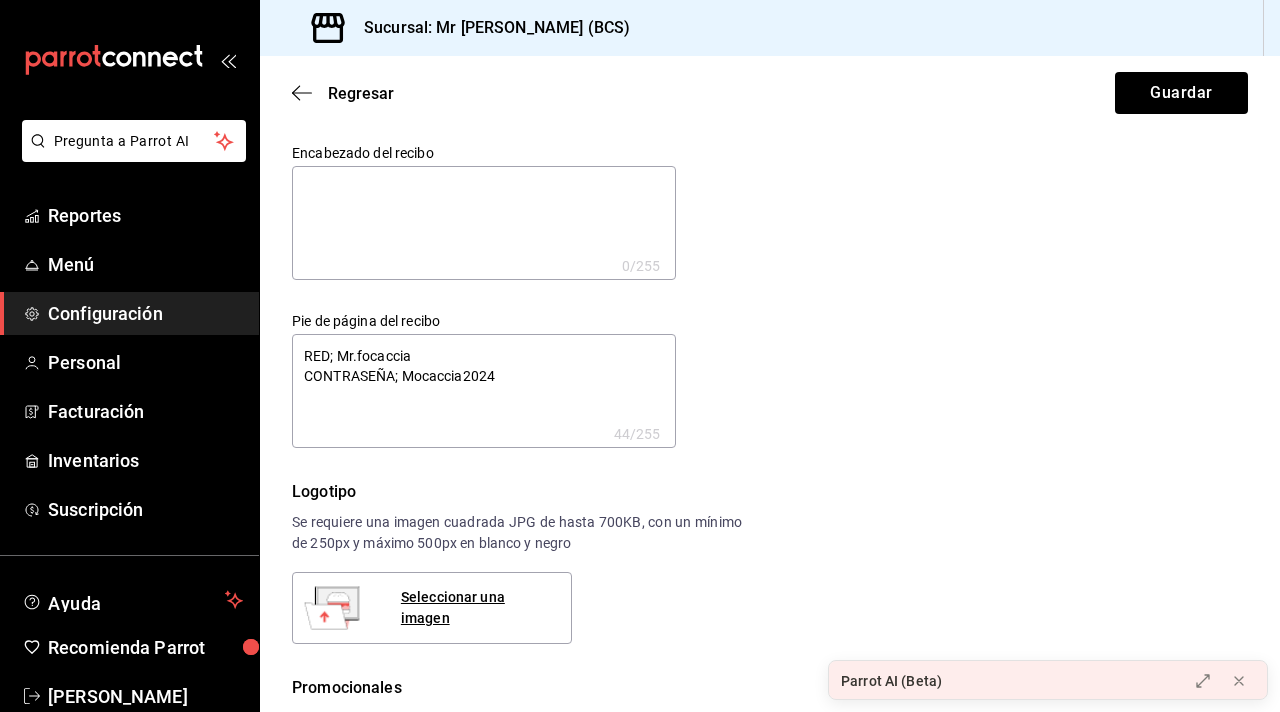 type on "RED; Mr.focaccia
CONTRASEÑA; ocaccia2024" 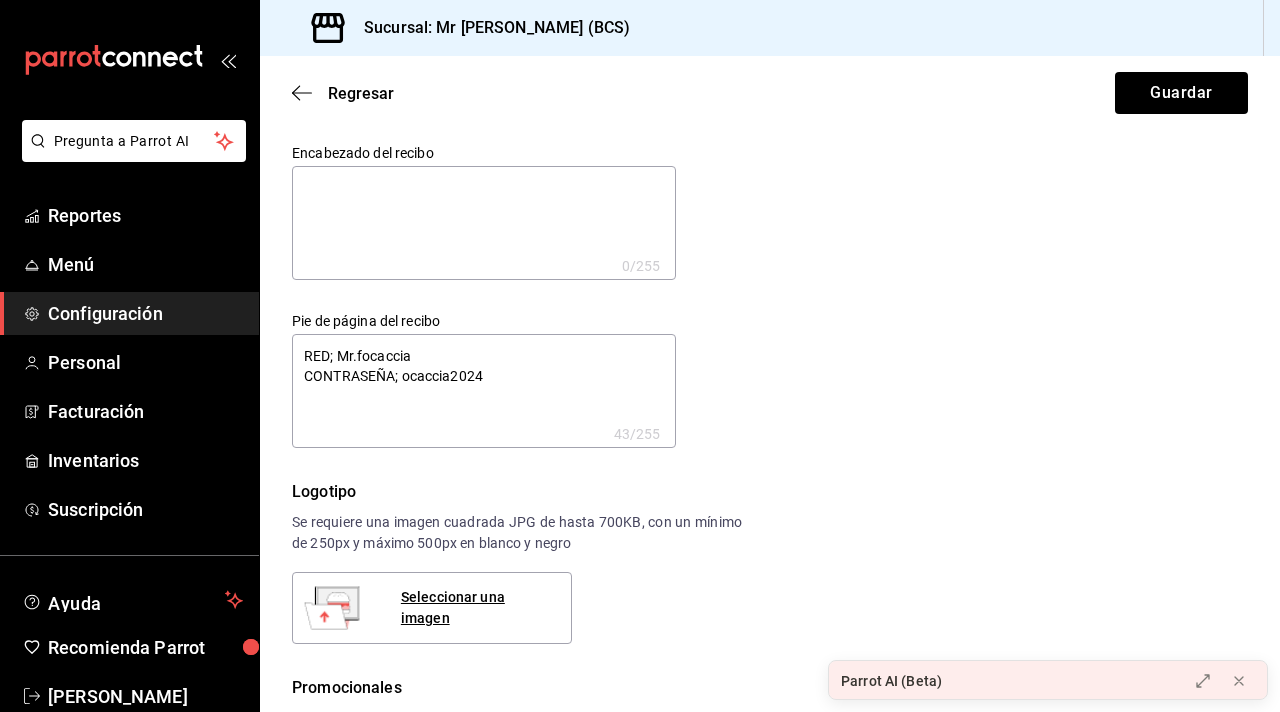 type on "RED; Mr.focaccia
CONTRASEÑA; Focaccia2024" 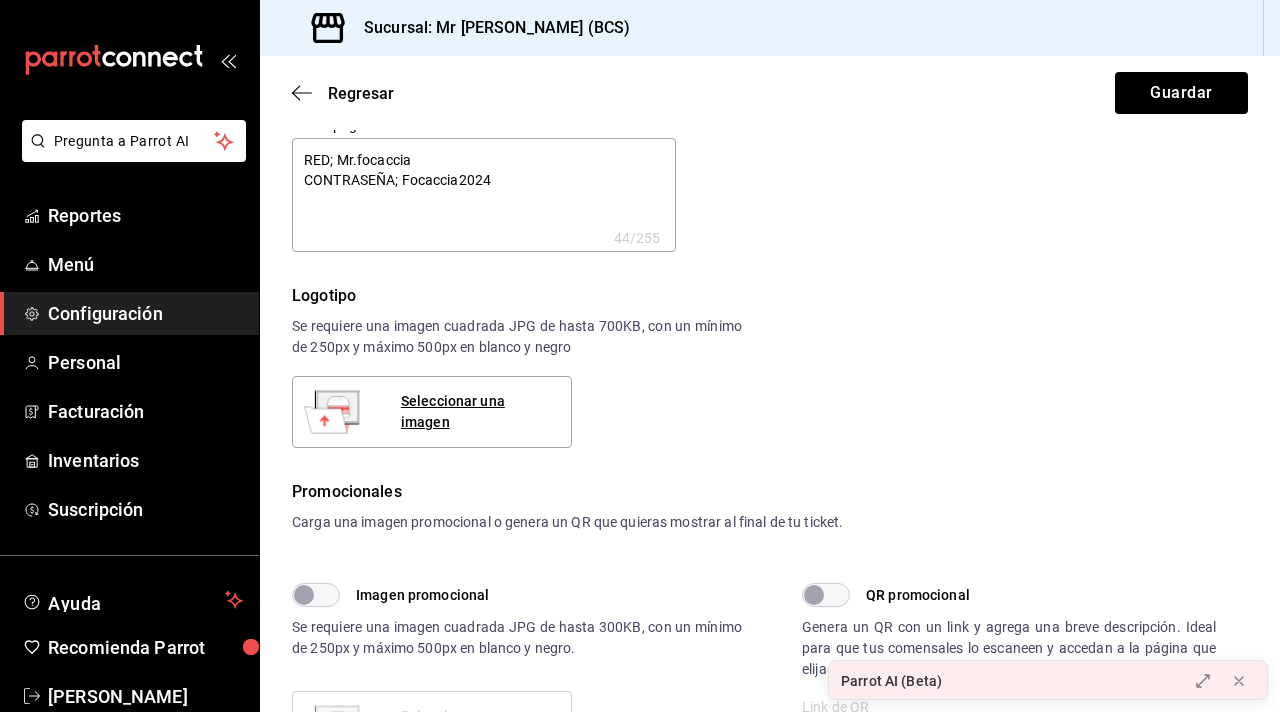 scroll, scrollTop: 0, scrollLeft: 0, axis: both 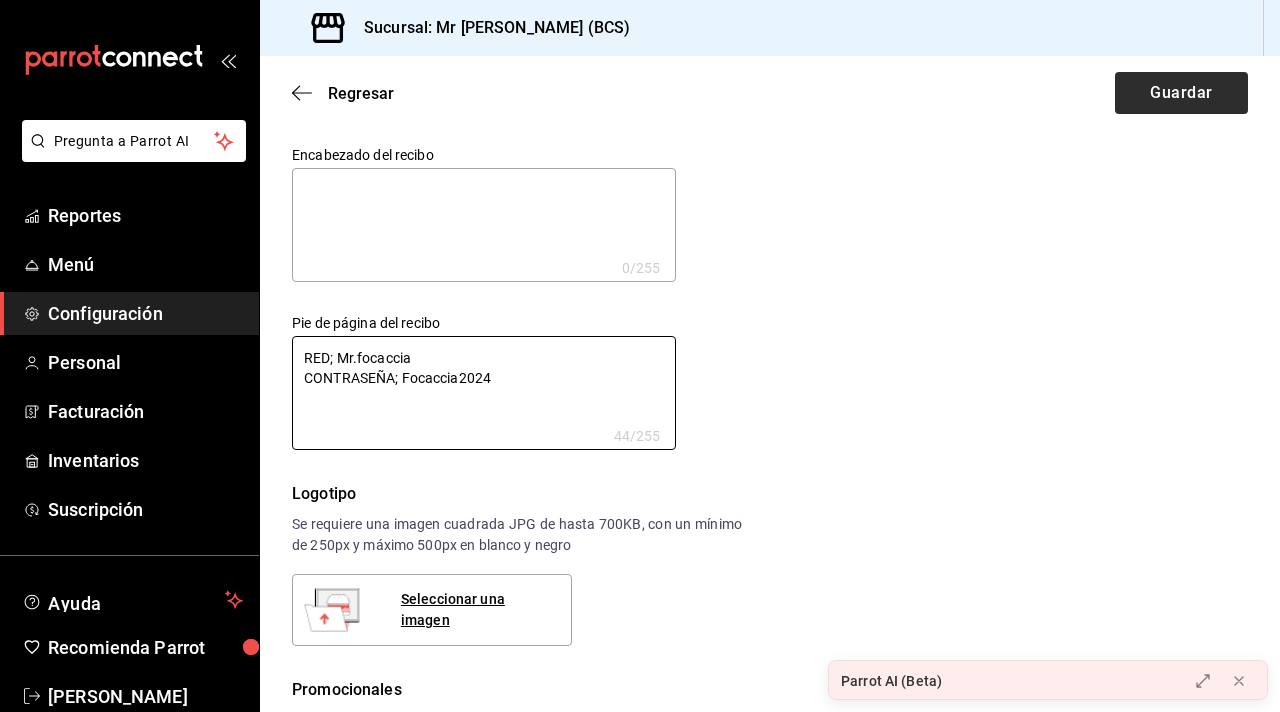type on "RED; Mr.focaccia
CONTRASEÑA; Focaccia2024" 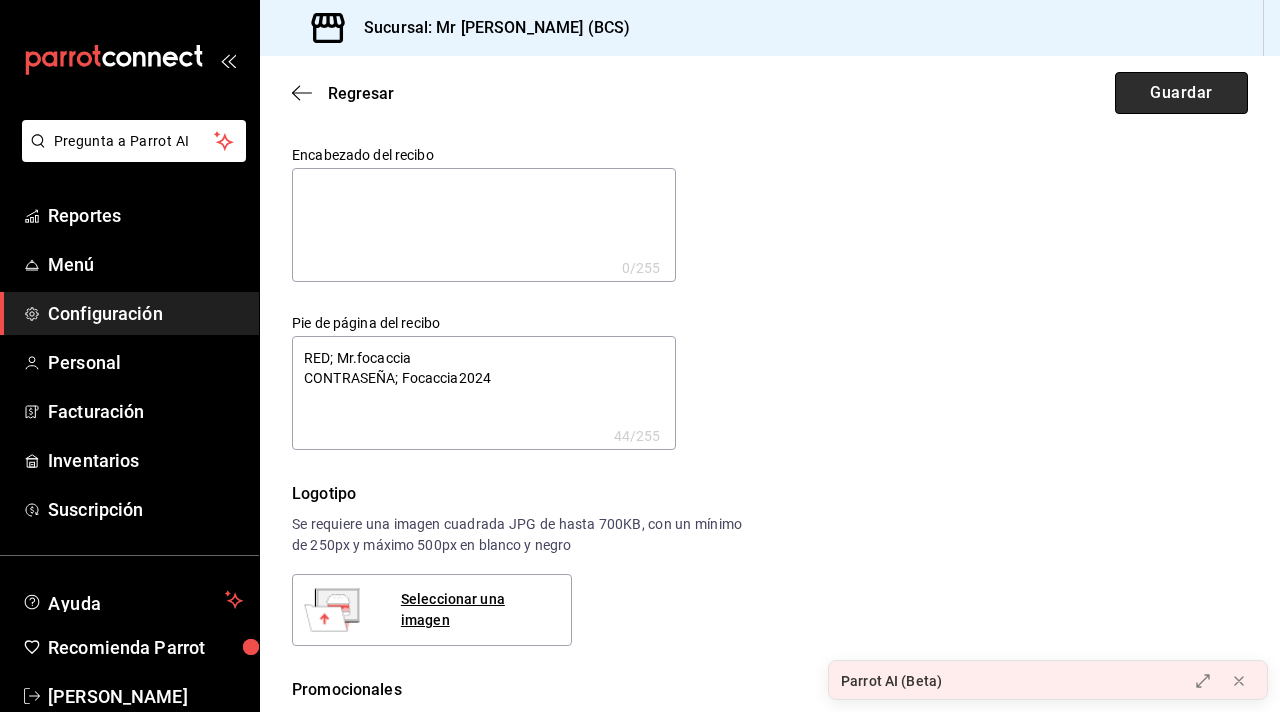 click on "Guardar" at bounding box center [1181, 93] 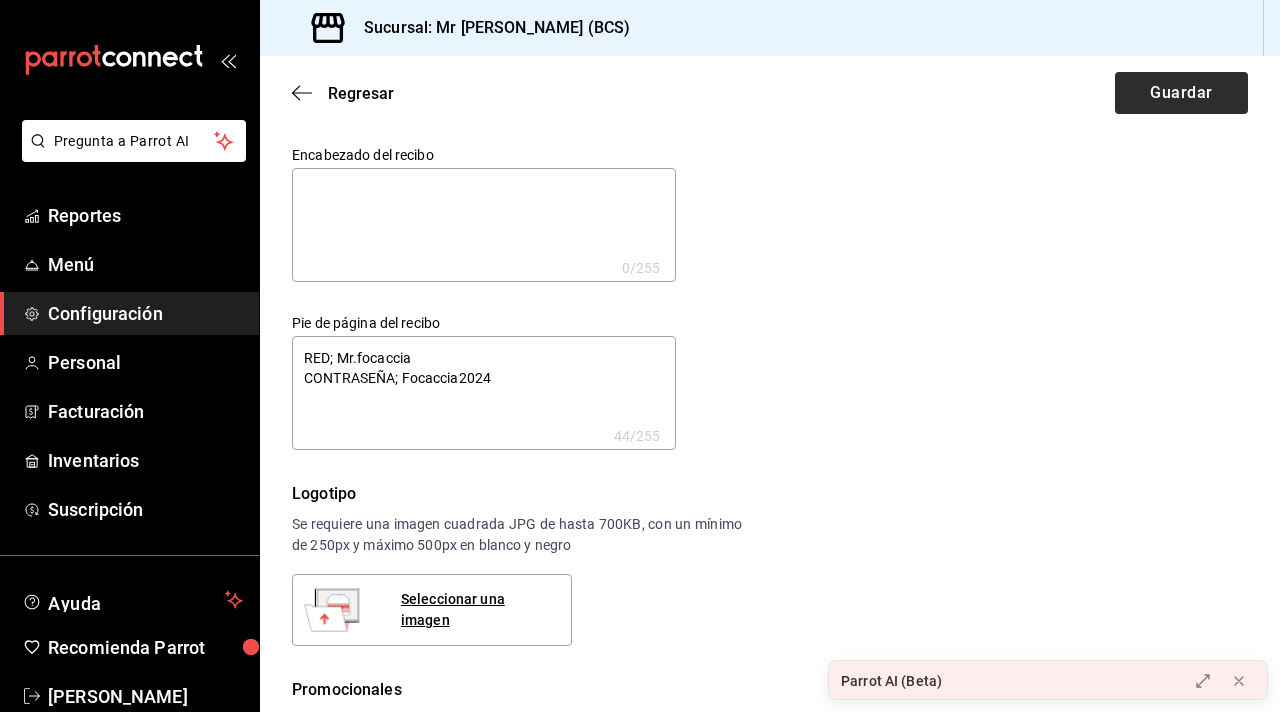 type on "x" 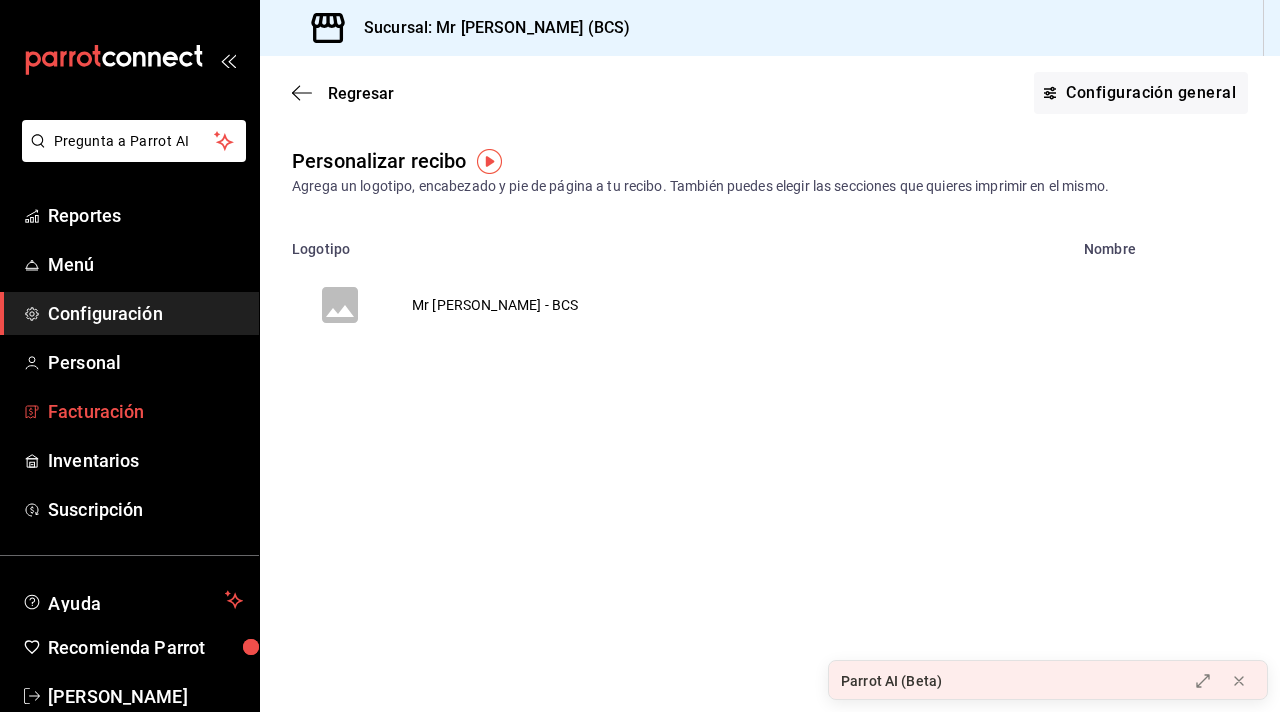 click on "Facturación" at bounding box center [145, 411] 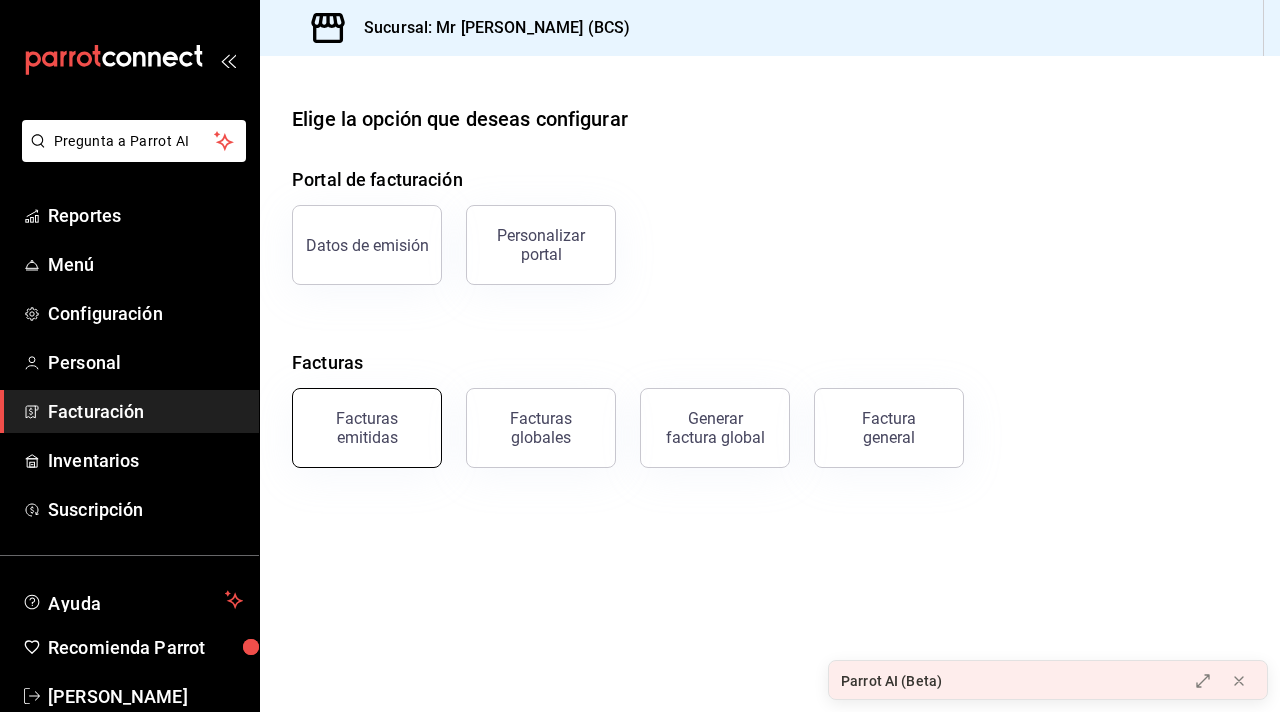 click on "Facturas emitidas" at bounding box center [367, 428] 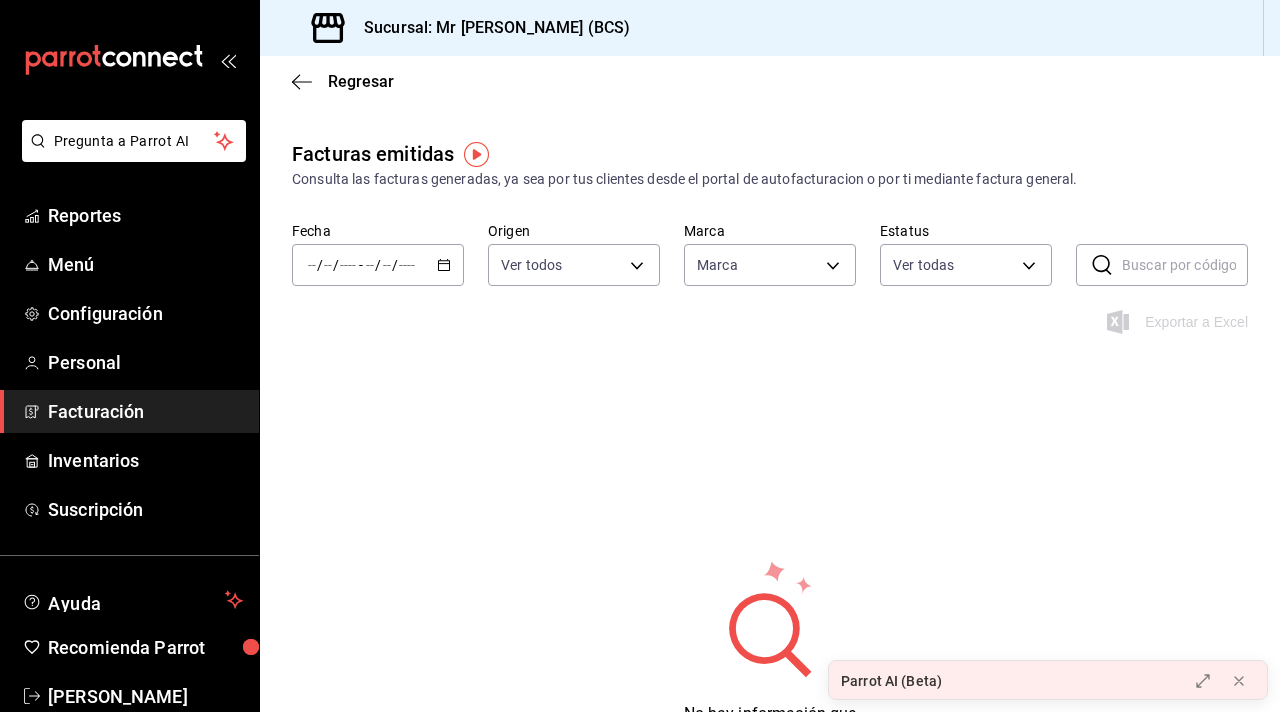 type on "46228127-3696-40b4-8e44-a78f8ce3b215" 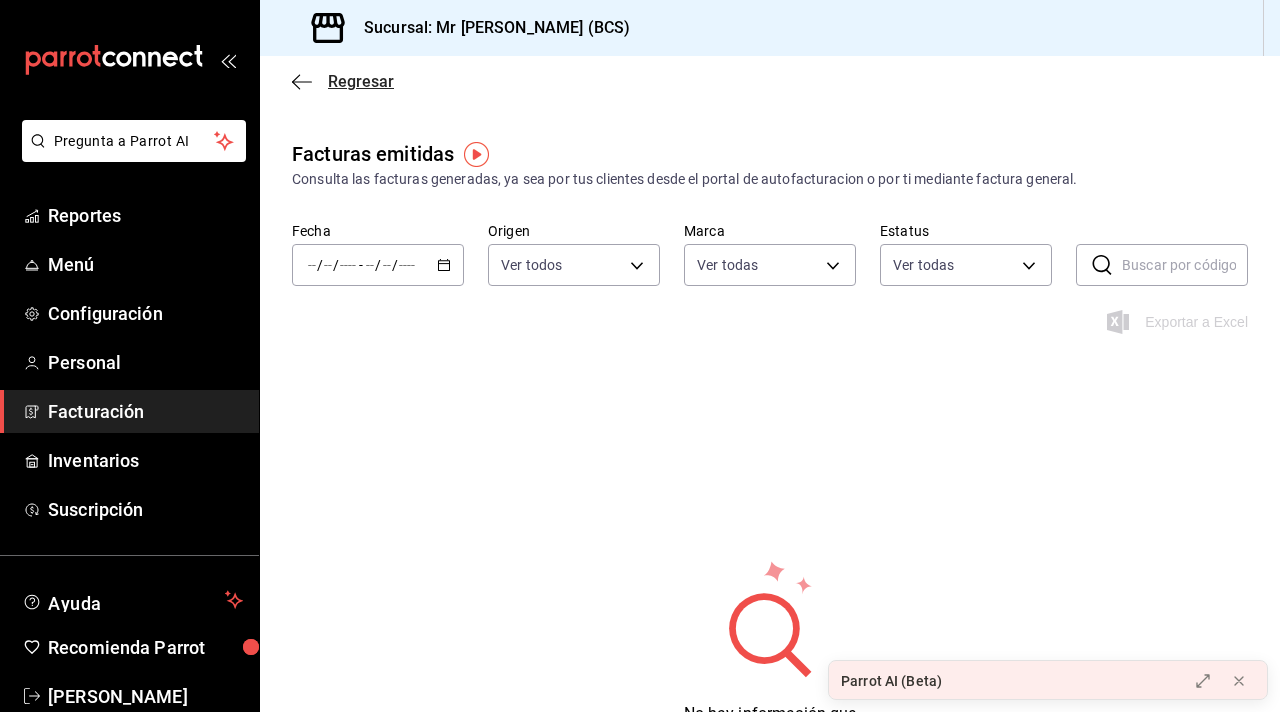 click 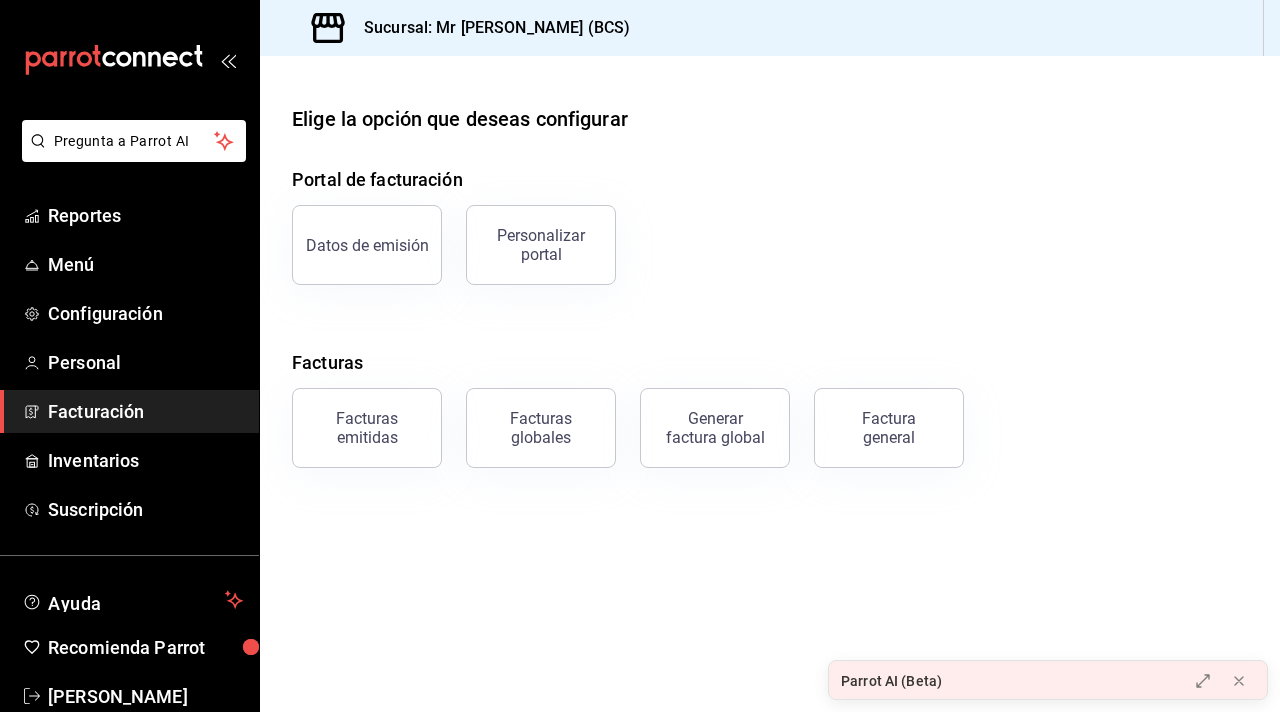 click on "Datos de emisión" at bounding box center [355, 233] 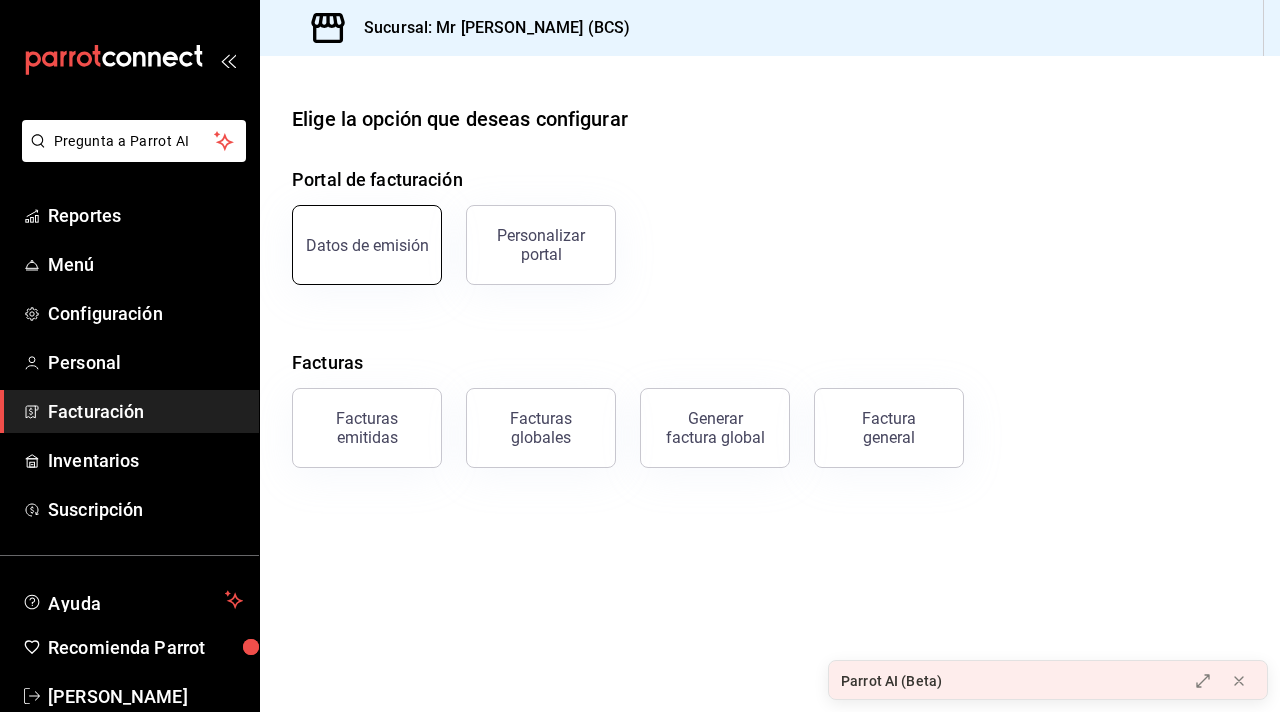 click on "Datos de emisión" at bounding box center [367, 245] 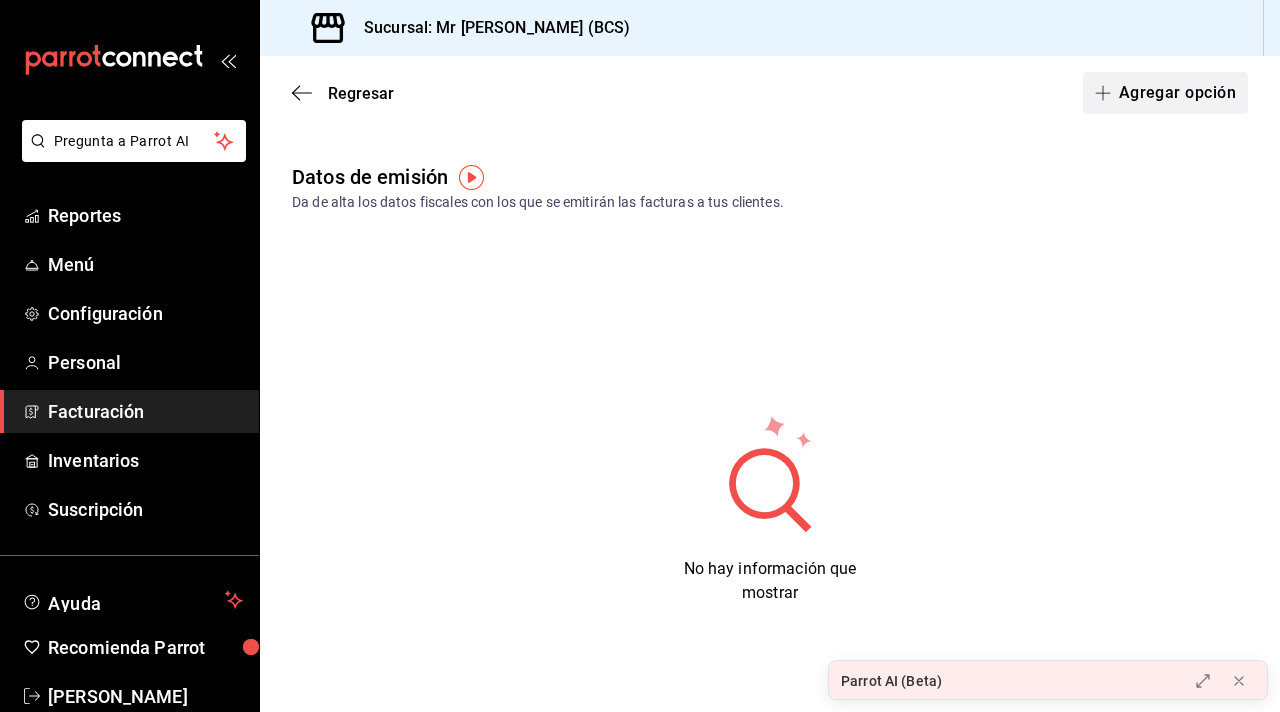 click on "Agregar opción" at bounding box center [1165, 93] 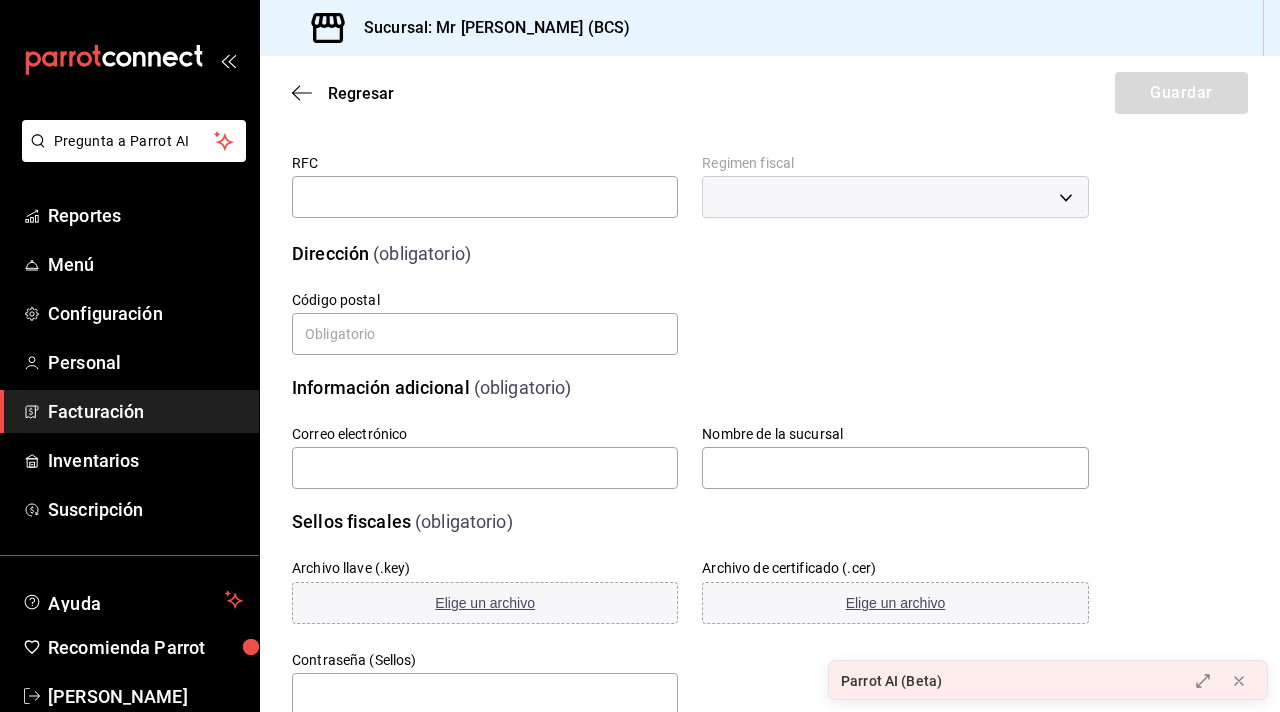 scroll, scrollTop: 0, scrollLeft: 0, axis: both 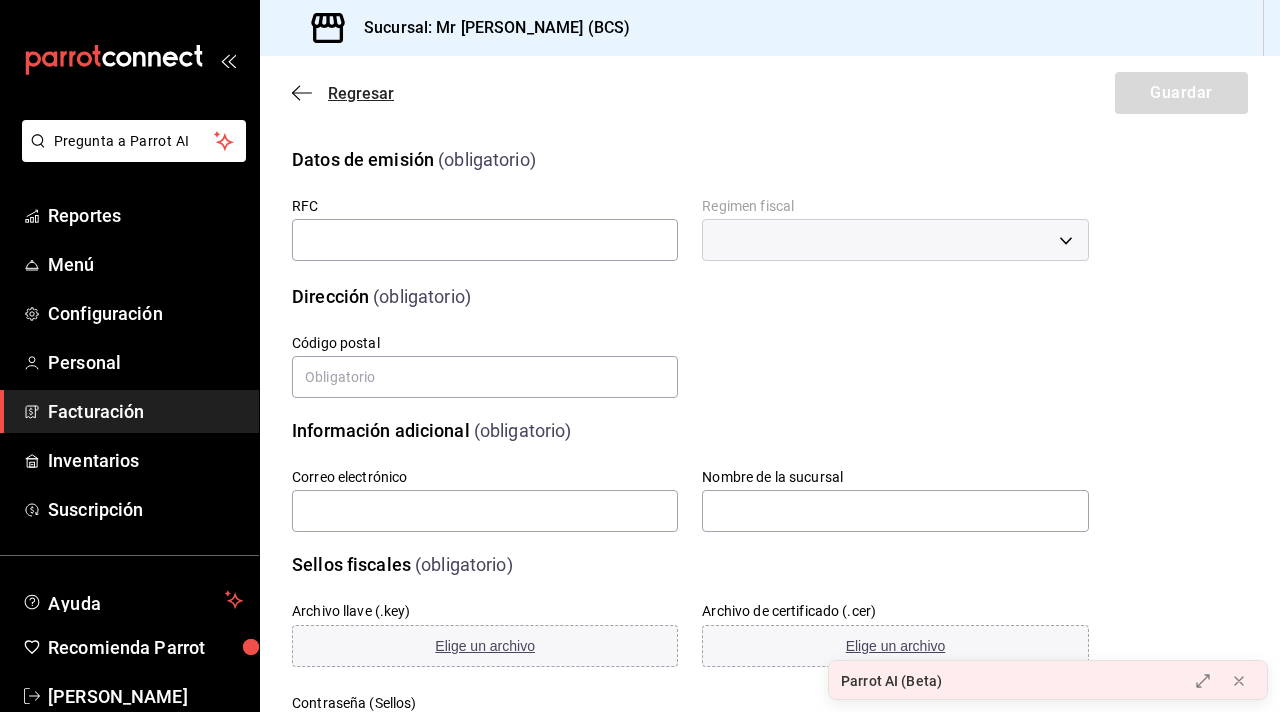 click 